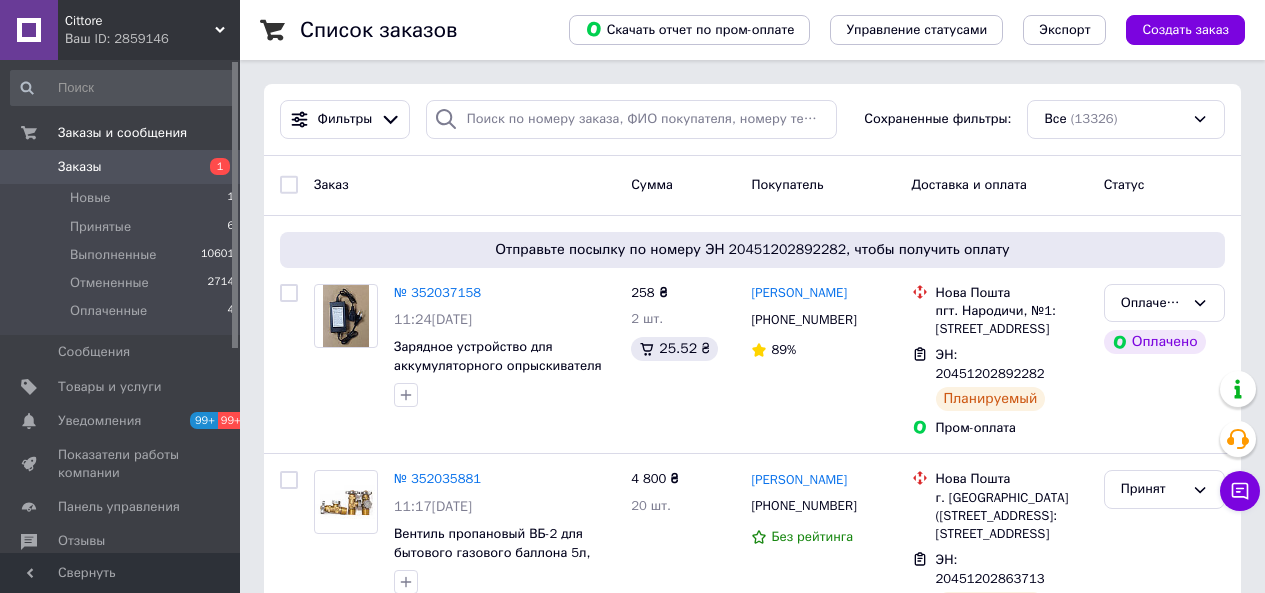 scroll, scrollTop: 0, scrollLeft: 0, axis: both 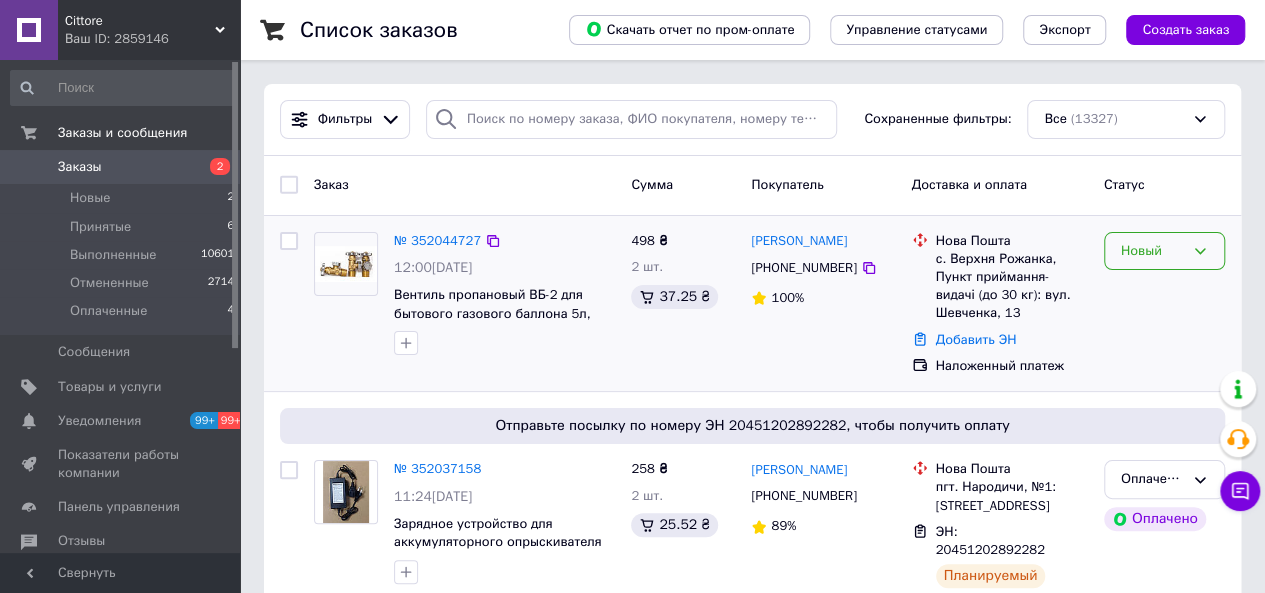 click on "Новый" at bounding box center (1152, 251) 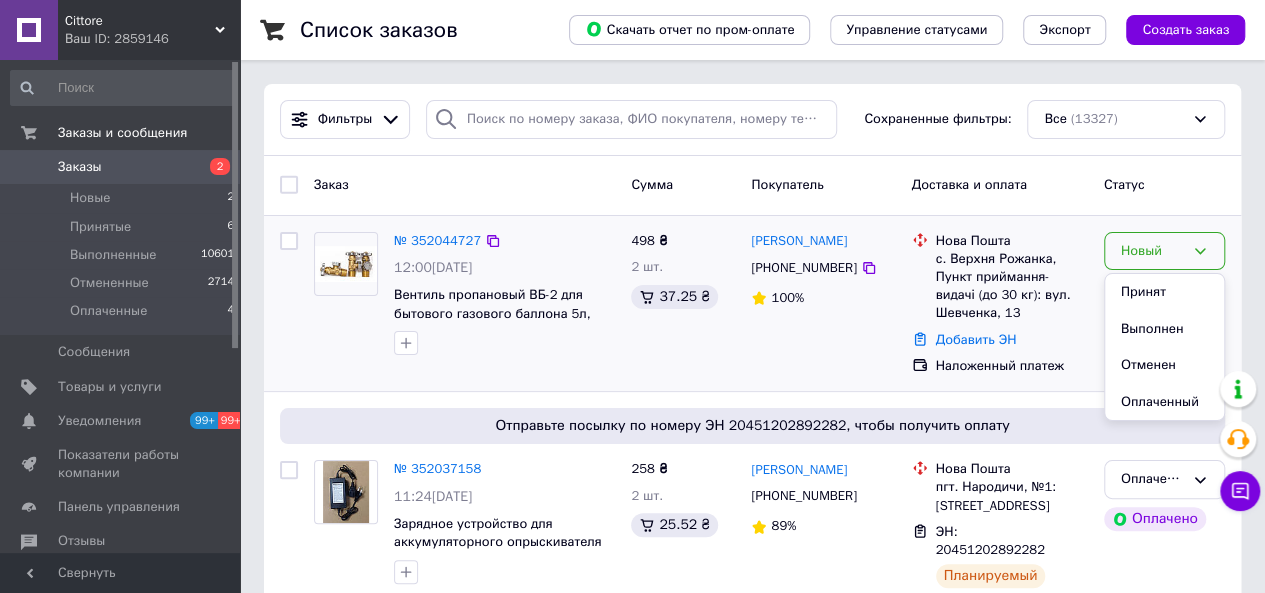 drag, startPoint x: 1165, startPoint y: 281, endPoint x: 1118, endPoint y: 281, distance: 47 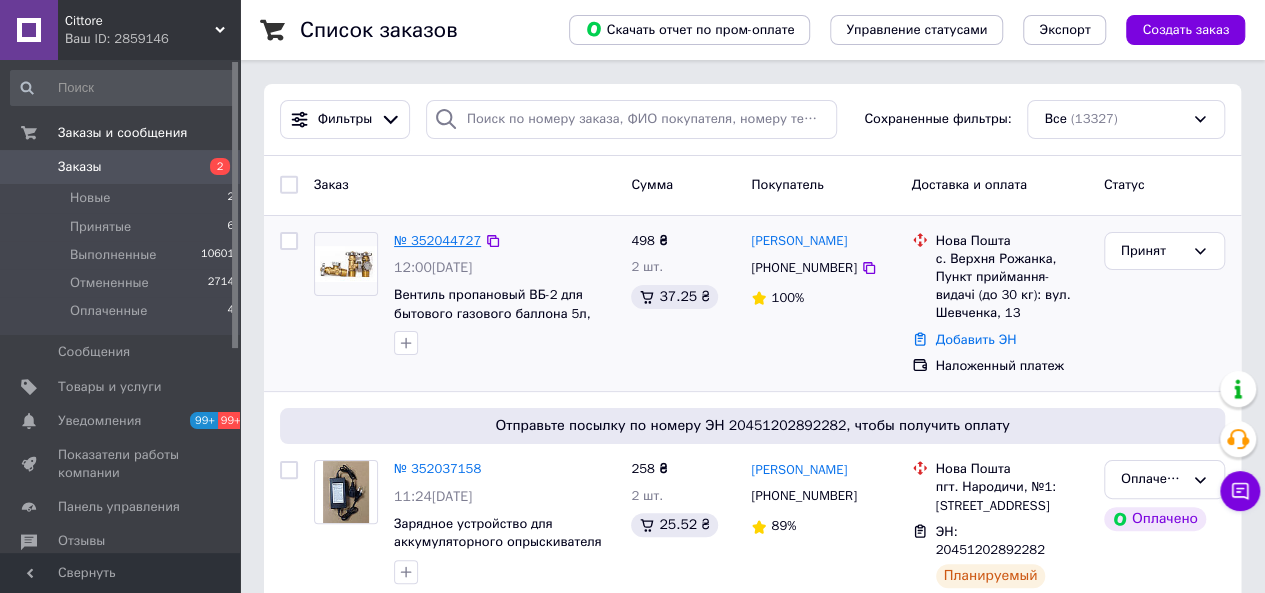 click on "№ 352044727" at bounding box center [437, 240] 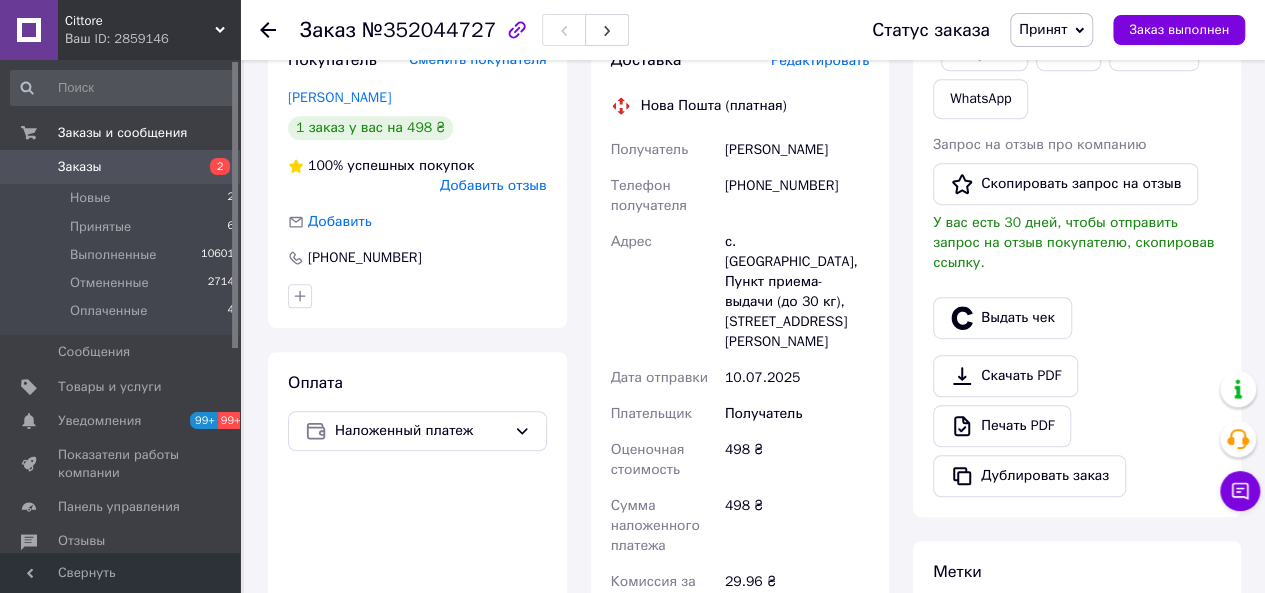 scroll, scrollTop: 500, scrollLeft: 0, axis: vertical 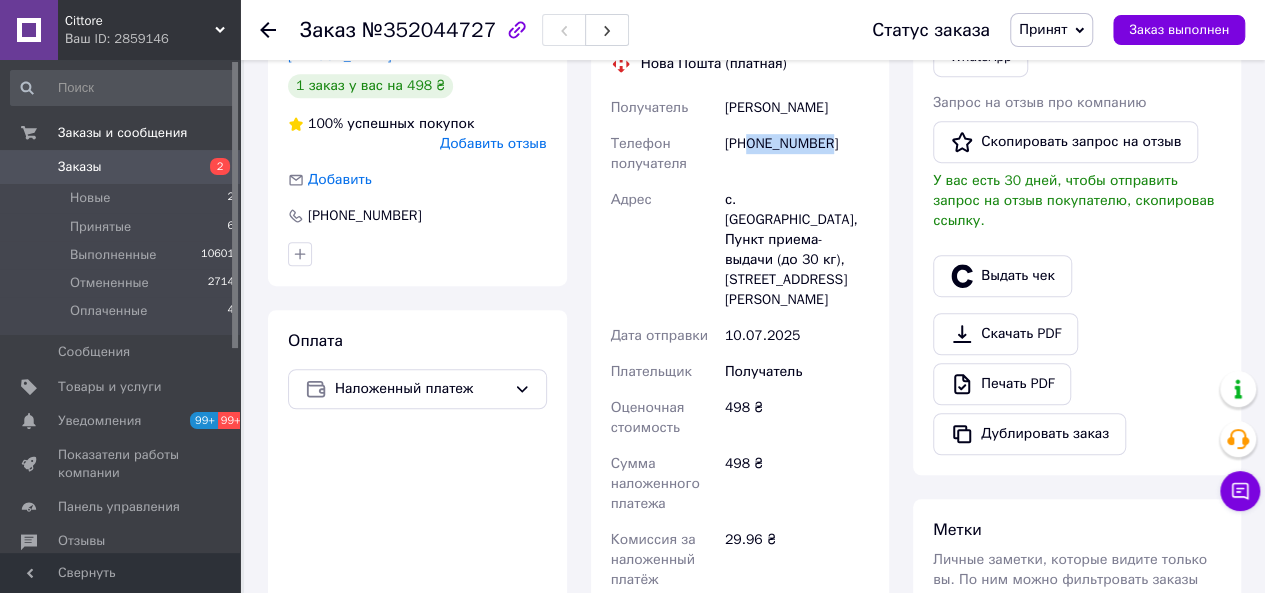 drag, startPoint x: 750, startPoint y: 147, endPoint x: 822, endPoint y: 143, distance: 72.11102 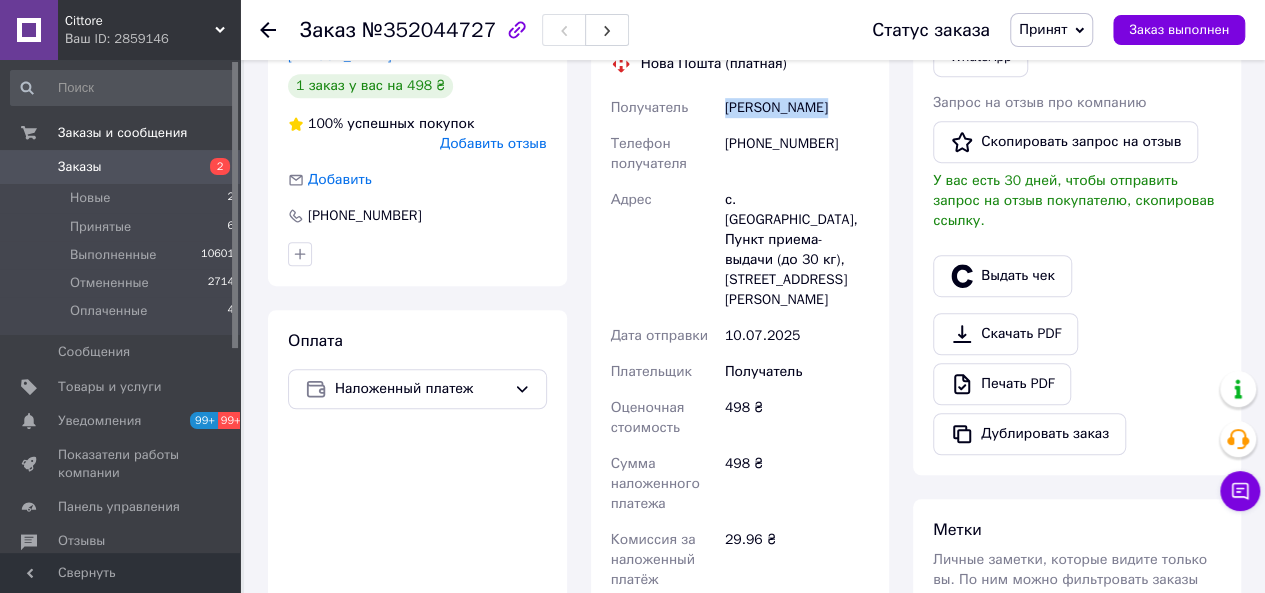 drag, startPoint x: 822, startPoint y: 109, endPoint x: 730, endPoint y: 111, distance: 92.021736 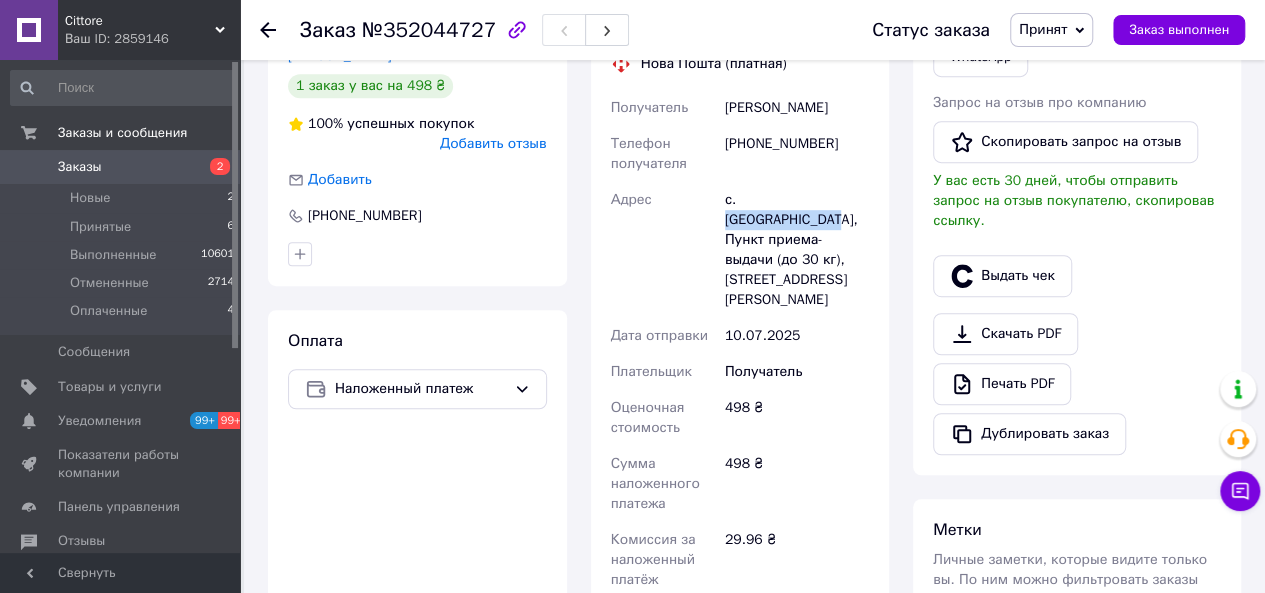 drag, startPoint x: 740, startPoint y: 203, endPoint x: 847, endPoint y: 202, distance: 107.00467 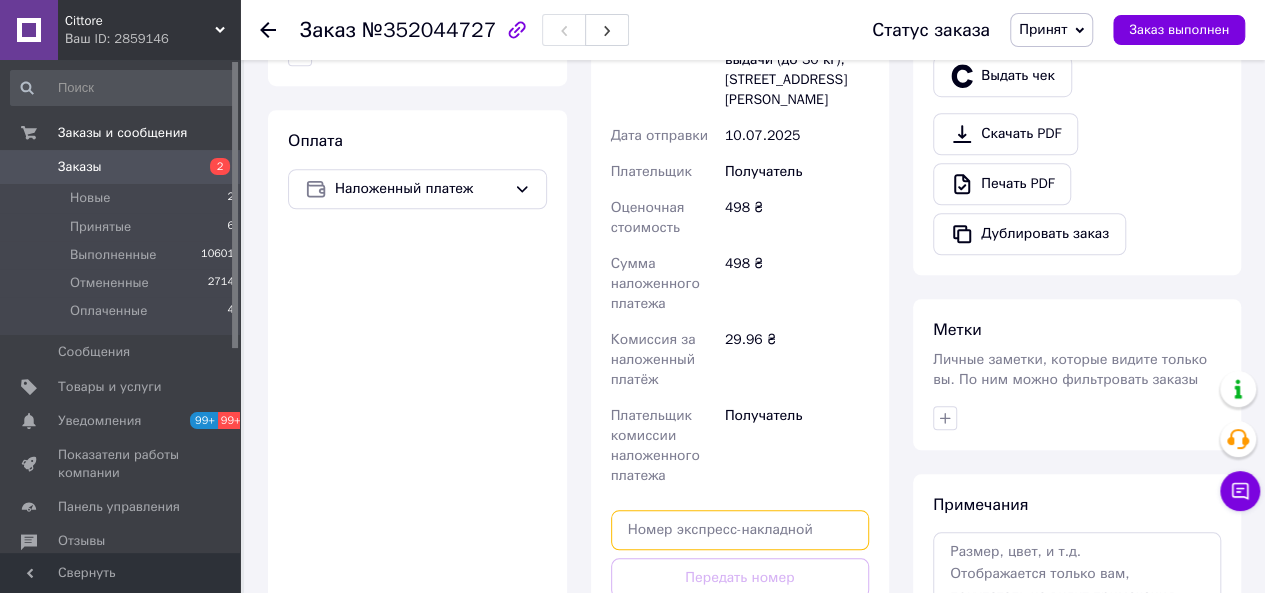 click at bounding box center (740, 530) 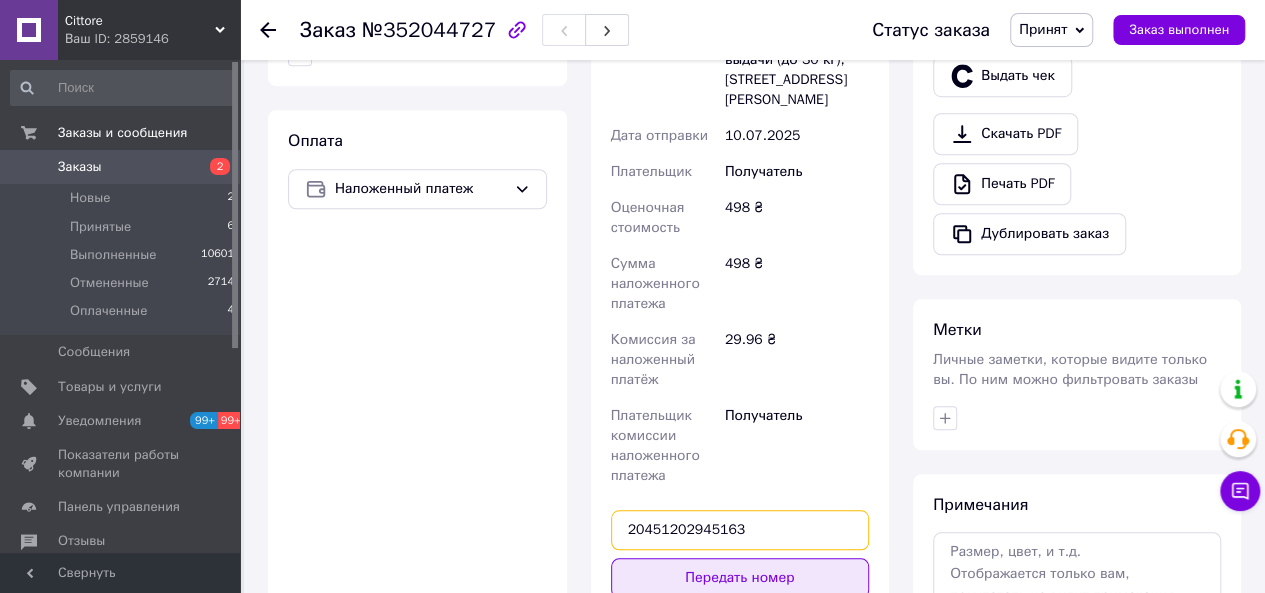 type on "20451202945163" 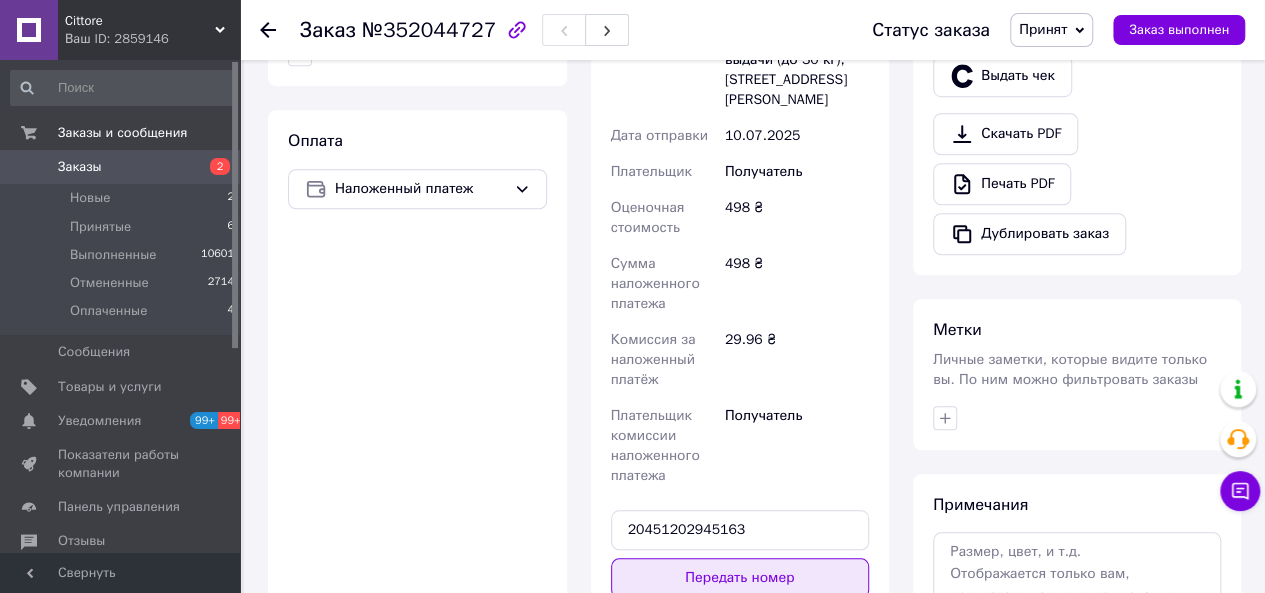 click on "Передать номер" at bounding box center (740, 578) 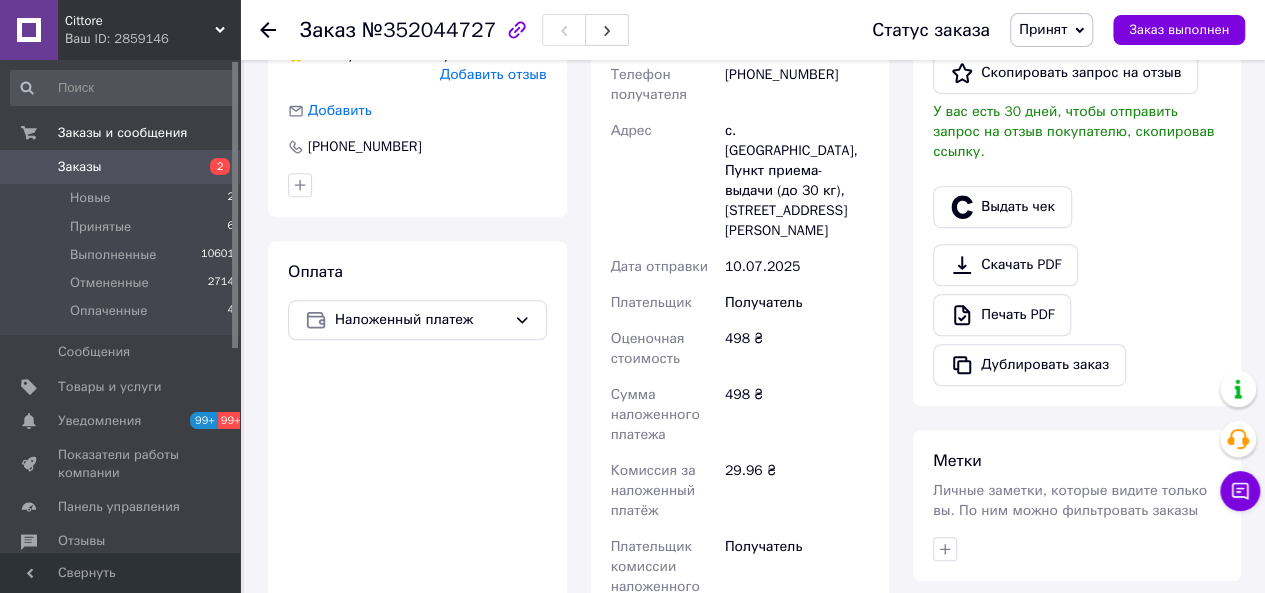 scroll, scrollTop: 400, scrollLeft: 0, axis: vertical 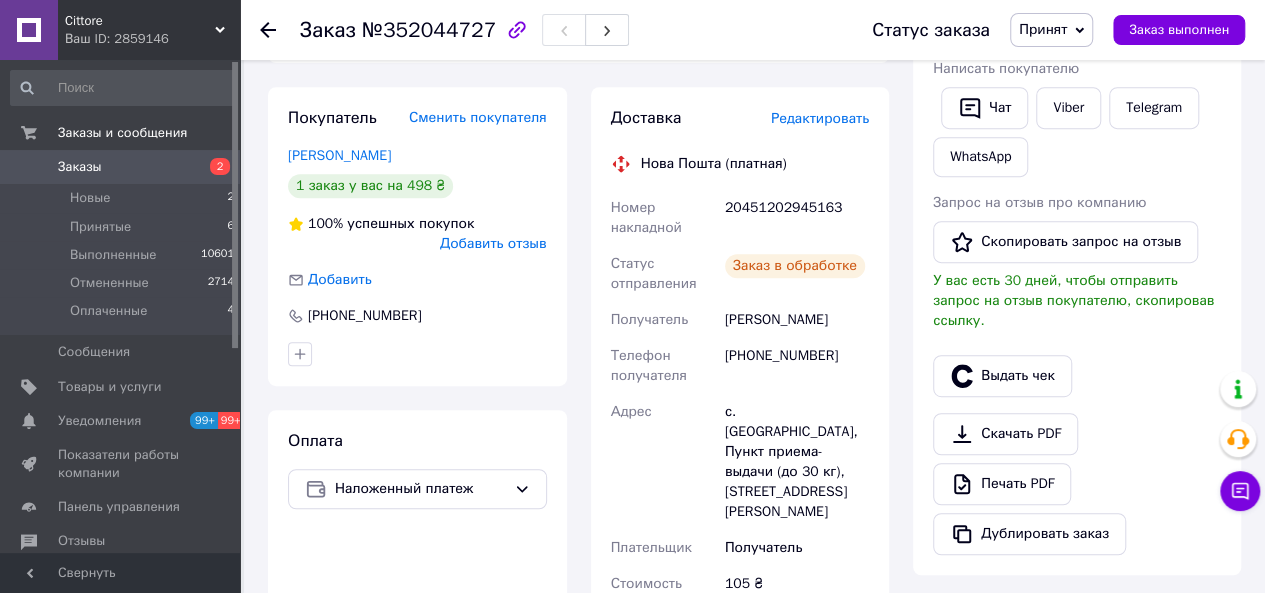click on "Заказы" at bounding box center [80, 167] 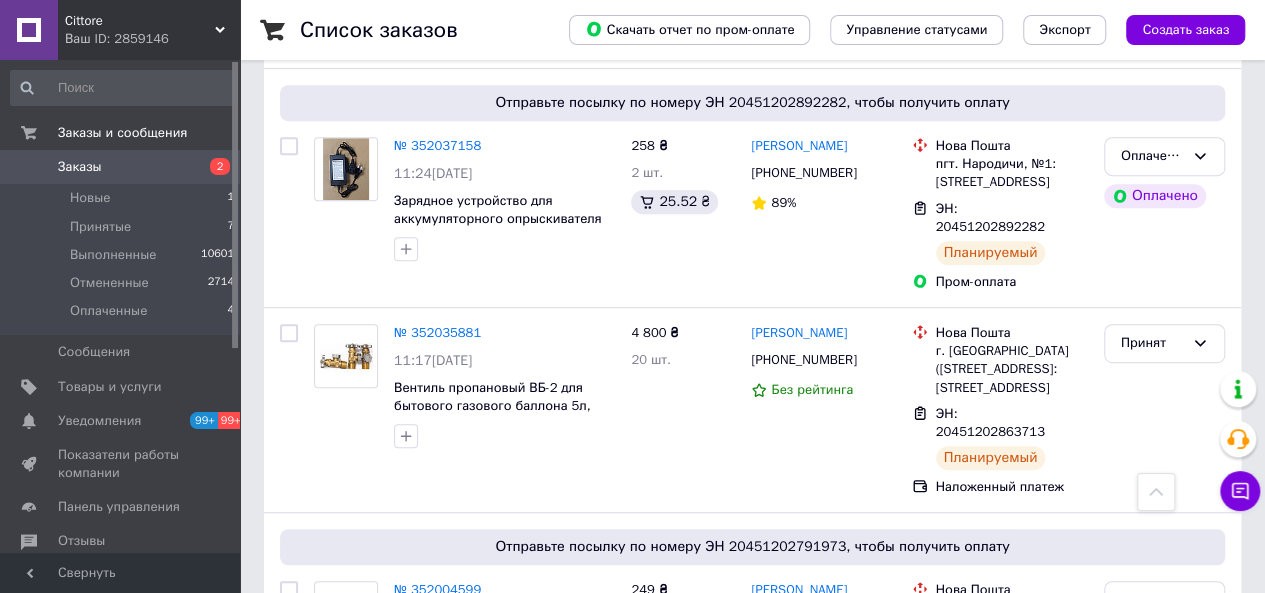 scroll, scrollTop: 600, scrollLeft: 0, axis: vertical 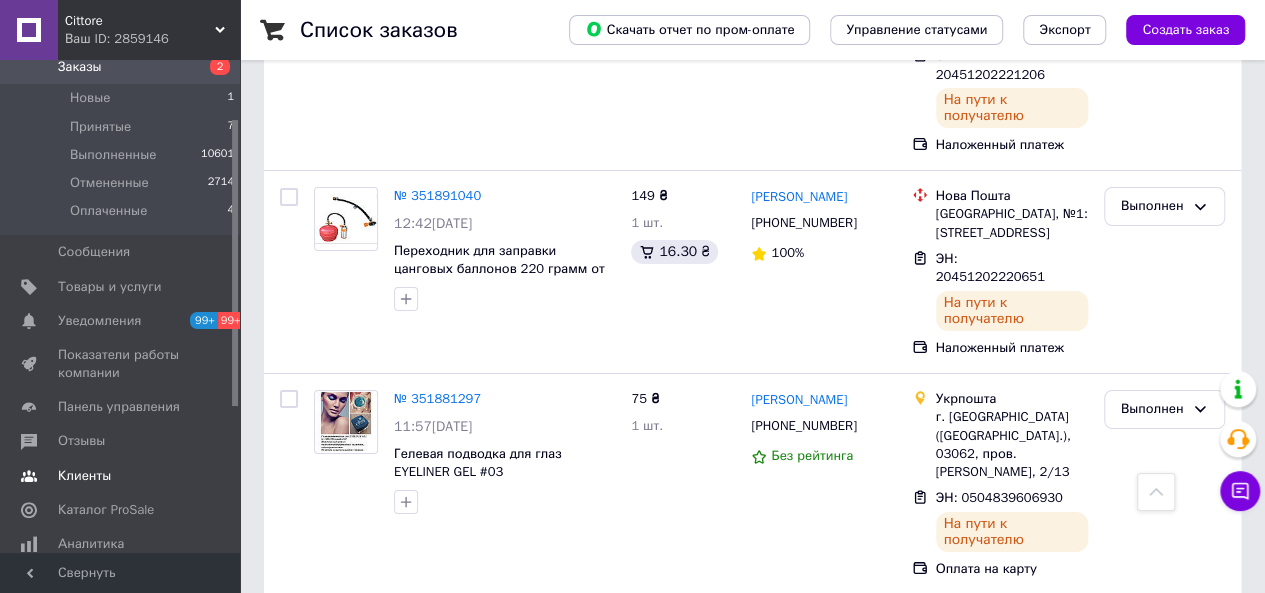 click on "Клиенты" at bounding box center (121, 476) 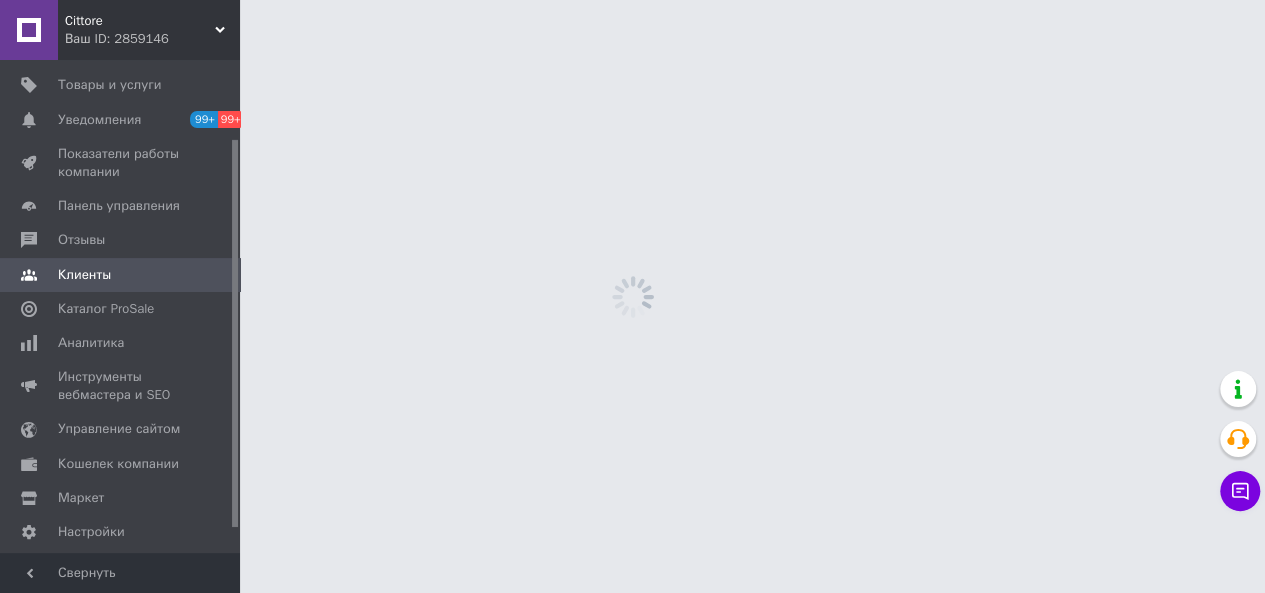 scroll, scrollTop: 0, scrollLeft: 0, axis: both 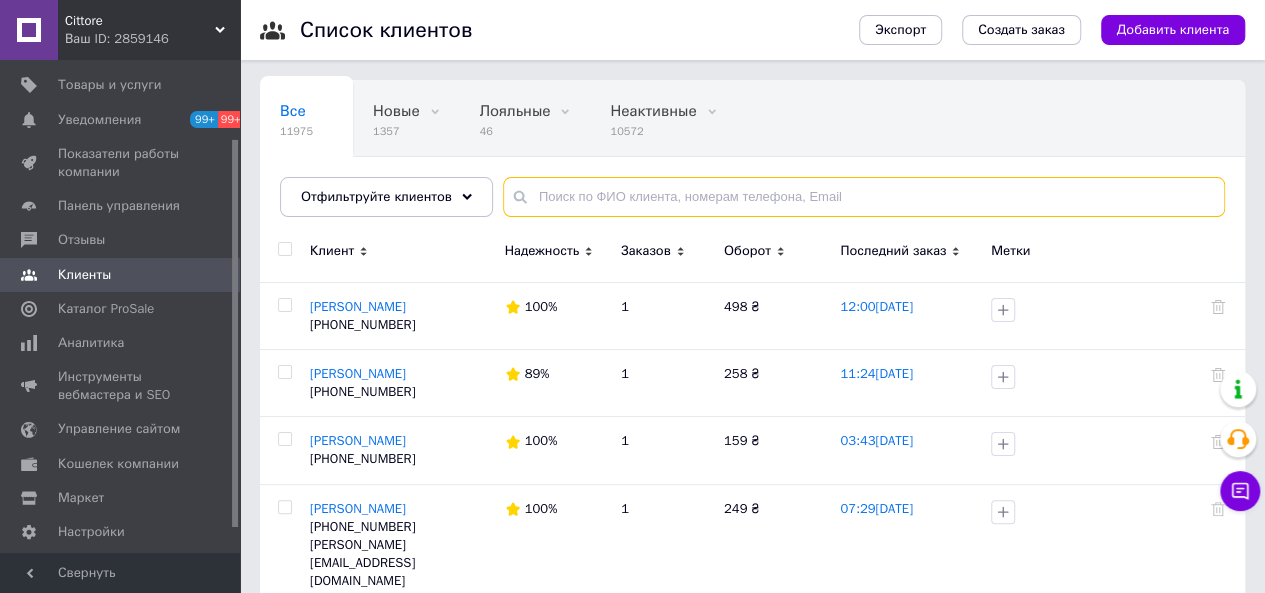 click at bounding box center [864, 197] 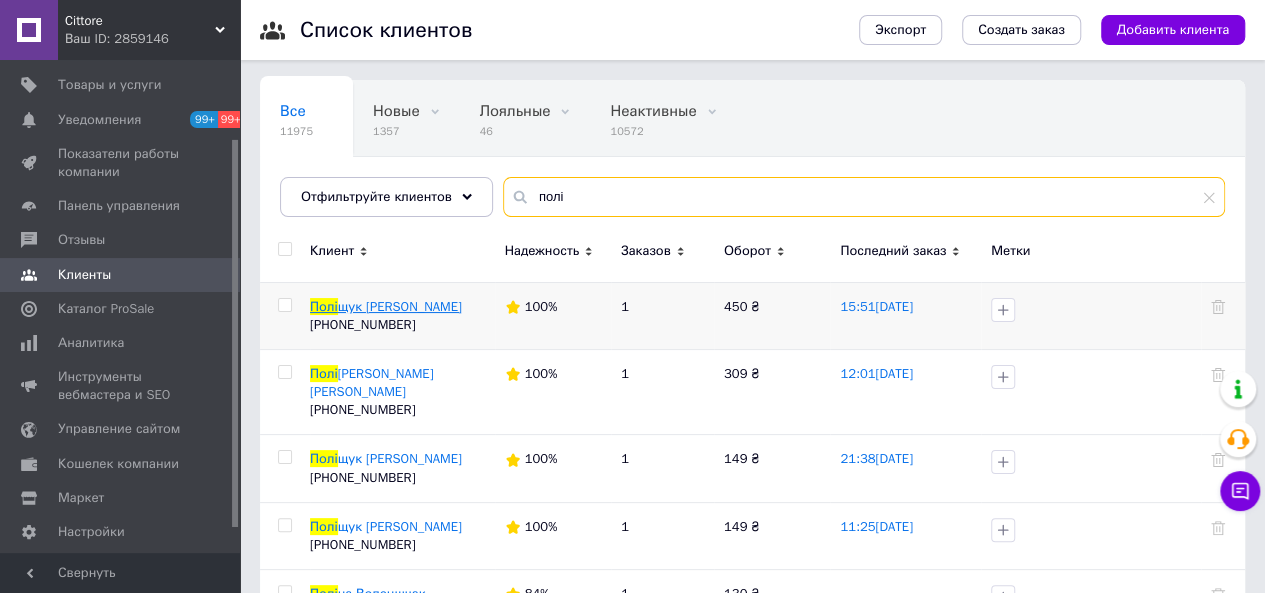 type on "полі" 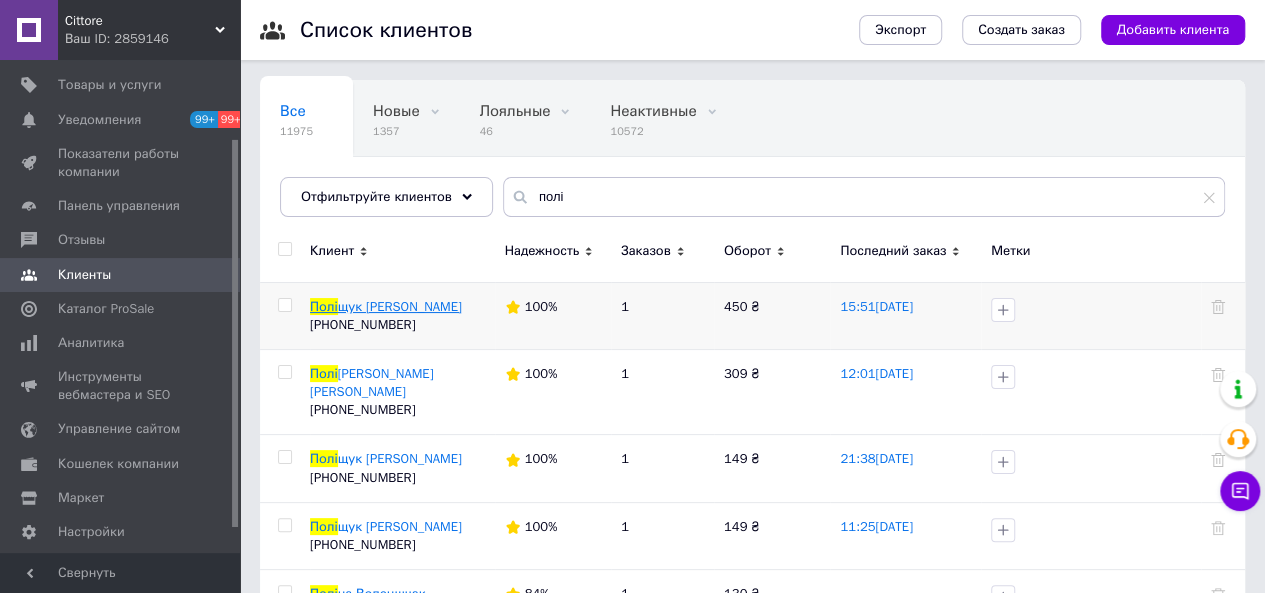 click on "щук Юрій" at bounding box center (400, 306) 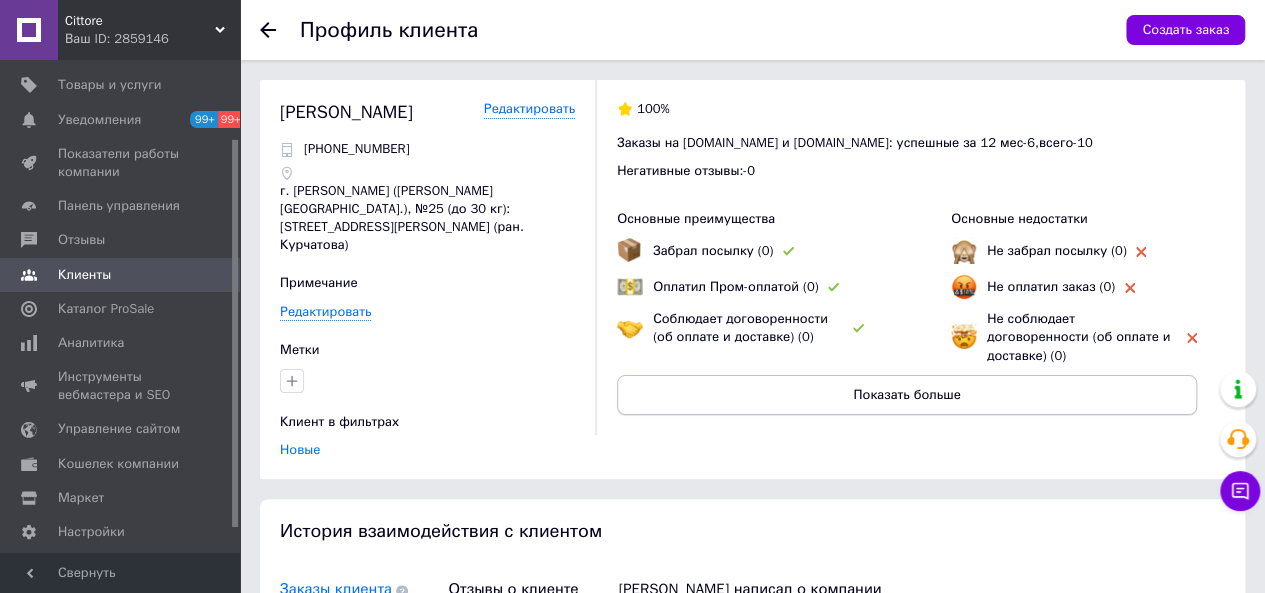 scroll, scrollTop: 300, scrollLeft: 0, axis: vertical 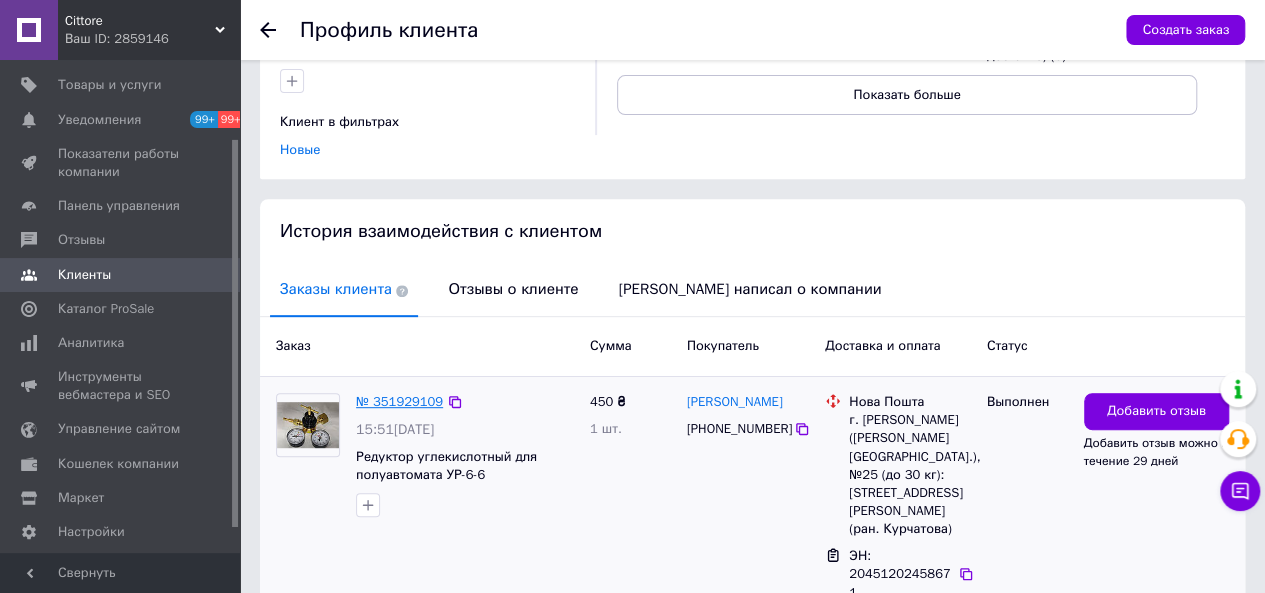 click on "№ 351929109" at bounding box center (399, 401) 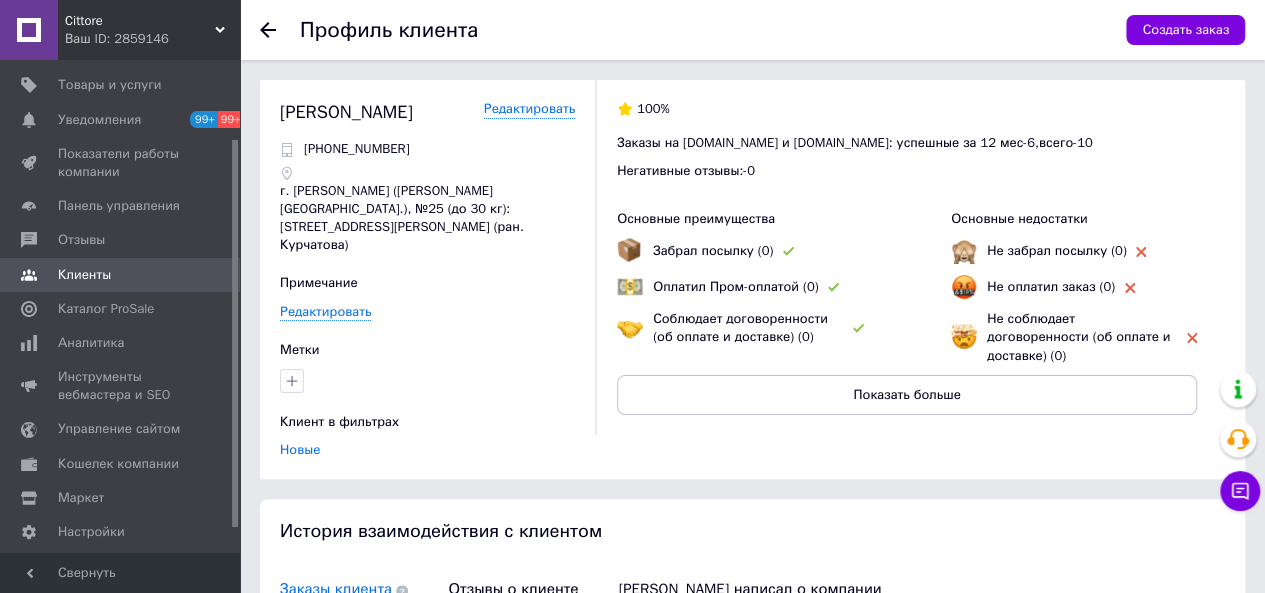 scroll, scrollTop: 319, scrollLeft: 0, axis: vertical 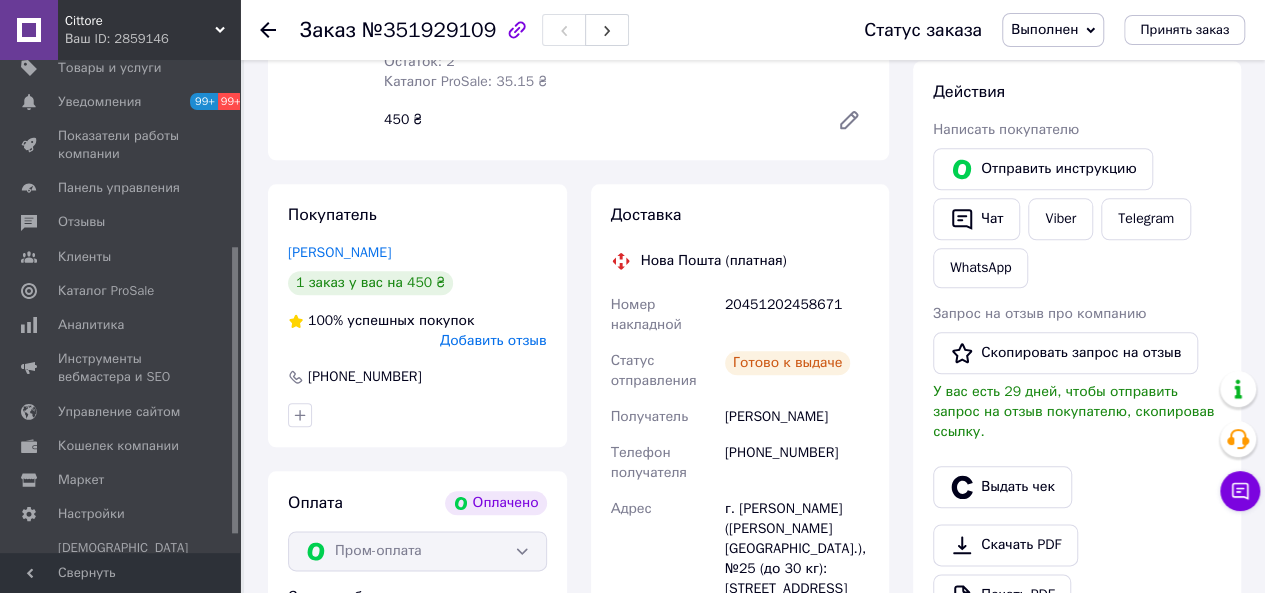 click on "Добавить отзыв" at bounding box center [493, 340] 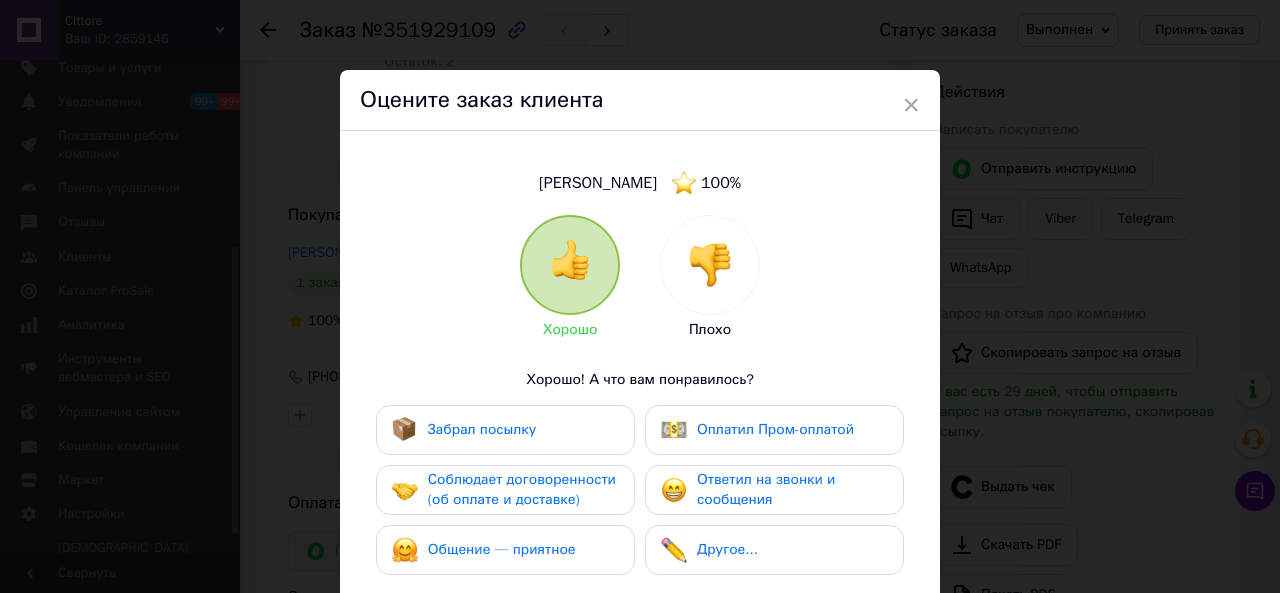 click on "Забрал посылку" at bounding box center (505, 430) 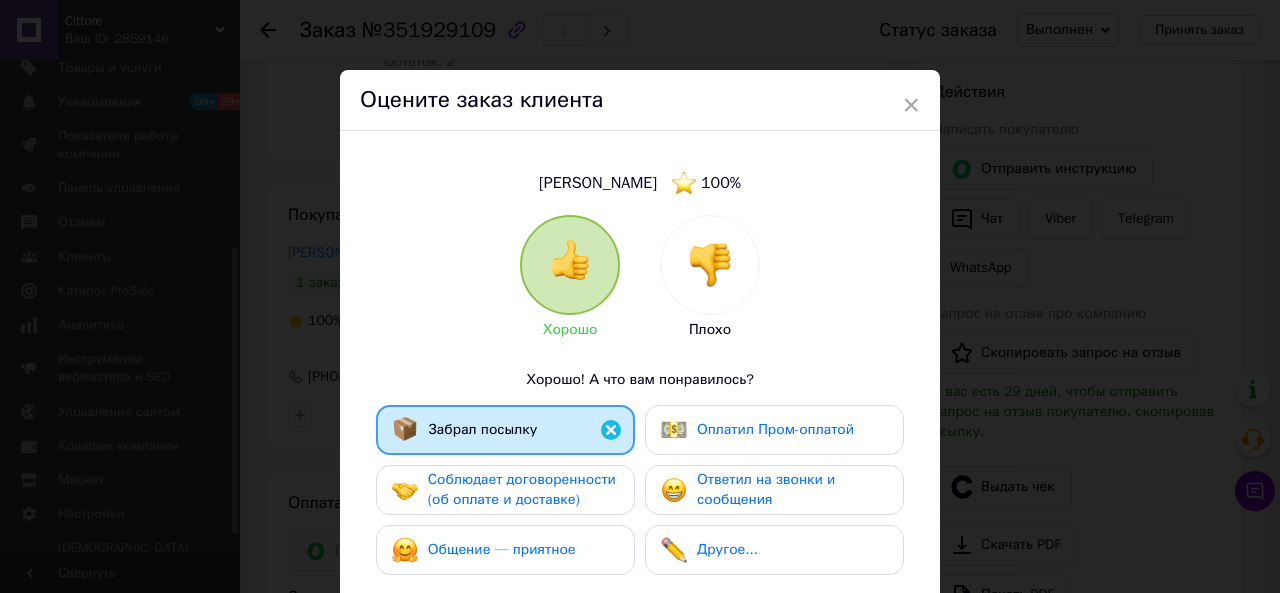 click on "Оплатил Пром-оплатой" at bounding box center [774, 430] 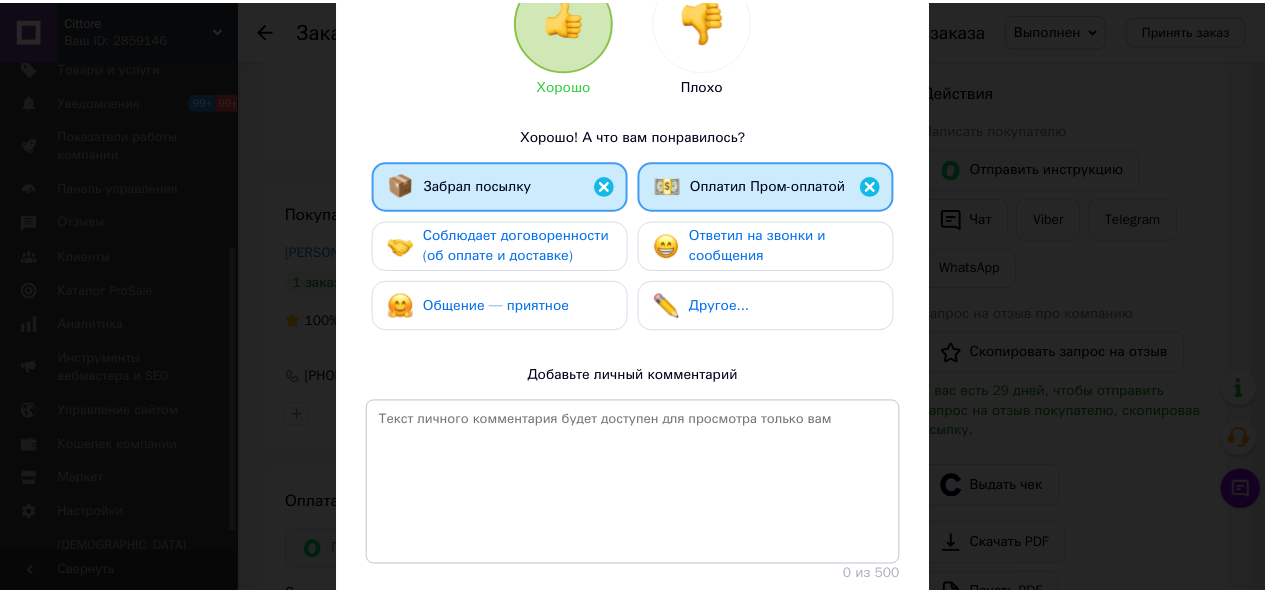 scroll, scrollTop: 300, scrollLeft: 0, axis: vertical 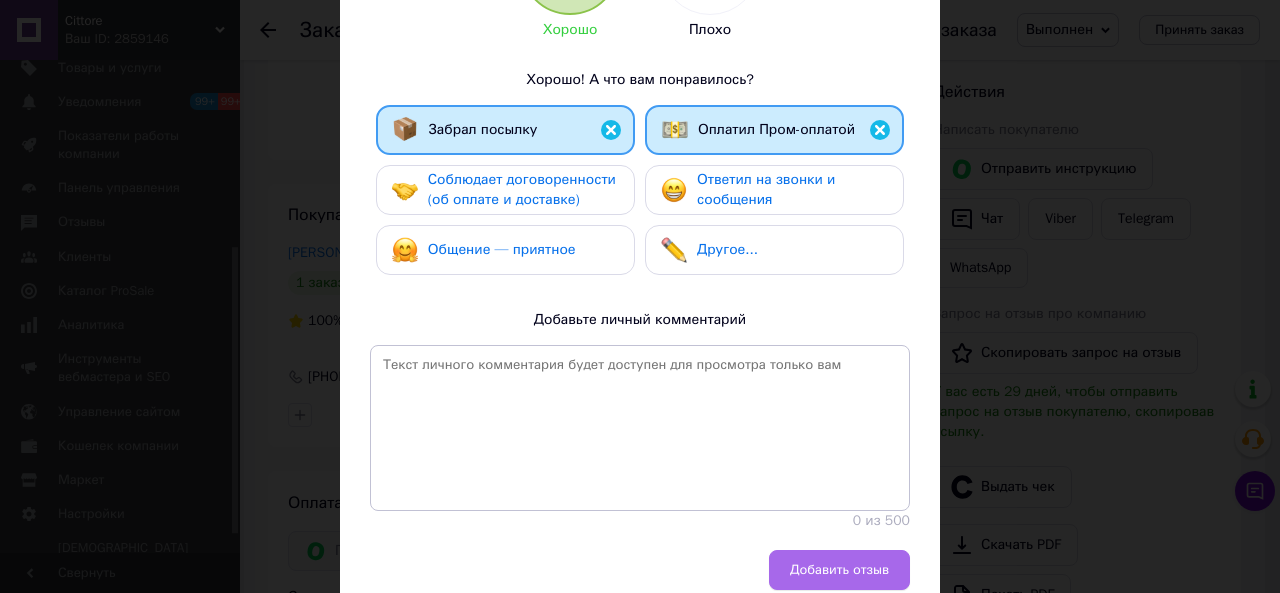 click on "Добавить отзыв" at bounding box center [839, 570] 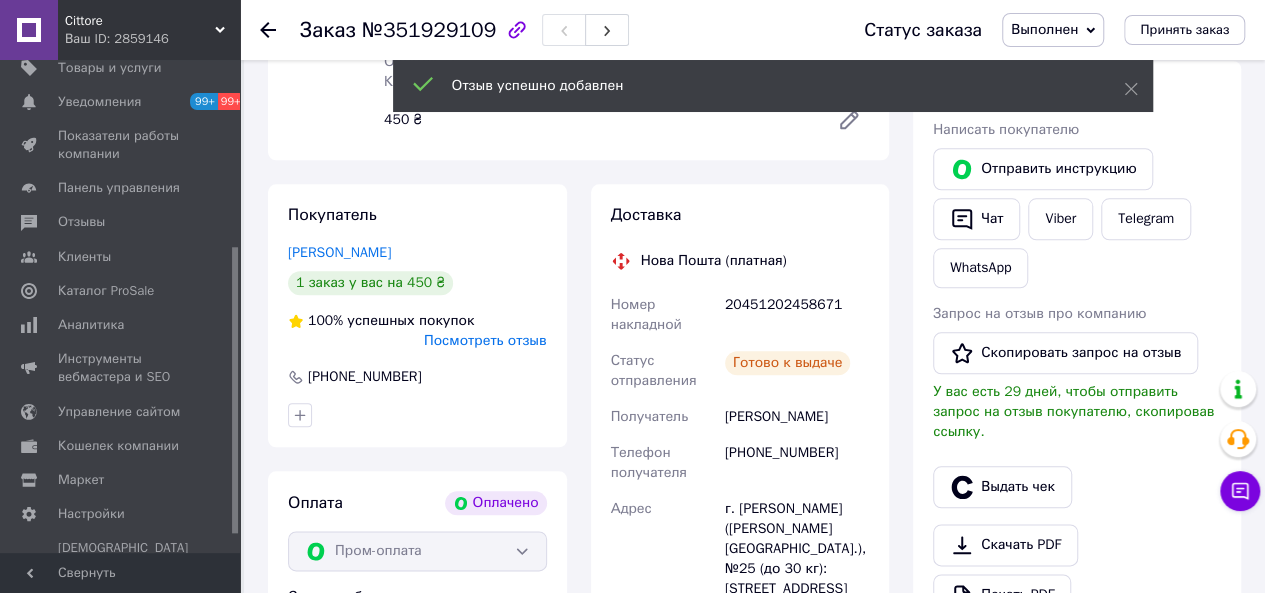 click on "Выдать чек" at bounding box center (1002, 487) 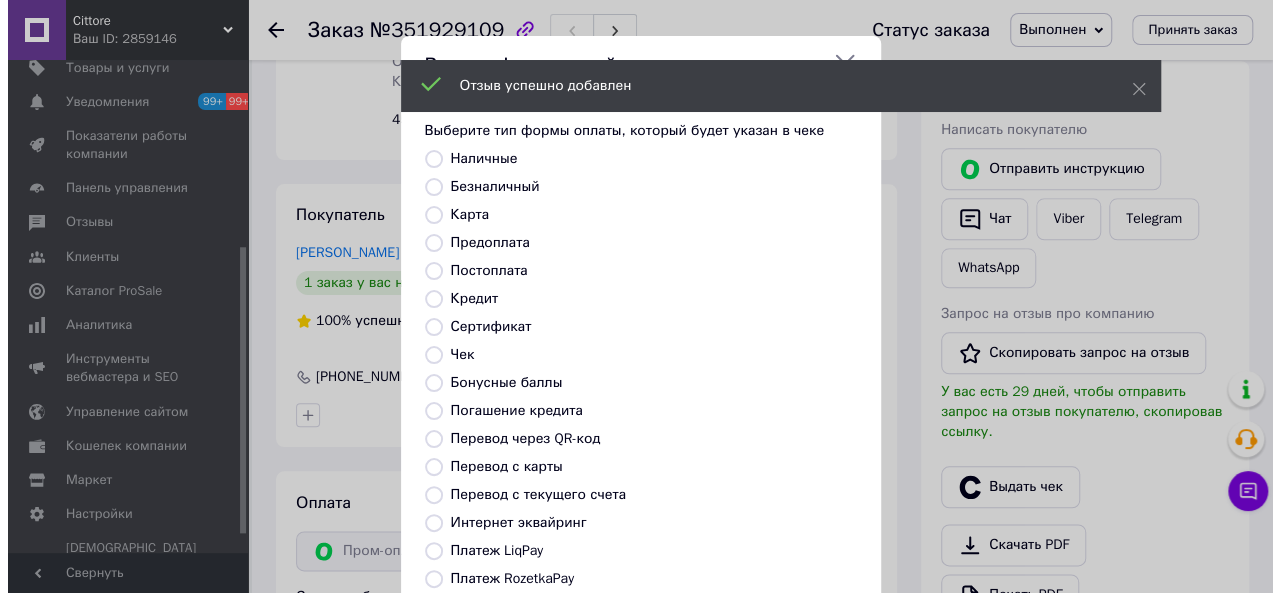 scroll, scrollTop: 880, scrollLeft: 0, axis: vertical 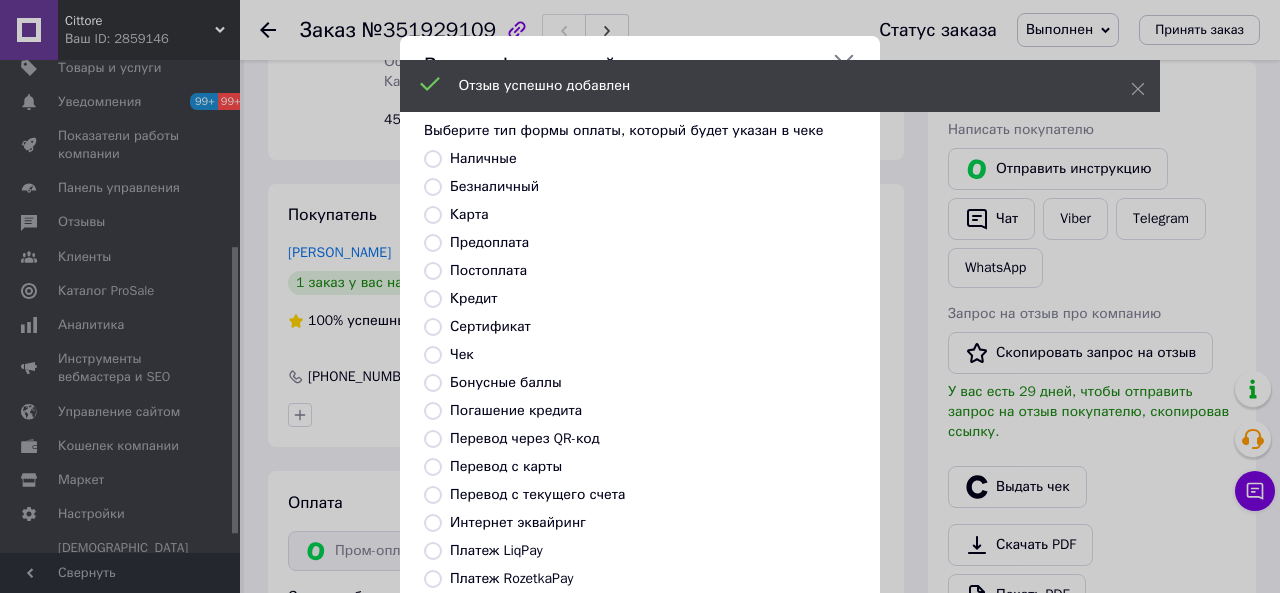 click on "Безналичный" at bounding box center (494, 186) 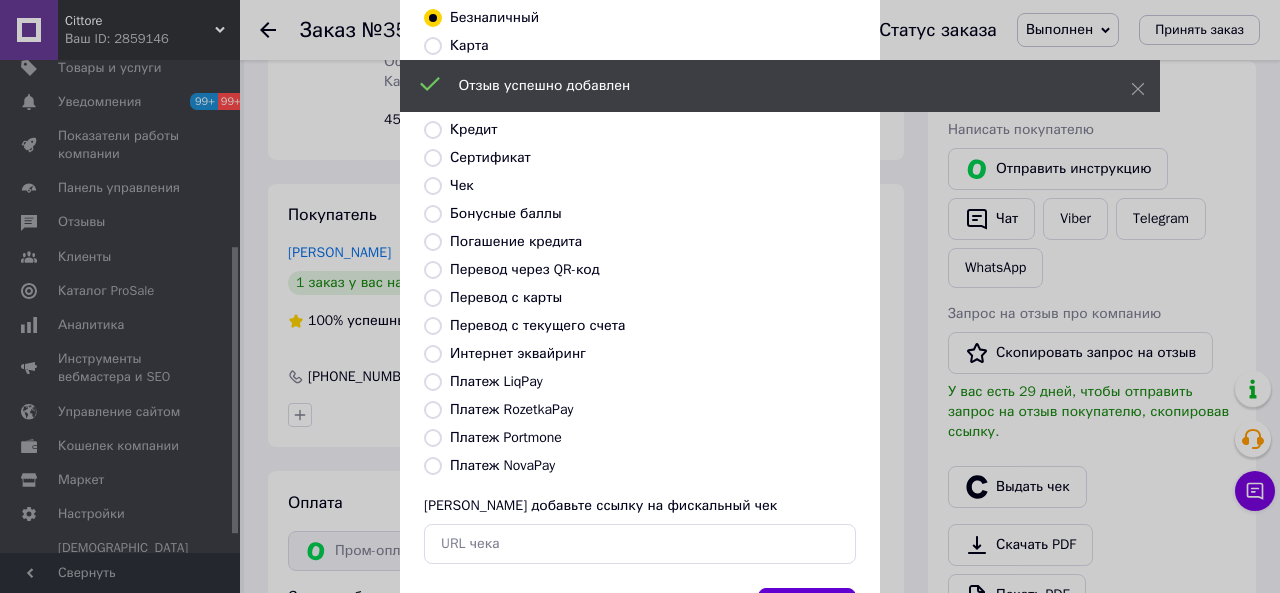 scroll, scrollTop: 264, scrollLeft: 0, axis: vertical 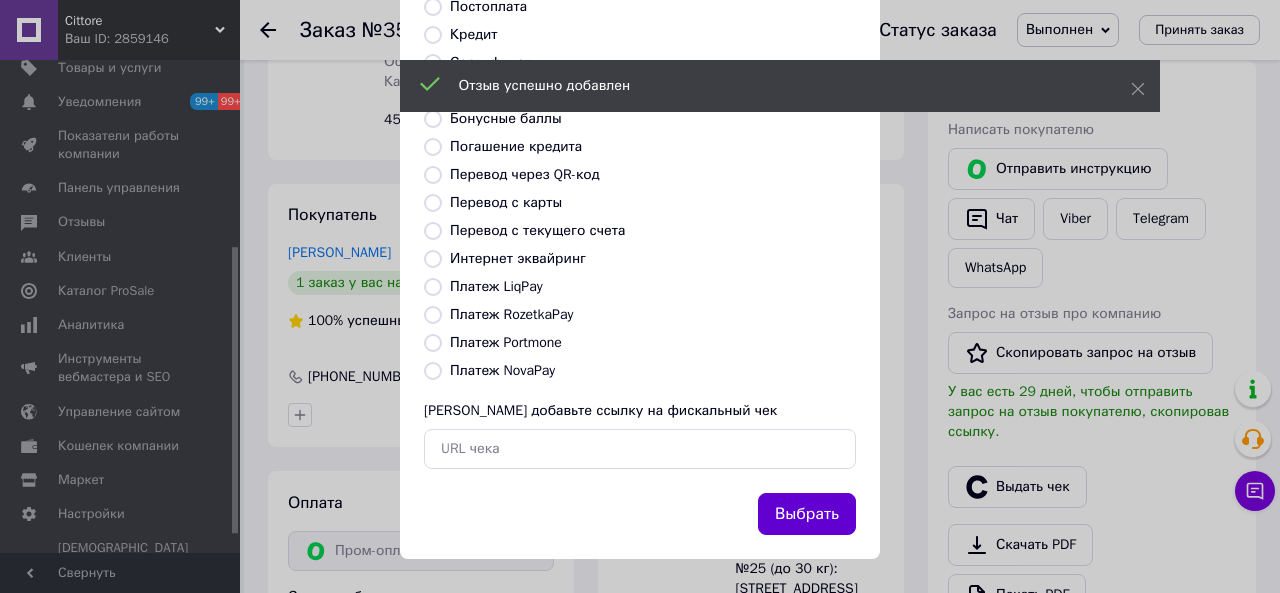 click on "Выбрать" at bounding box center [807, 514] 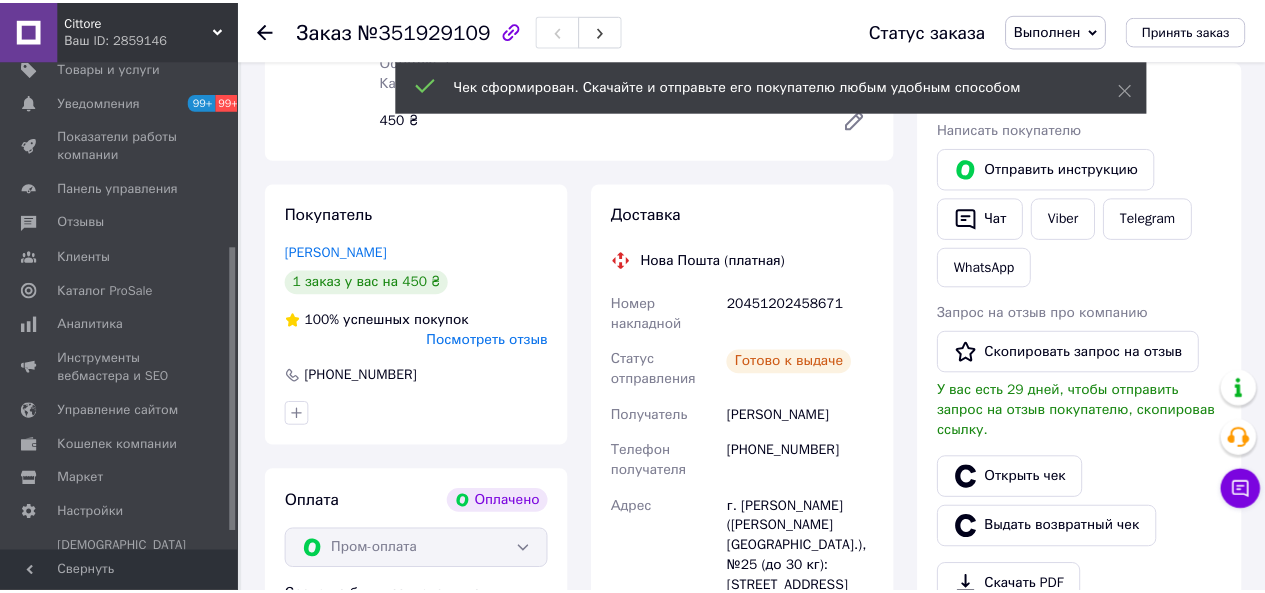 scroll, scrollTop: 900, scrollLeft: 0, axis: vertical 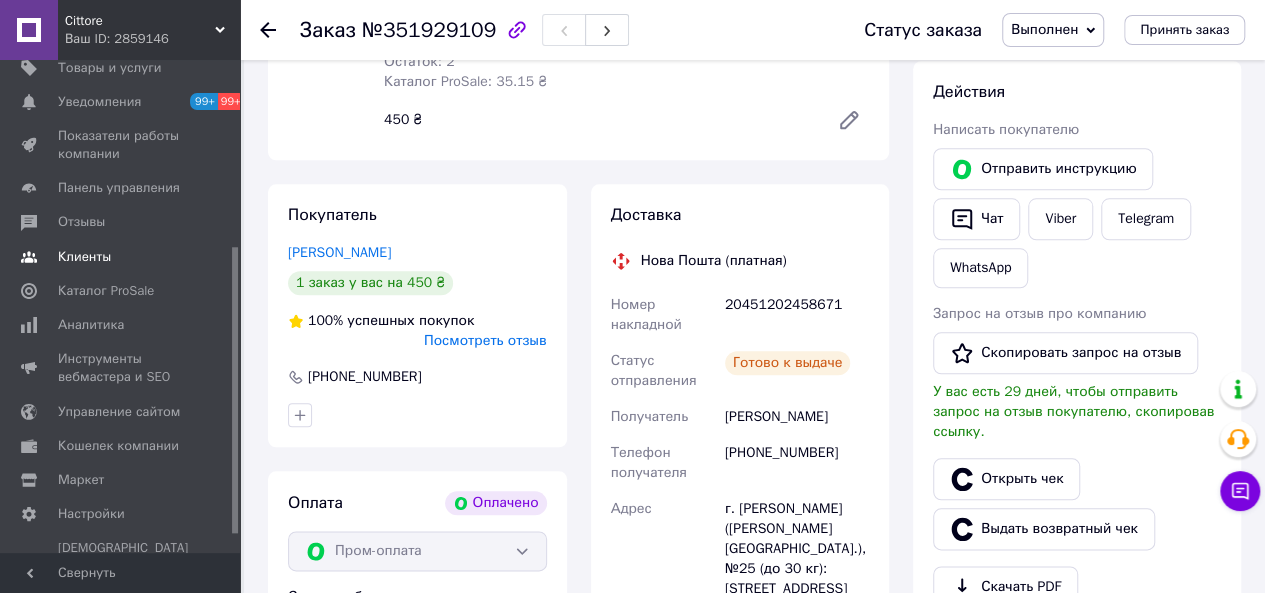 click on "Клиенты" at bounding box center (84, 257) 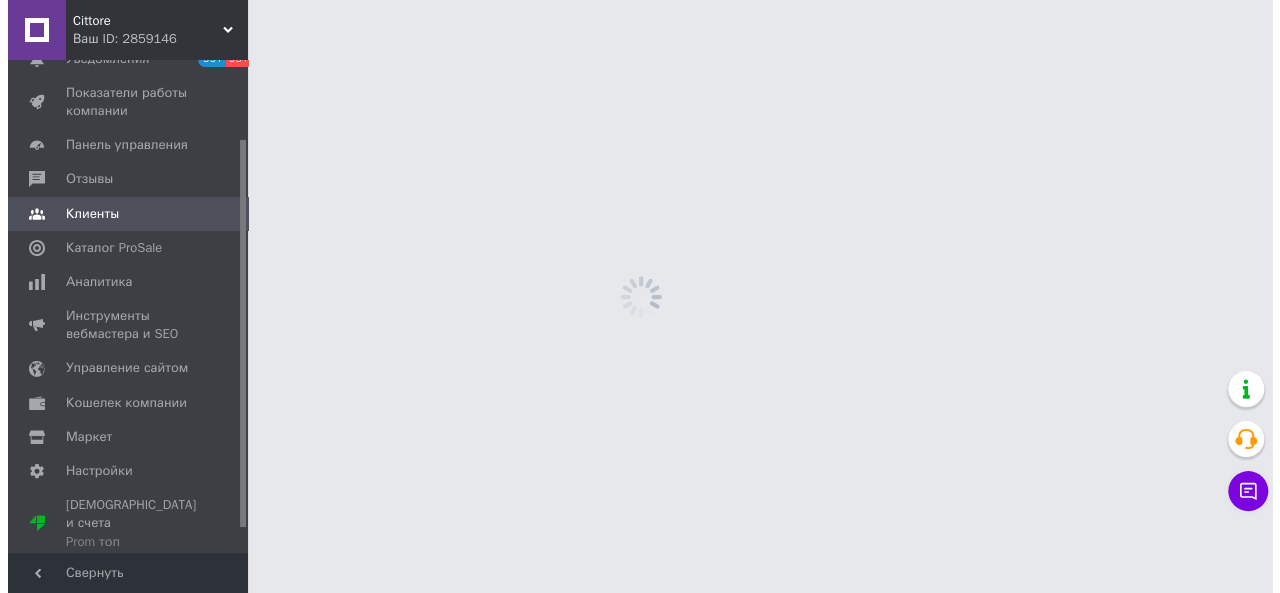 scroll, scrollTop: 0, scrollLeft: 0, axis: both 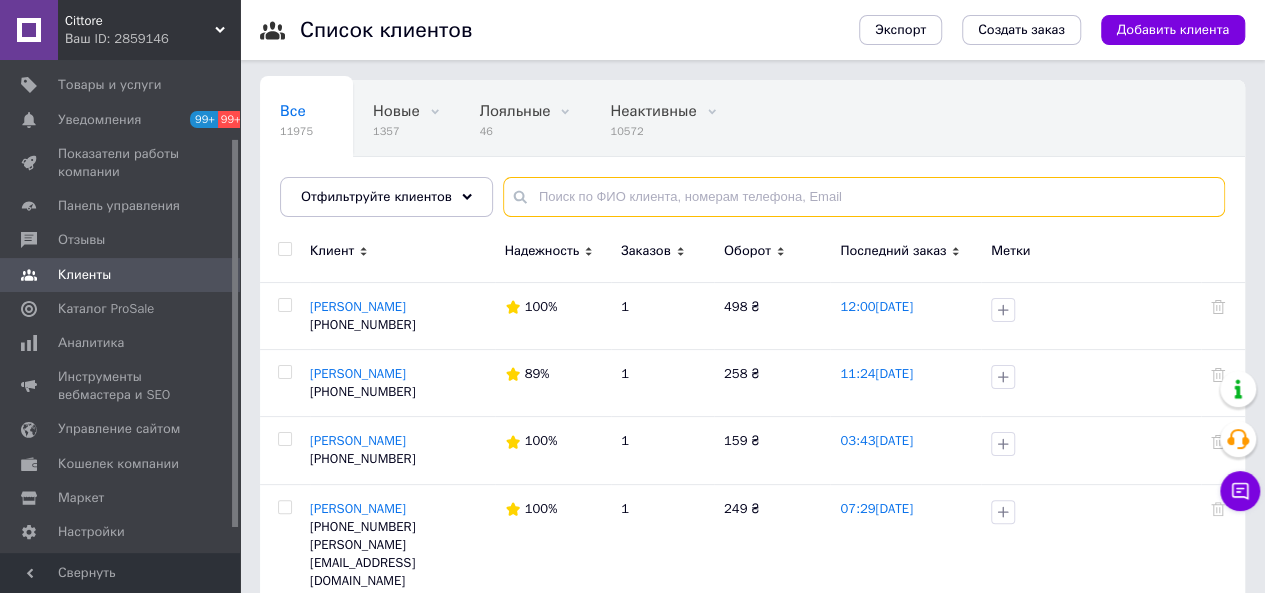 click at bounding box center [864, 197] 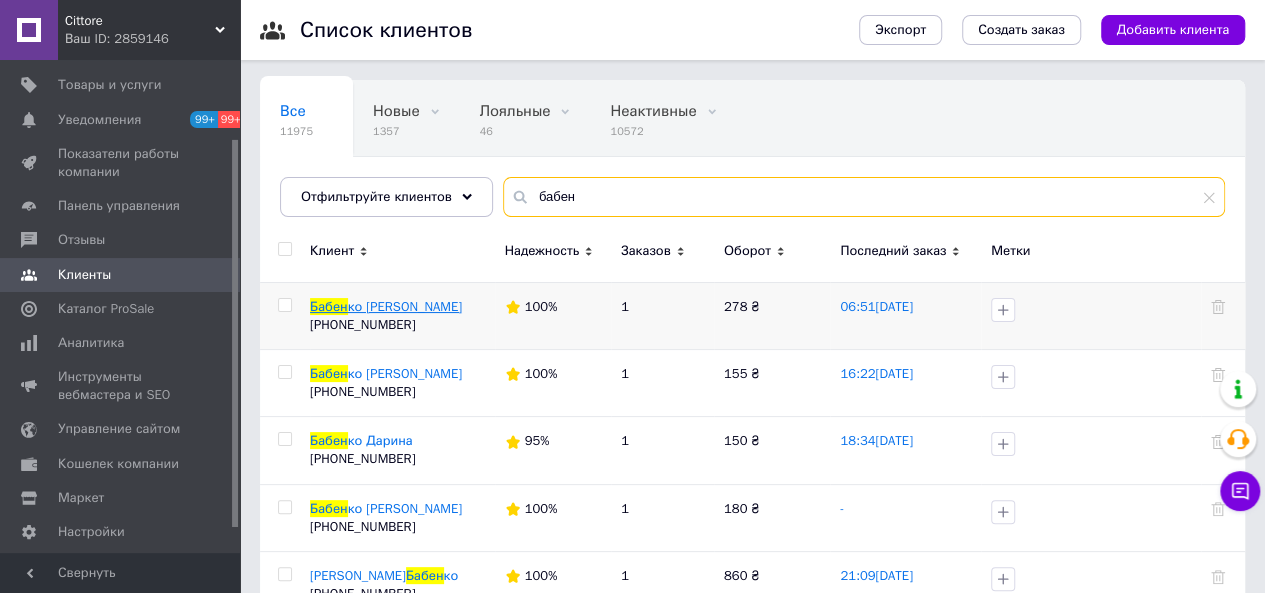 type on "бабен" 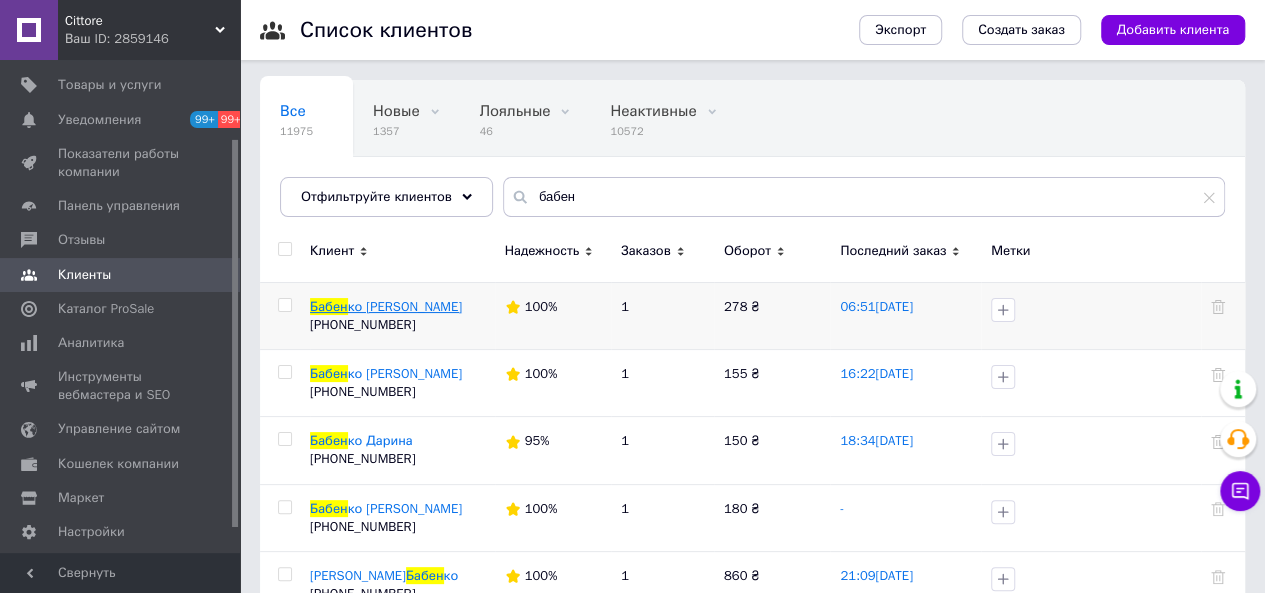 click on "ко Алексей" at bounding box center (405, 306) 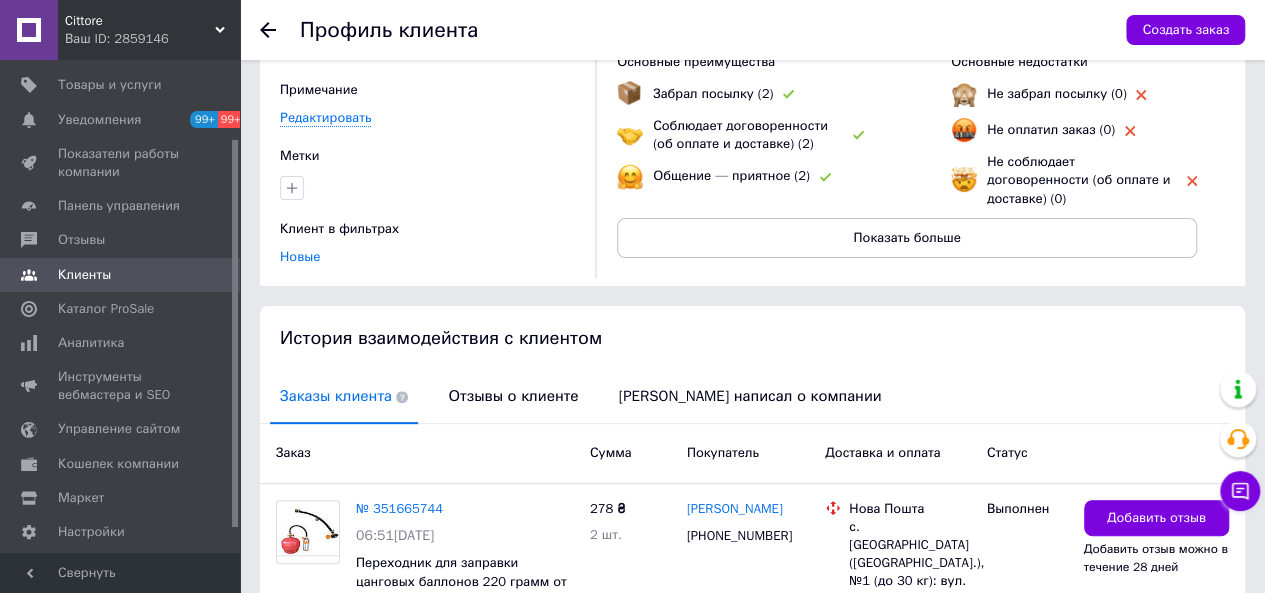 scroll, scrollTop: 300, scrollLeft: 0, axis: vertical 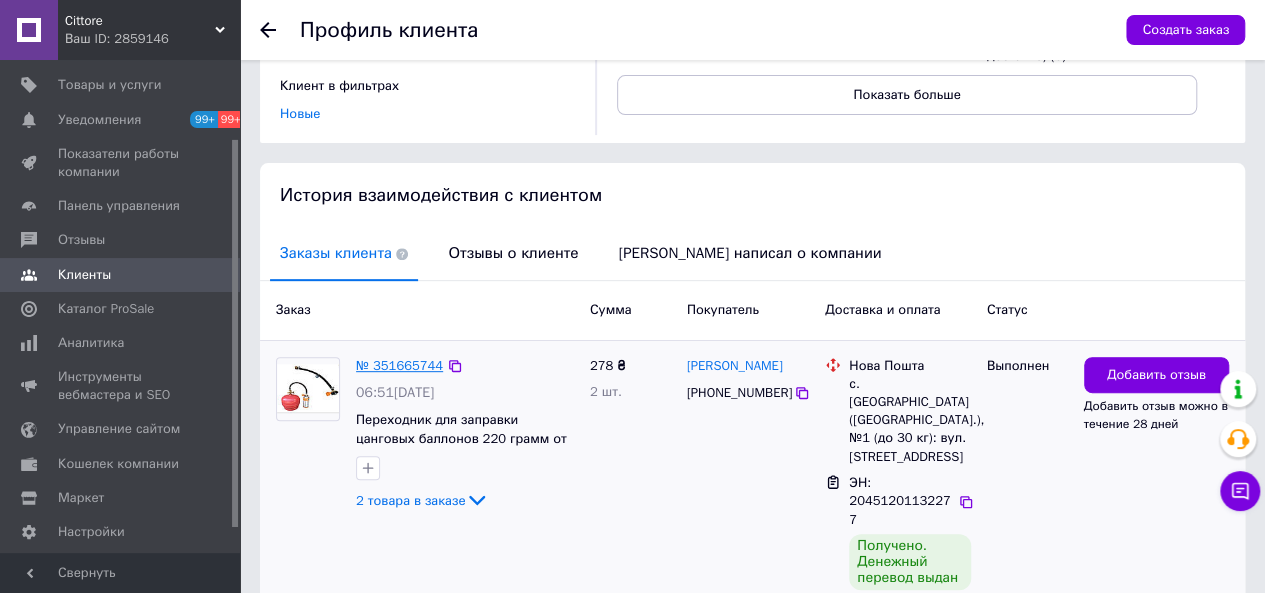 click on "№ 351665744" at bounding box center (399, 365) 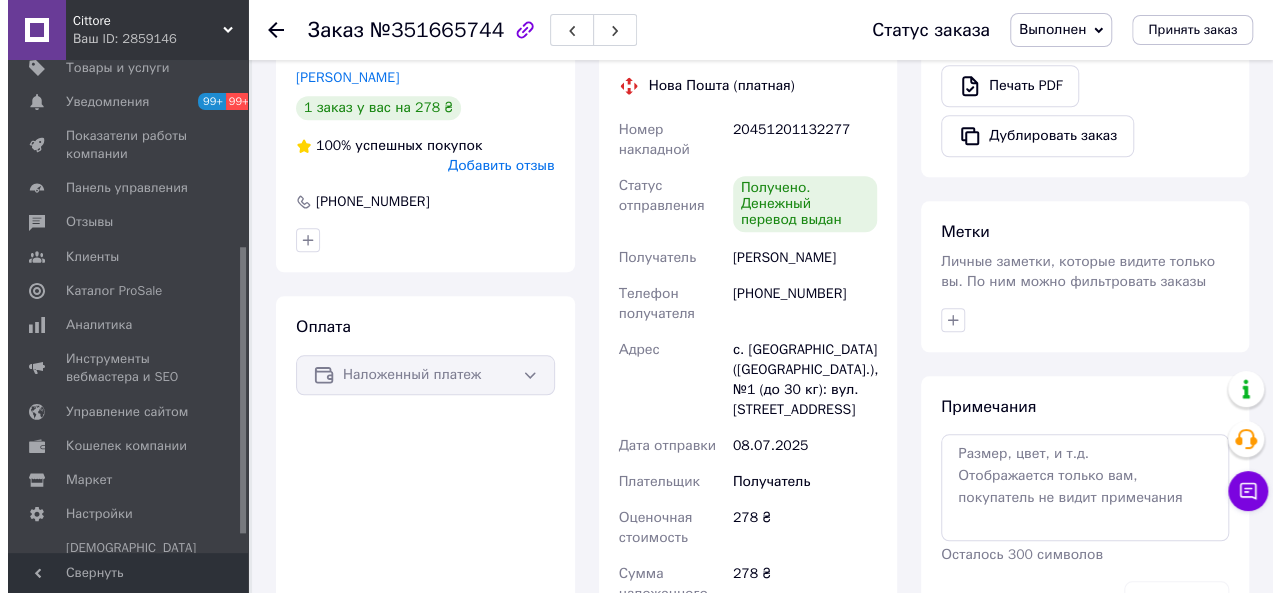 scroll, scrollTop: 800, scrollLeft: 0, axis: vertical 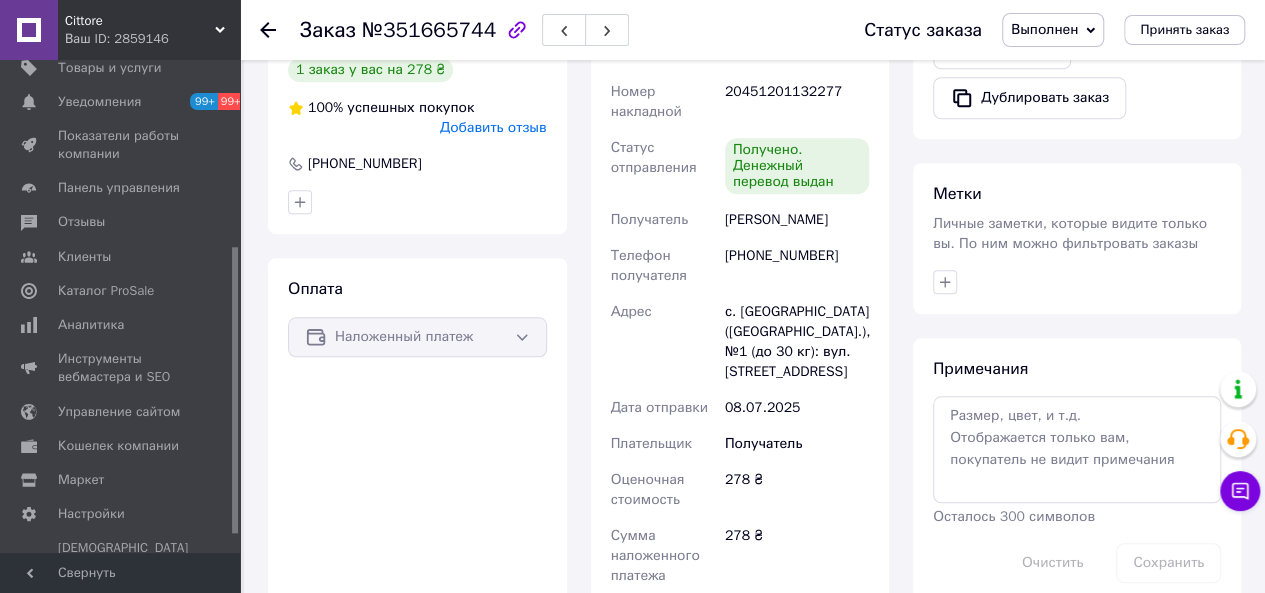 click on "Добавить отзыв" at bounding box center (493, 127) 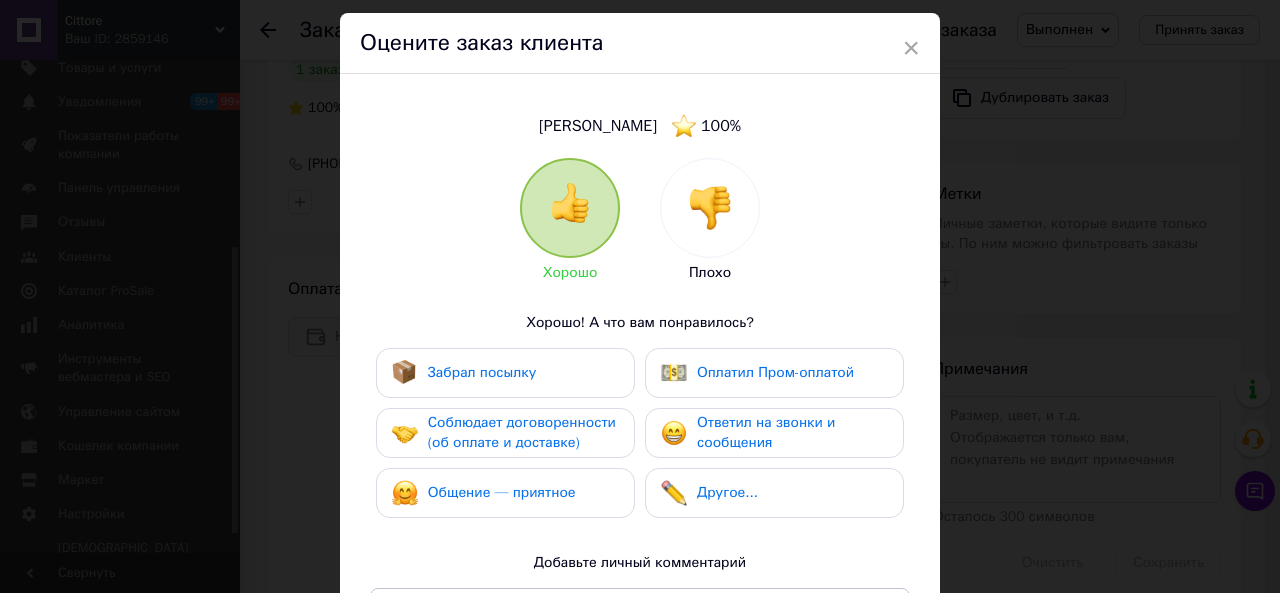 scroll, scrollTop: 100, scrollLeft: 0, axis: vertical 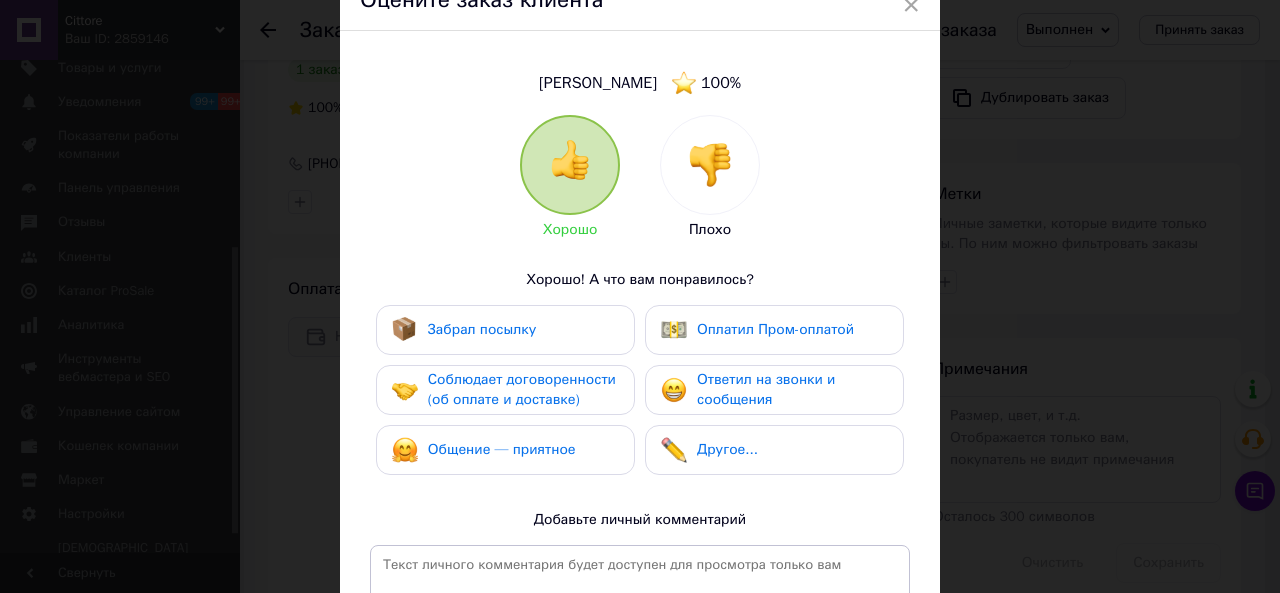 drag, startPoint x: 566, startPoint y: 324, endPoint x: 556, endPoint y: 397, distance: 73.68175 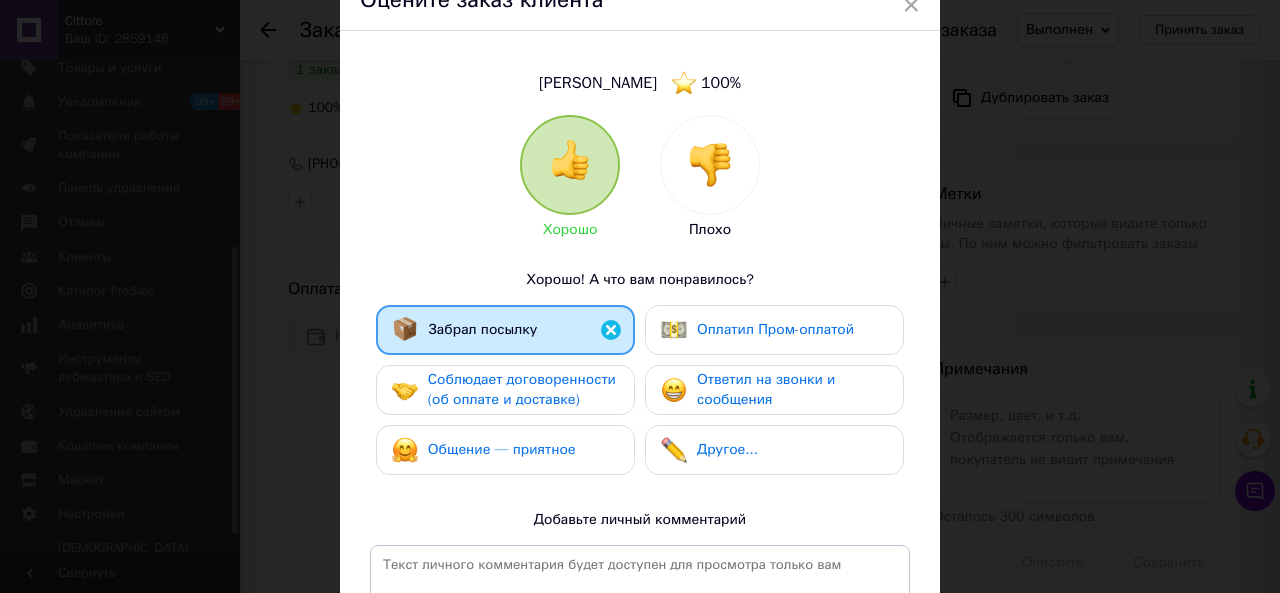 click on "Соблюдает договоренности (об оплате и доставке)" at bounding box center [522, 389] 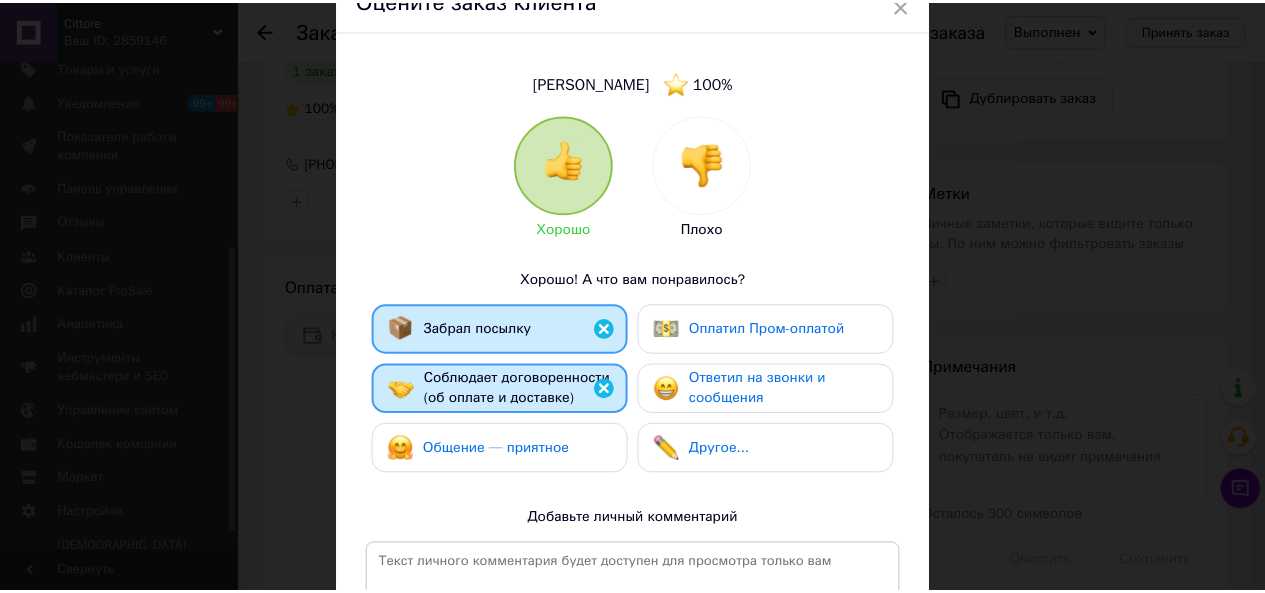 scroll, scrollTop: 386, scrollLeft: 0, axis: vertical 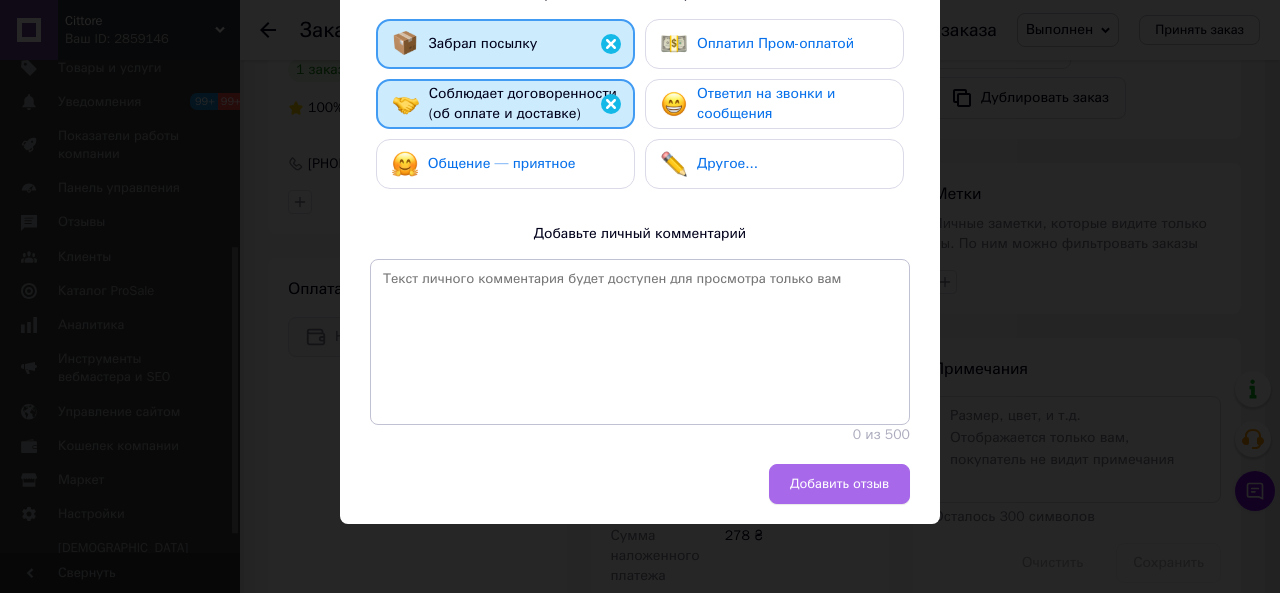 click on "Добавить отзыв" at bounding box center [839, 484] 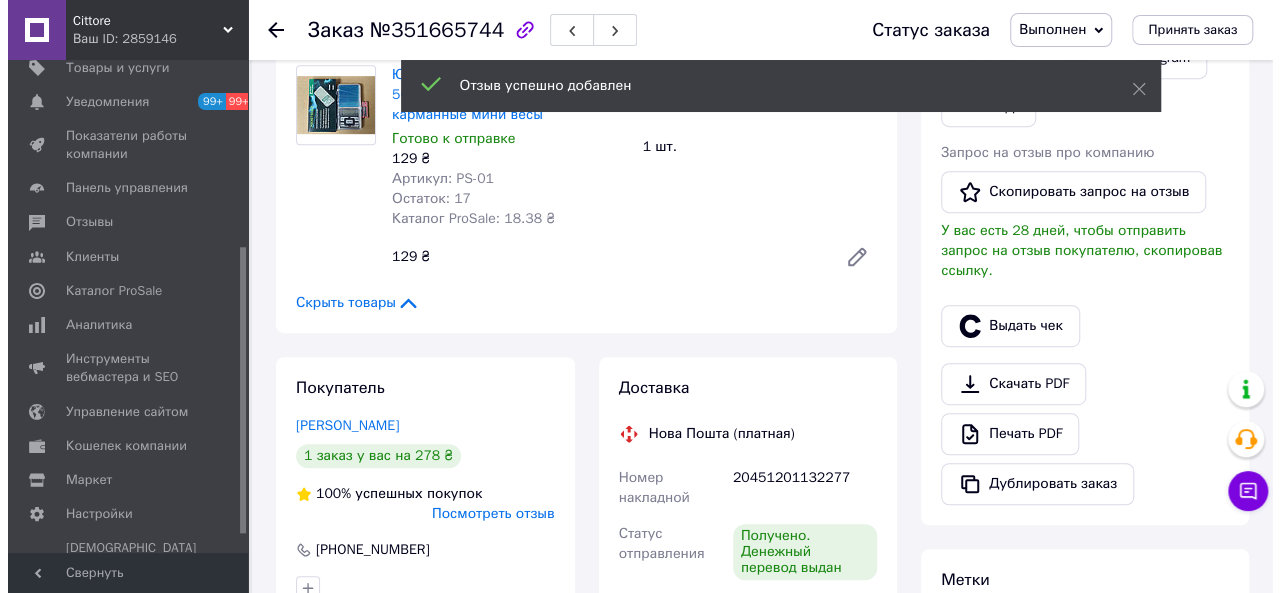 scroll, scrollTop: 400, scrollLeft: 0, axis: vertical 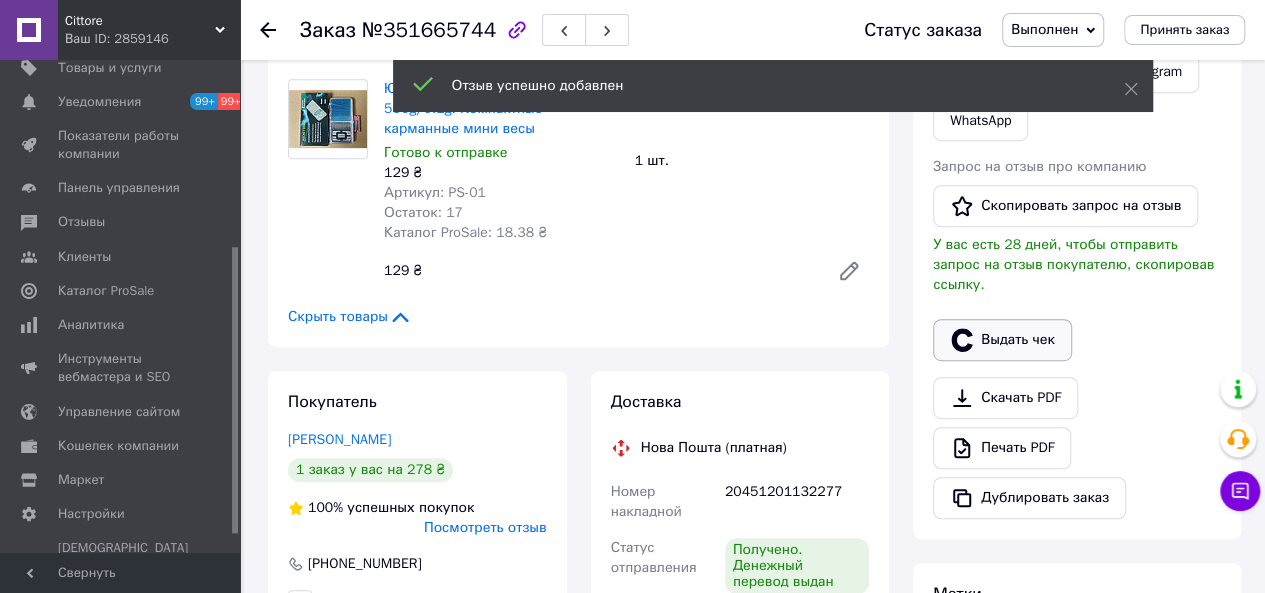 click on "Выдать чек" at bounding box center (1002, 340) 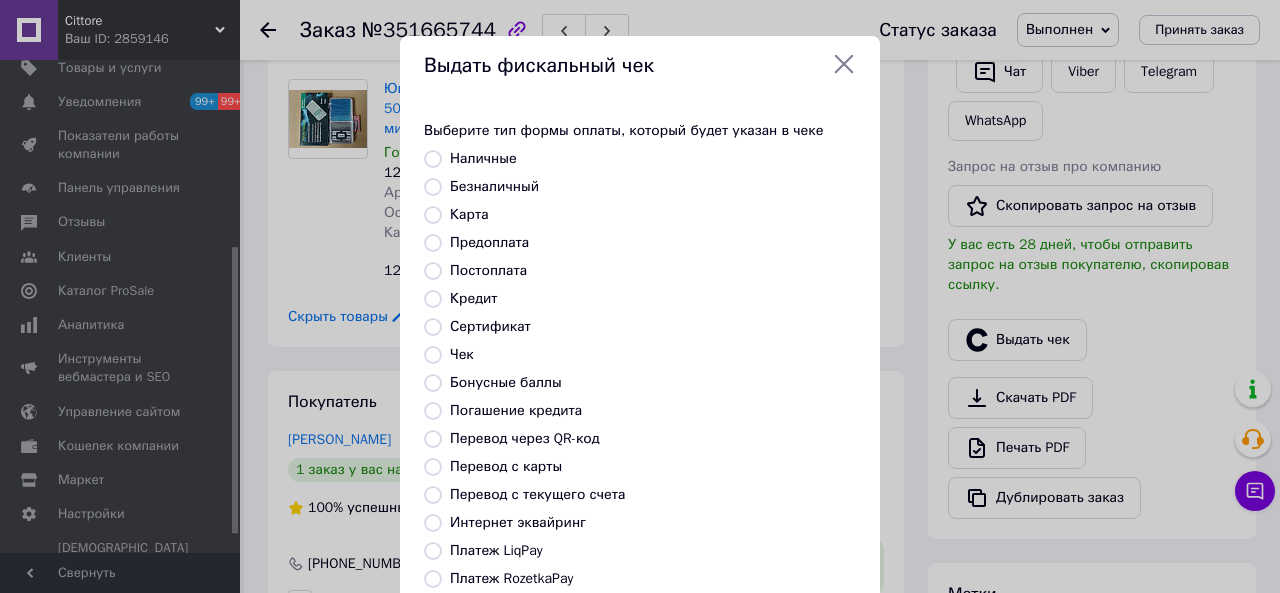 click on "Постоплата" at bounding box center [488, 270] 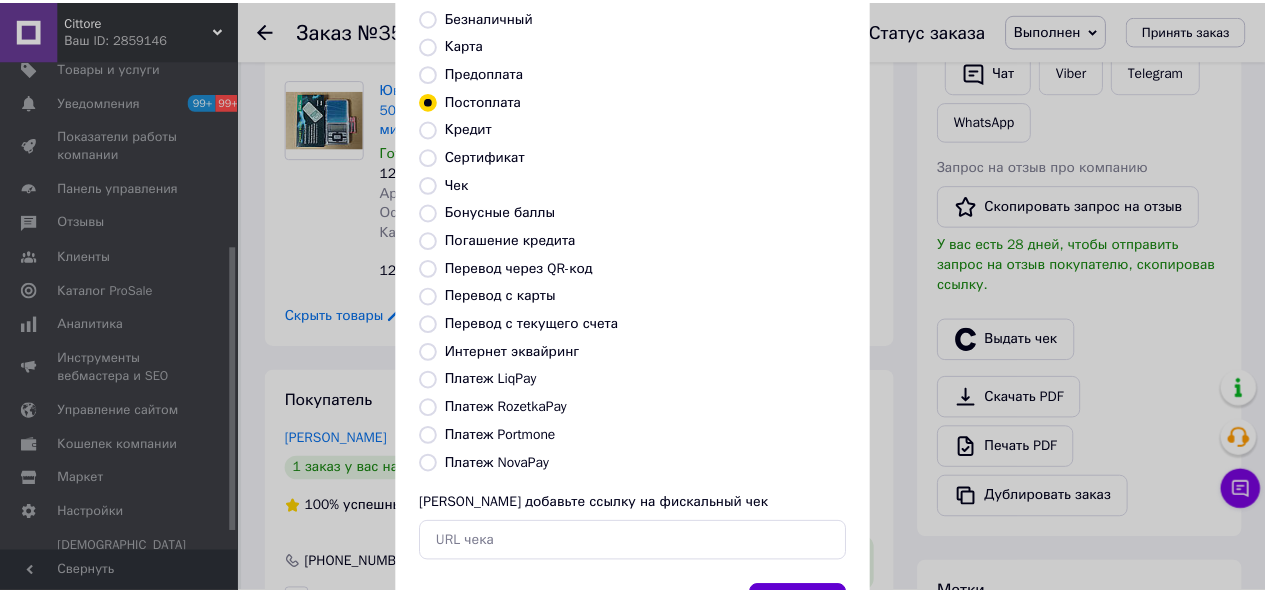 scroll, scrollTop: 264, scrollLeft: 0, axis: vertical 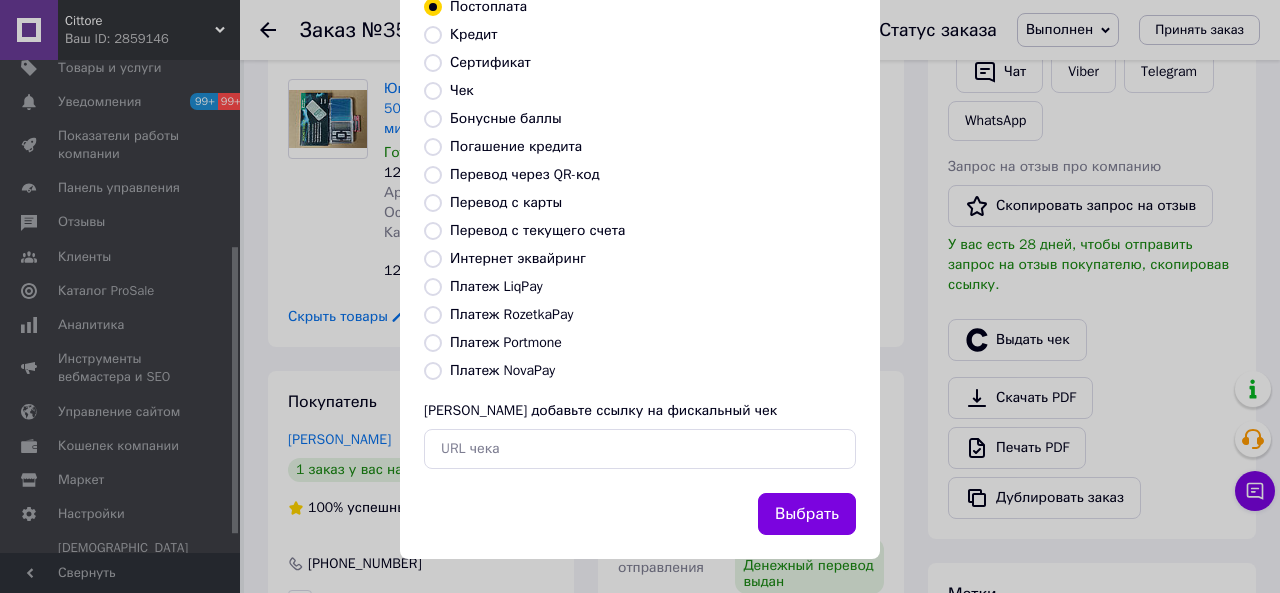 click on "Выбрать" at bounding box center (807, 514) 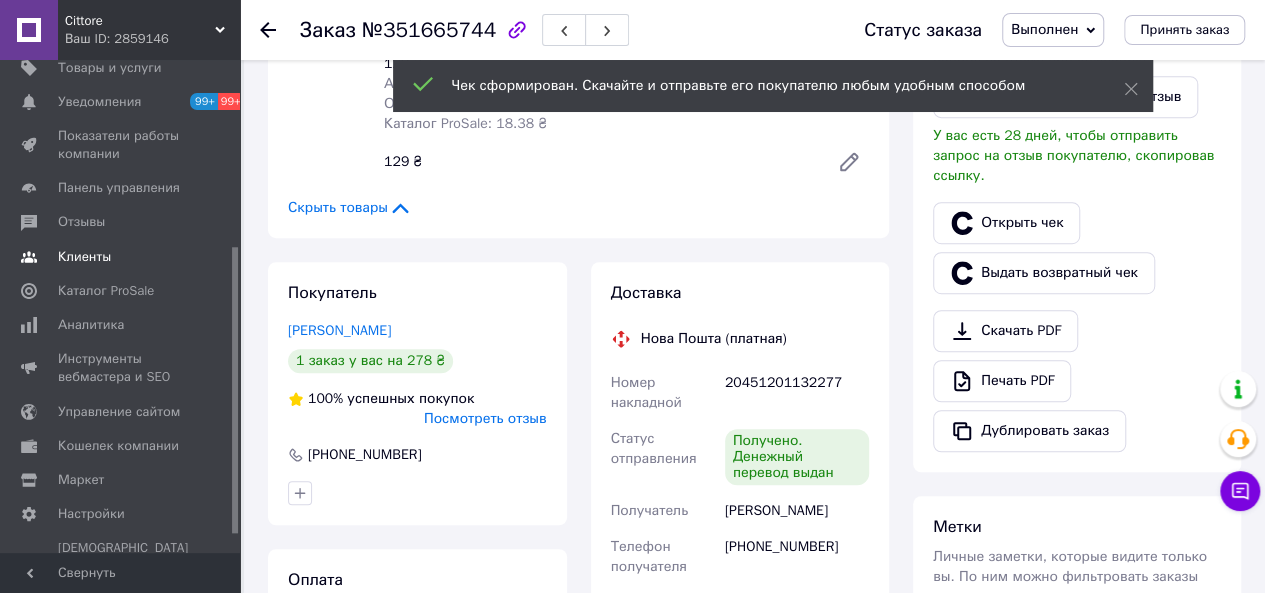 scroll, scrollTop: 600, scrollLeft: 0, axis: vertical 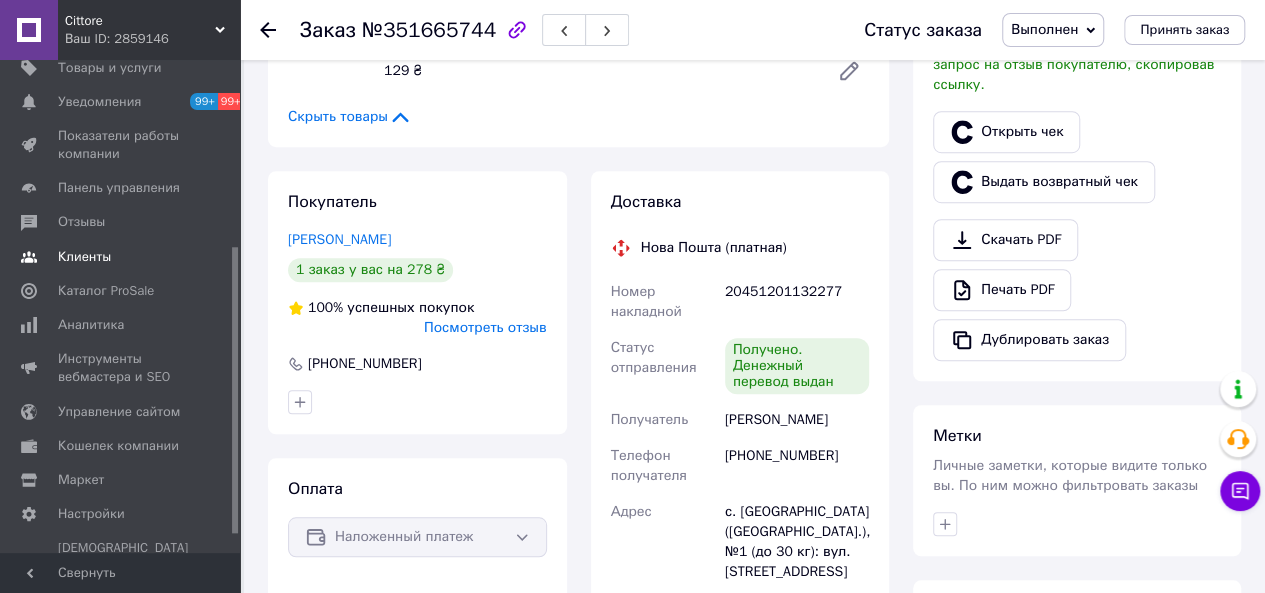 click on "Клиенты" at bounding box center (84, 257) 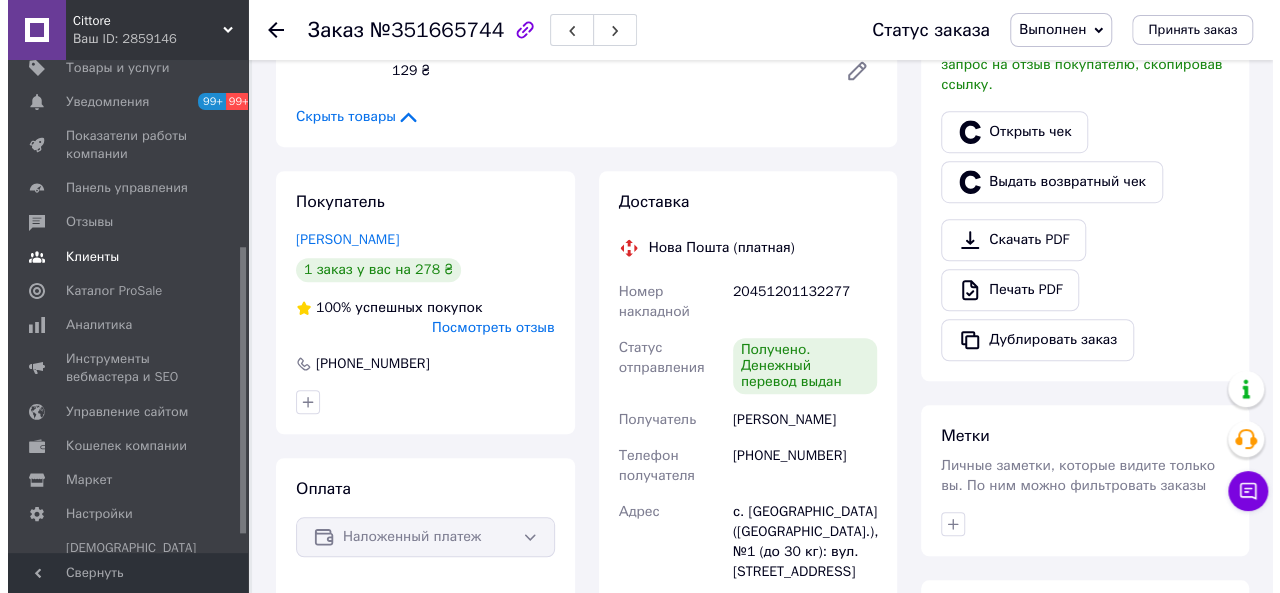 scroll, scrollTop: 0, scrollLeft: 0, axis: both 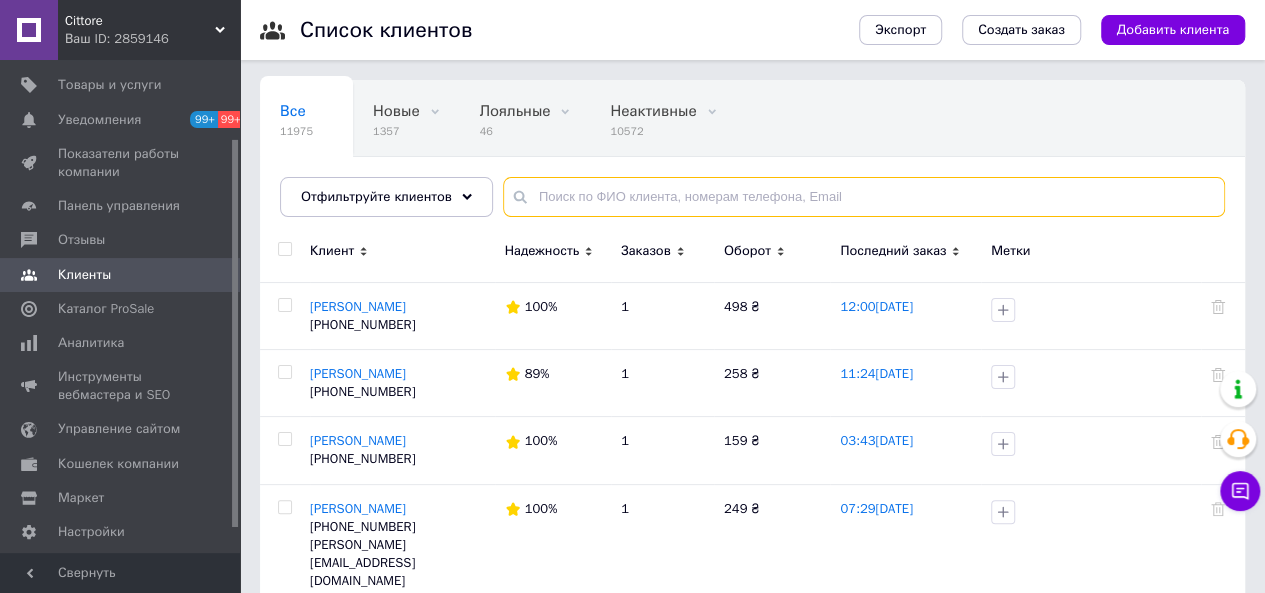 click at bounding box center (864, 197) 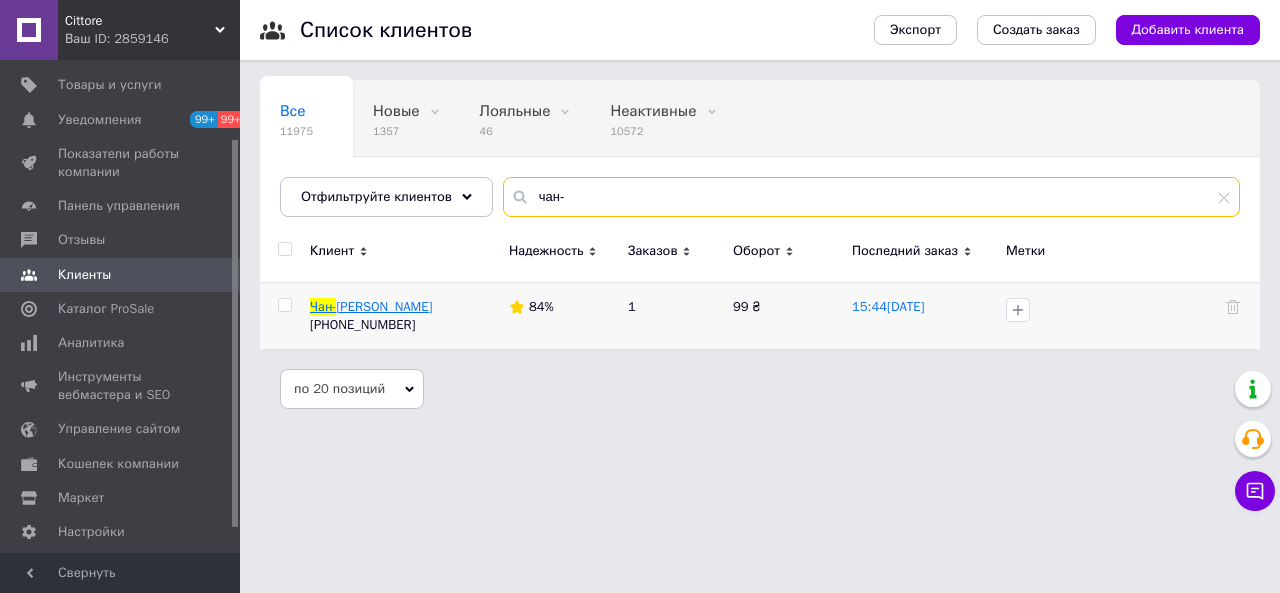 type on "чан-" 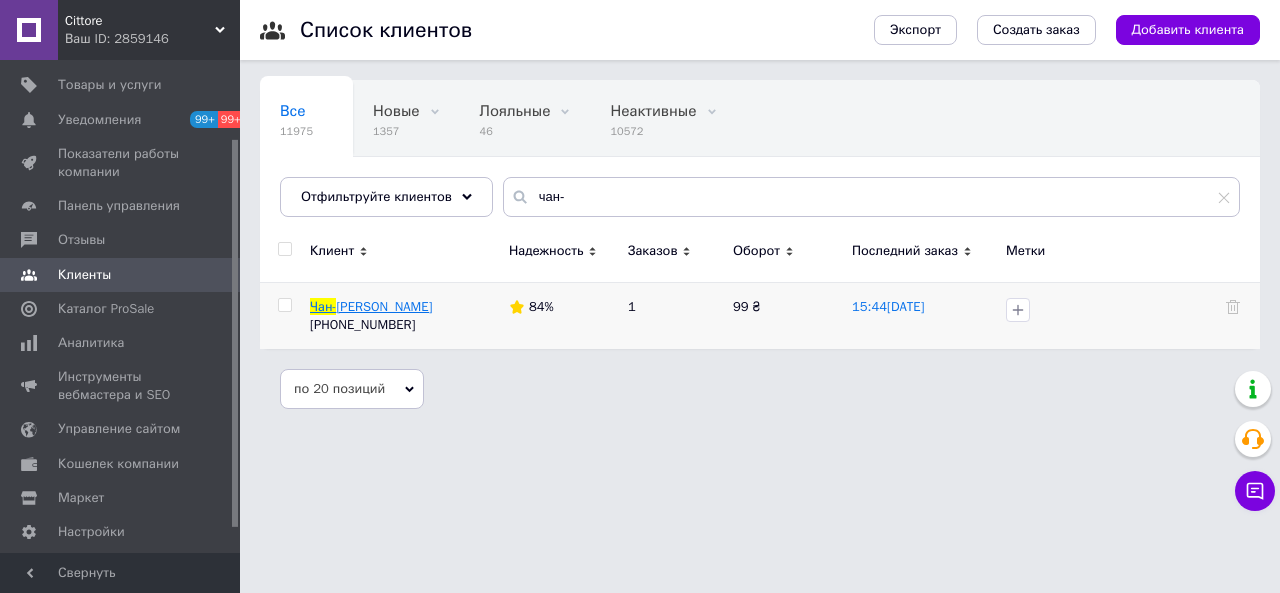 click on "огли Наталія" at bounding box center [384, 306] 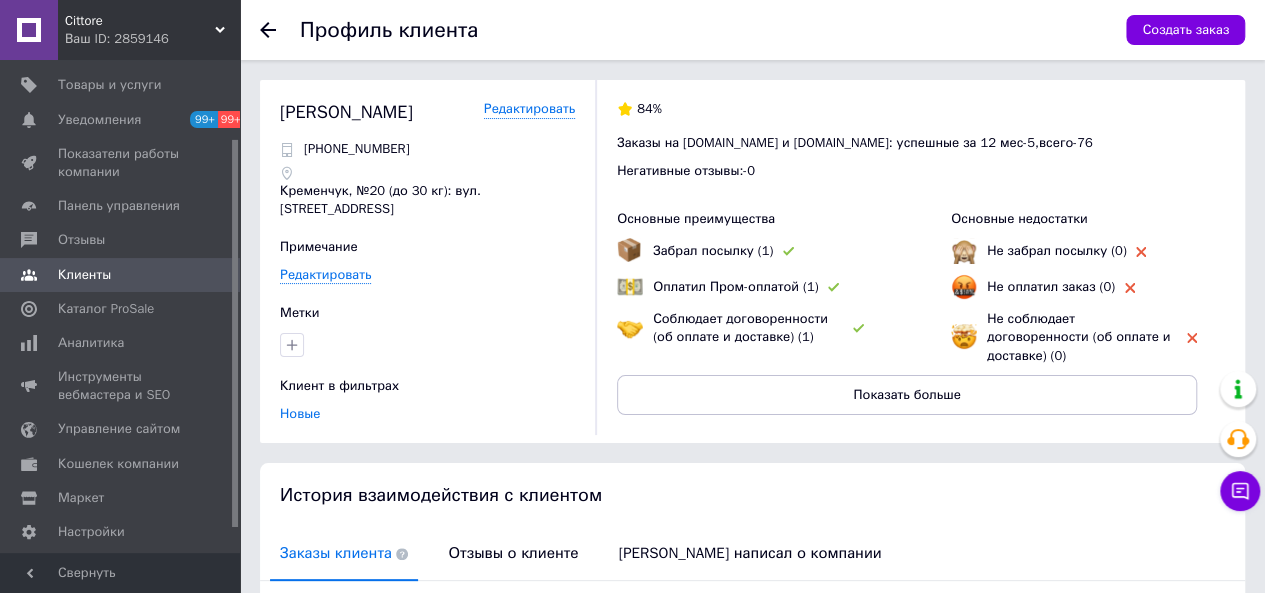 scroll, scrollTop: 300, scrollLeft: 0, axis: vertical 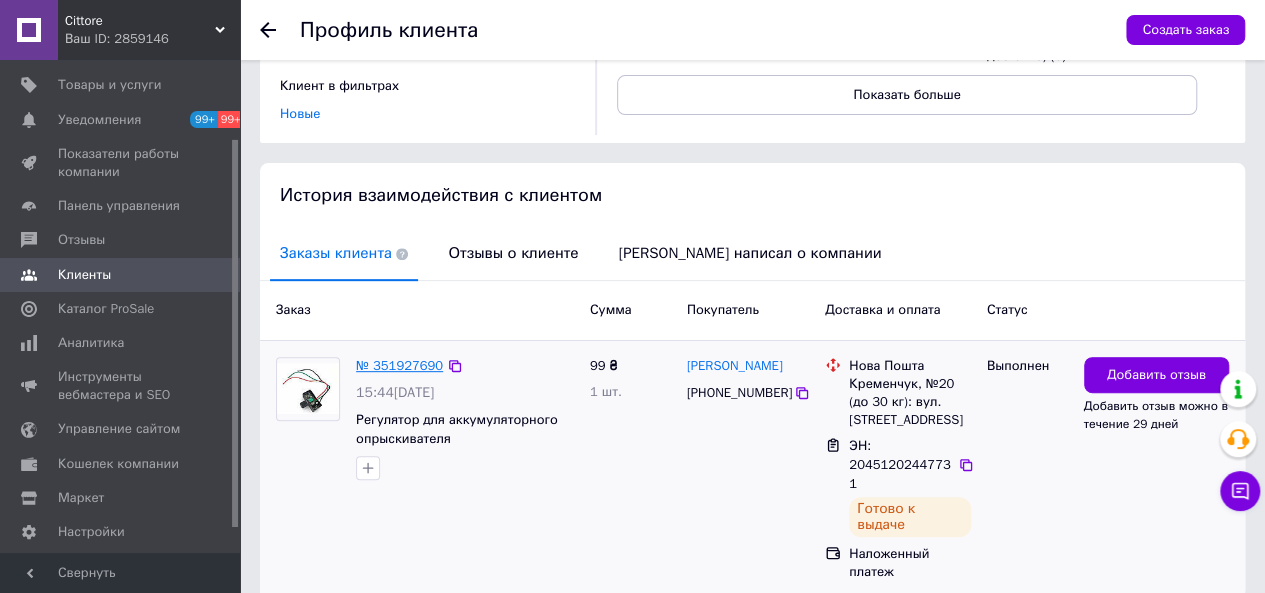 click on "№ 351927690" at bounding box center (399, 365) 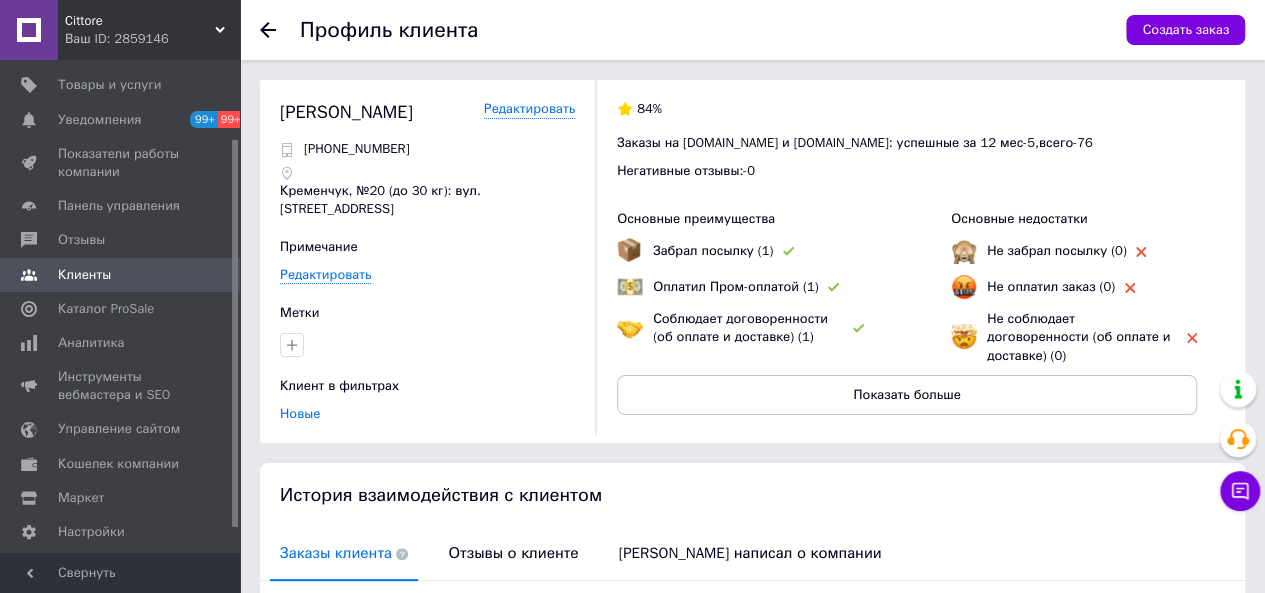 scroll, scrollTop: 319, scrollLeft: 0, axis: vertical 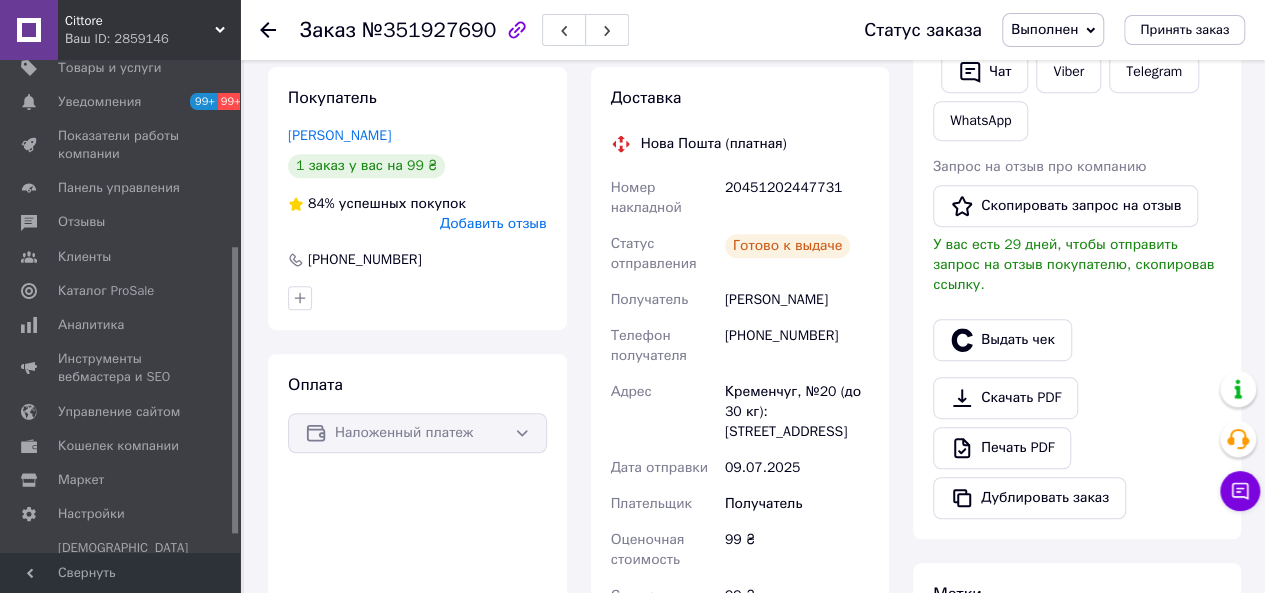 click on "Добавить отзыв" at bounding box center [493, 223] 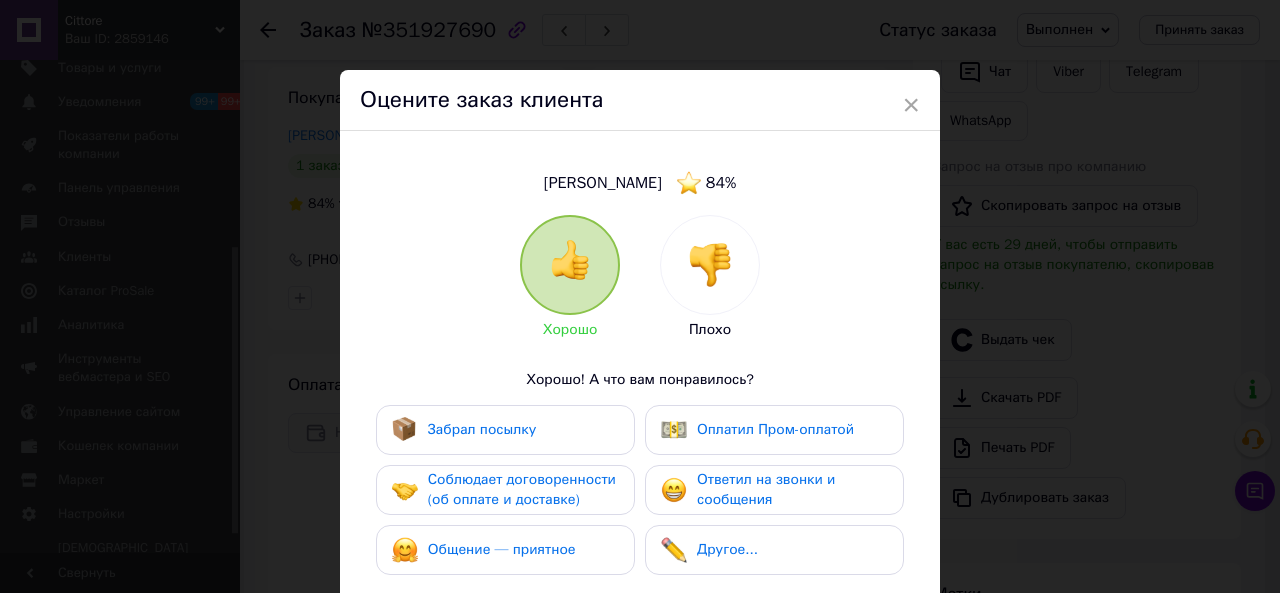 click on "Забрал посылку" at bounding box center [482, 429] 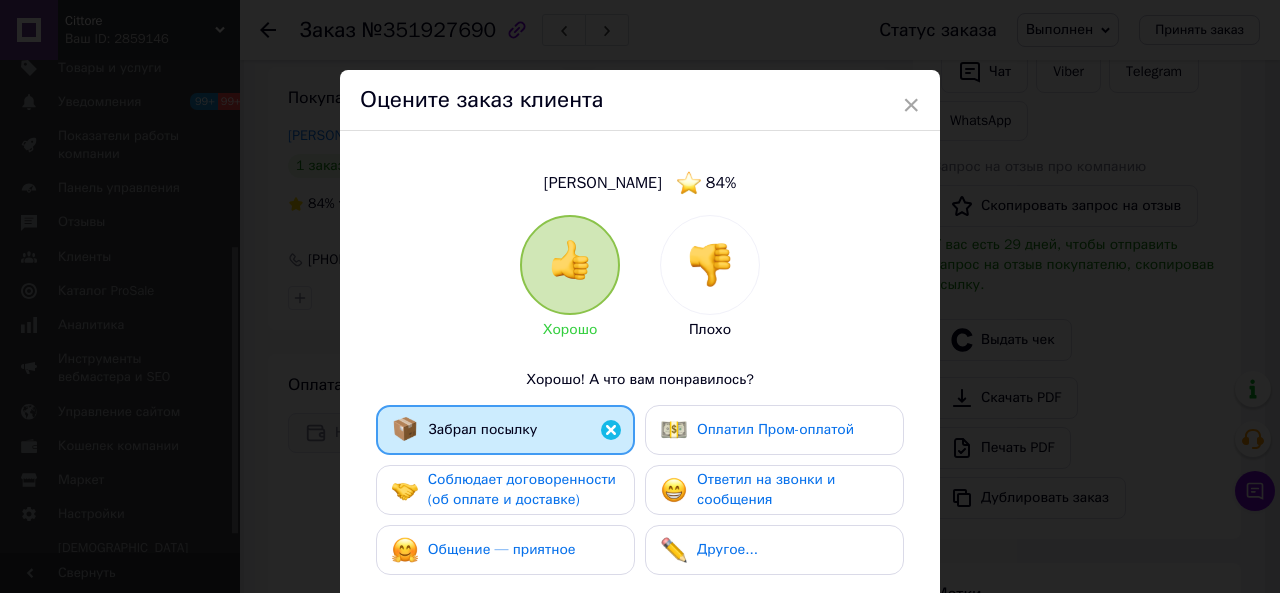 click on "Соблюдает договоренности (об оплате и доставке)" at bounding box center [522, 489] 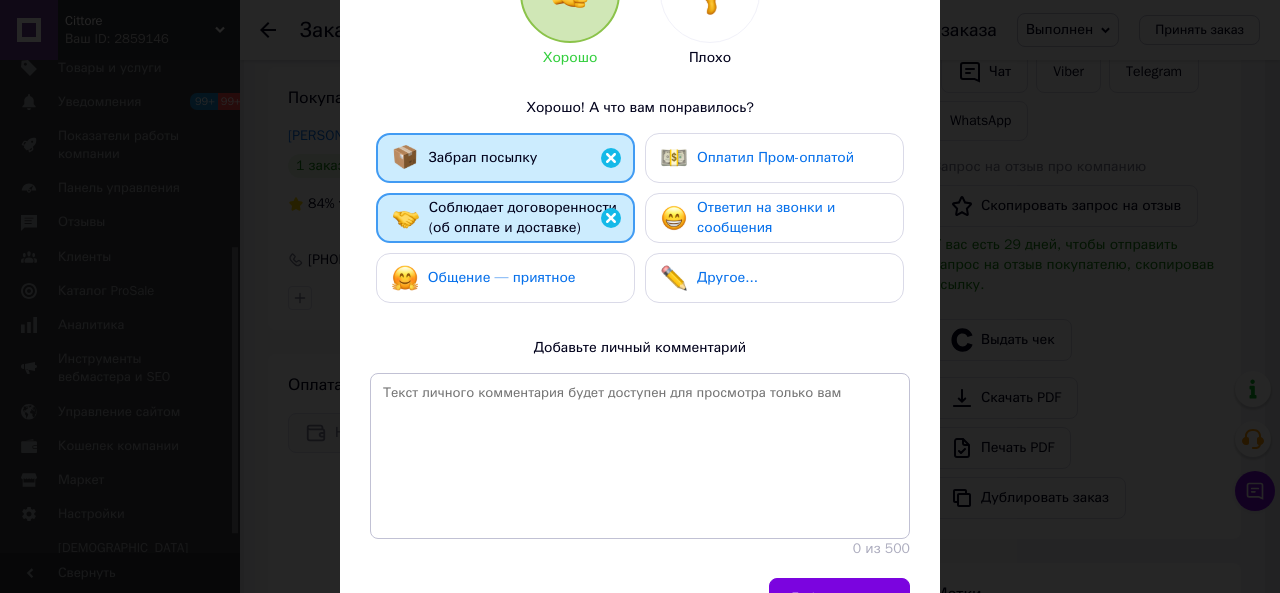 scroll, scrollTop: 300, scrollLeft: 0, axis: vertical 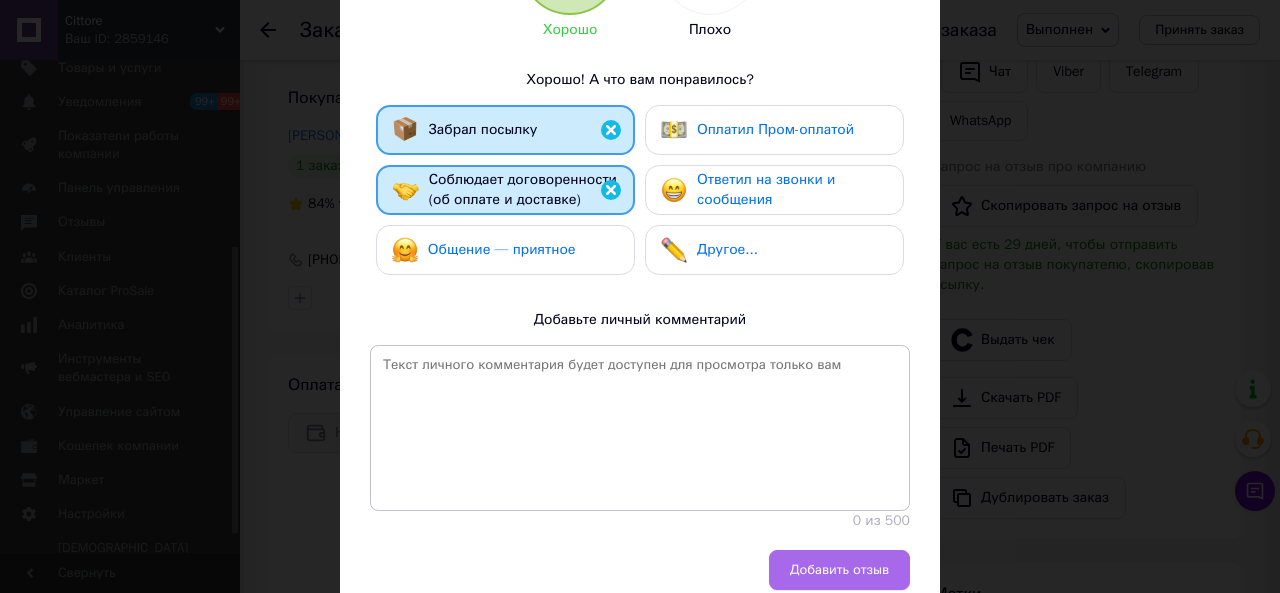 click on "Добавить отзыв" at bounding box center (839, 570) 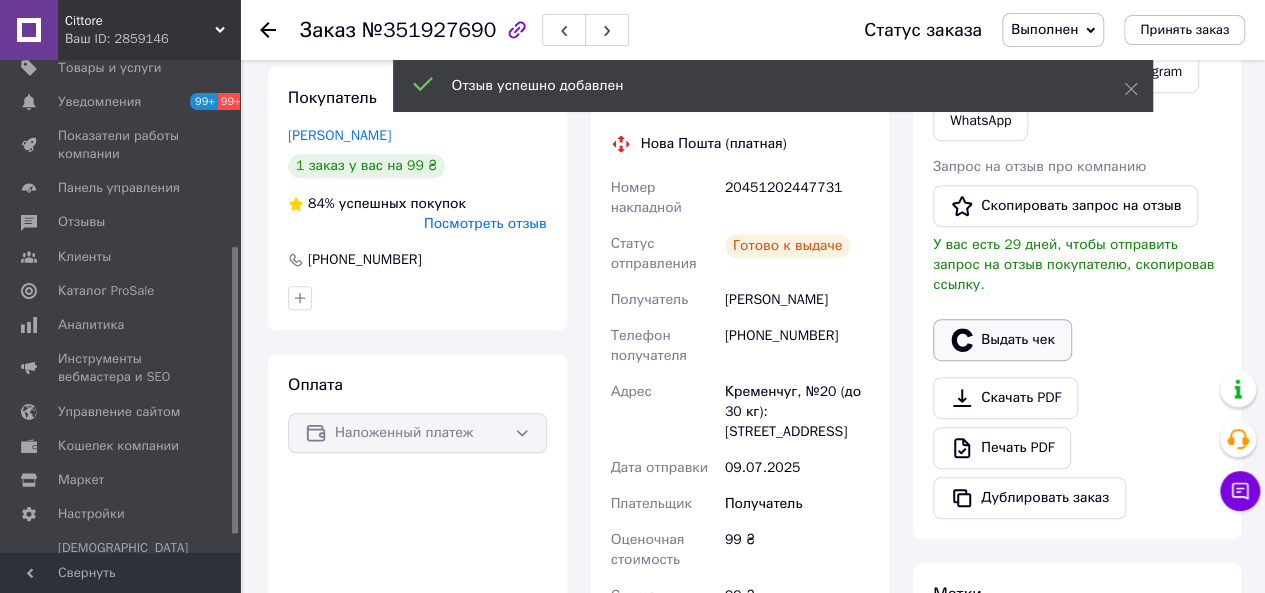 click on "Выдать чек" at bounding box center (1002, 340) 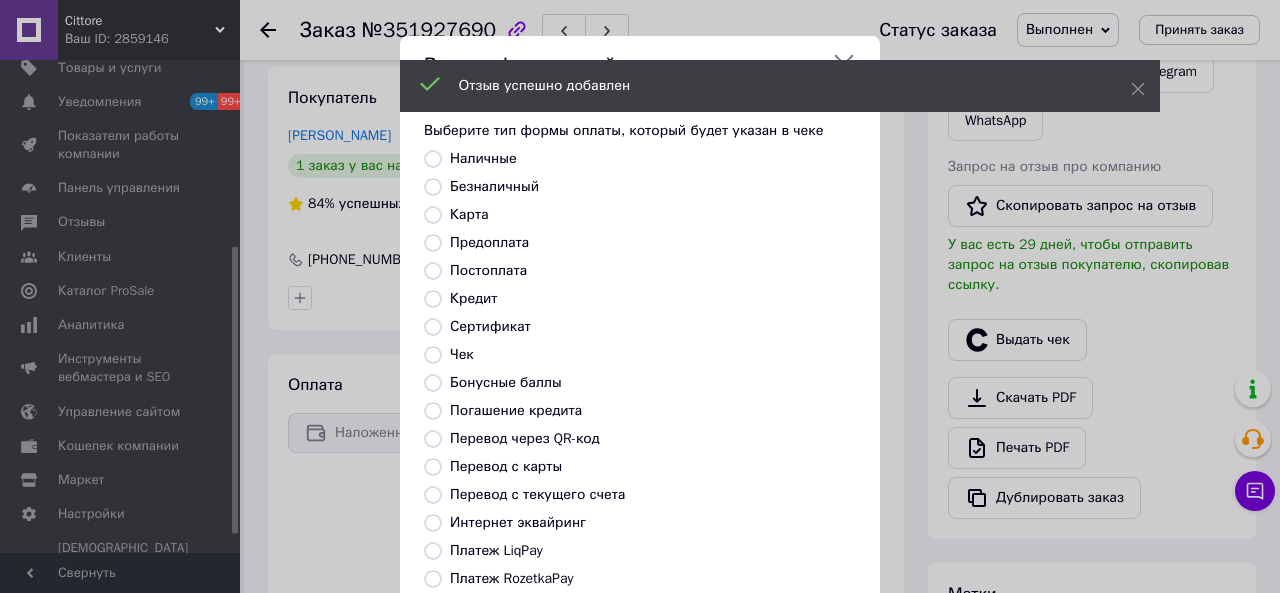 click on "Постоплата" at bounding box center (488, 270) 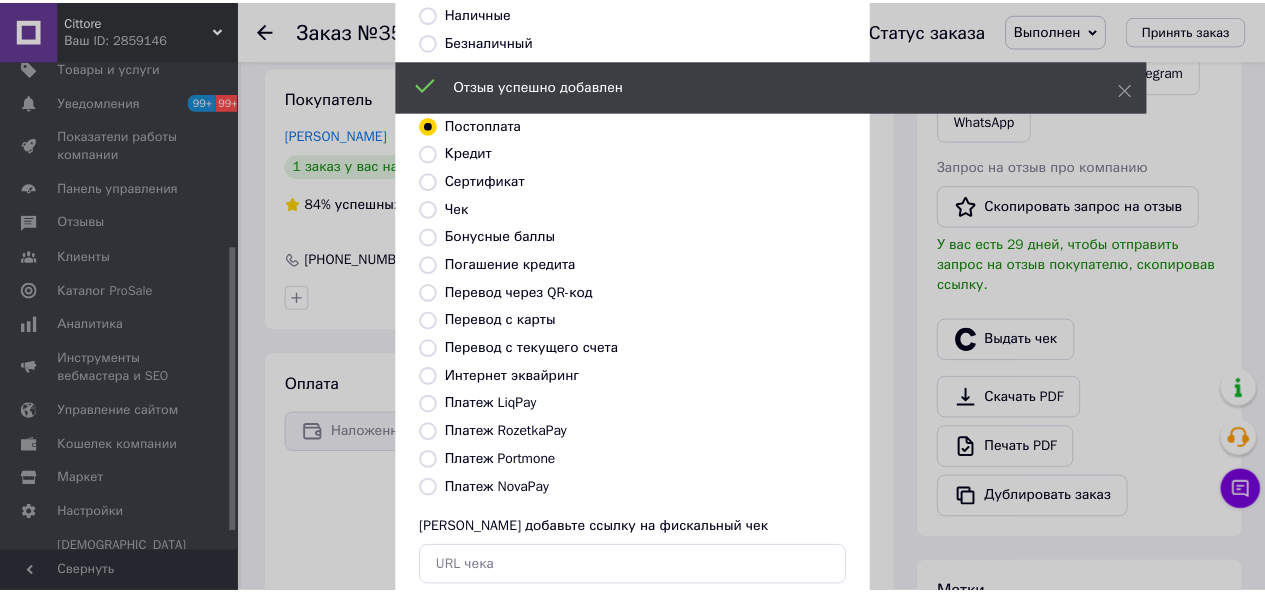 scroll, scrollTop: 264, scrollLeft: 0, axis: vertical 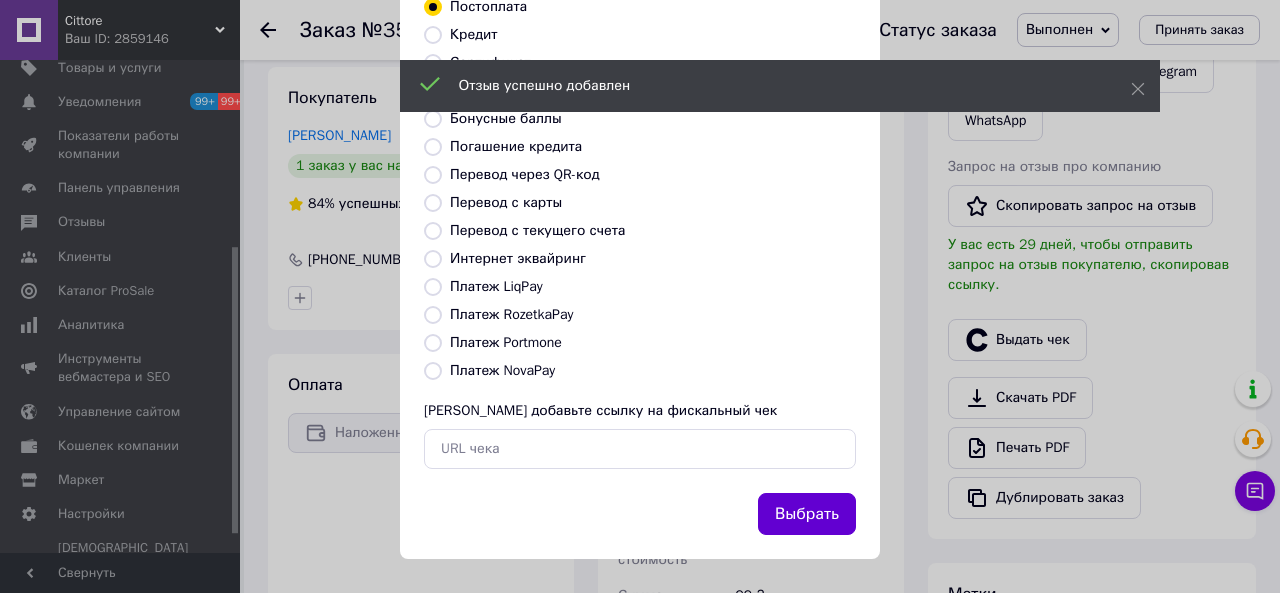 click on "Выбрать" at bounding box center (807, 514) 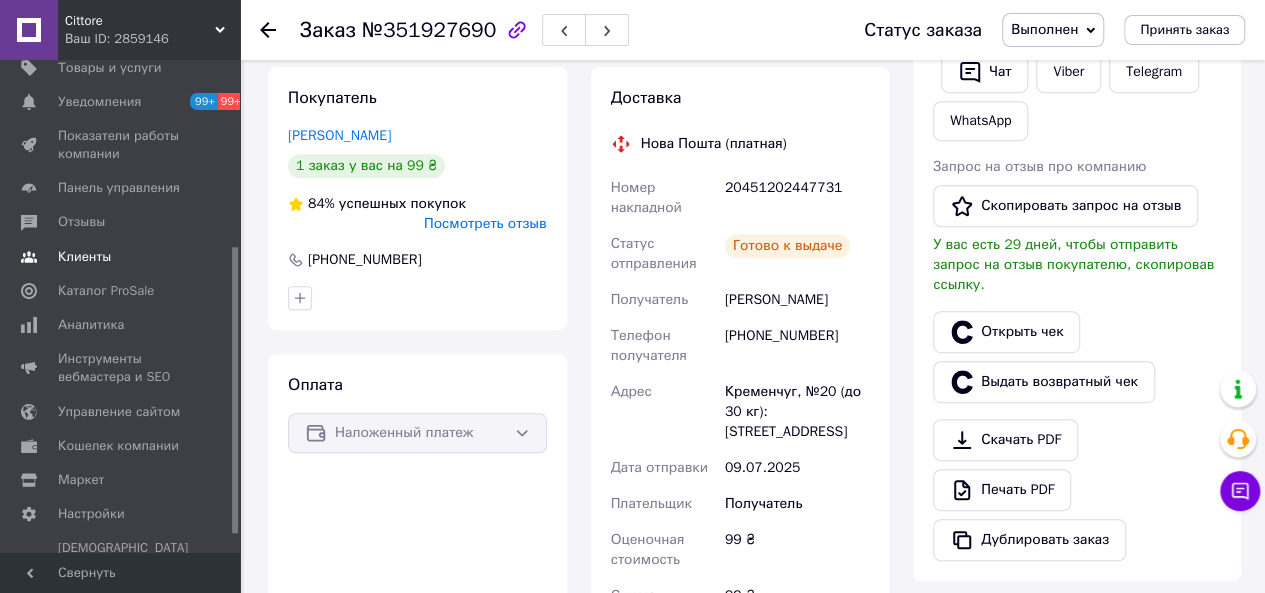 click on "Клиенты" at bounding box center (84, 257) 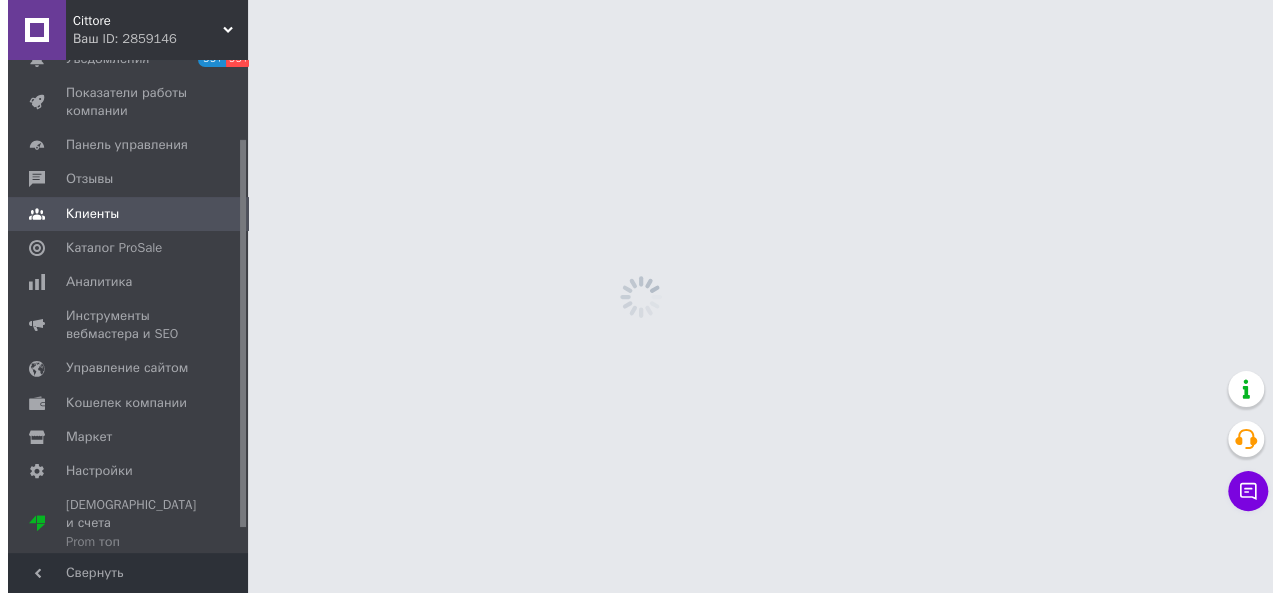 scroll, scrollTop: 0, scrollLeft: 0, axis: both 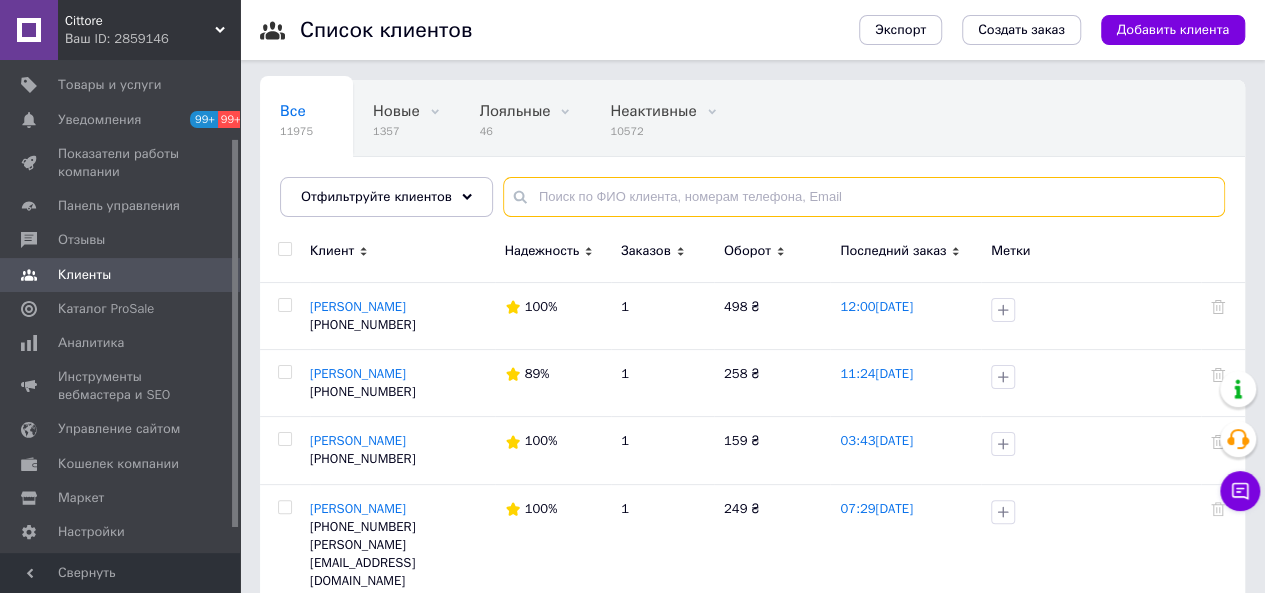 click at bounding box center [864, 197] 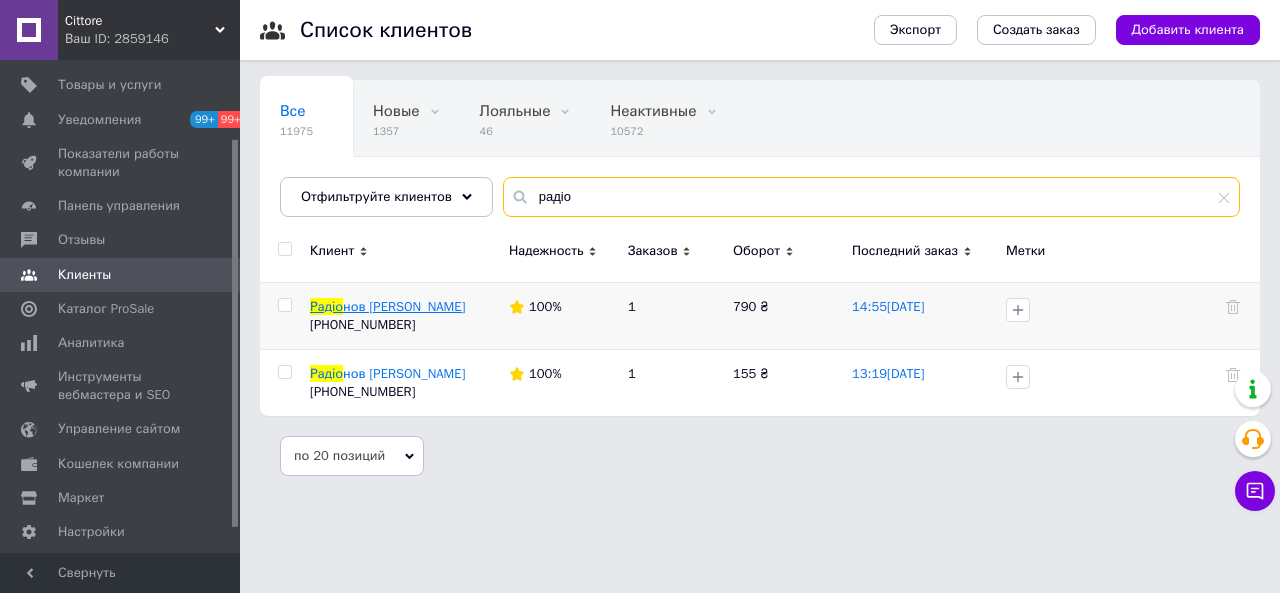 type on "радіо" 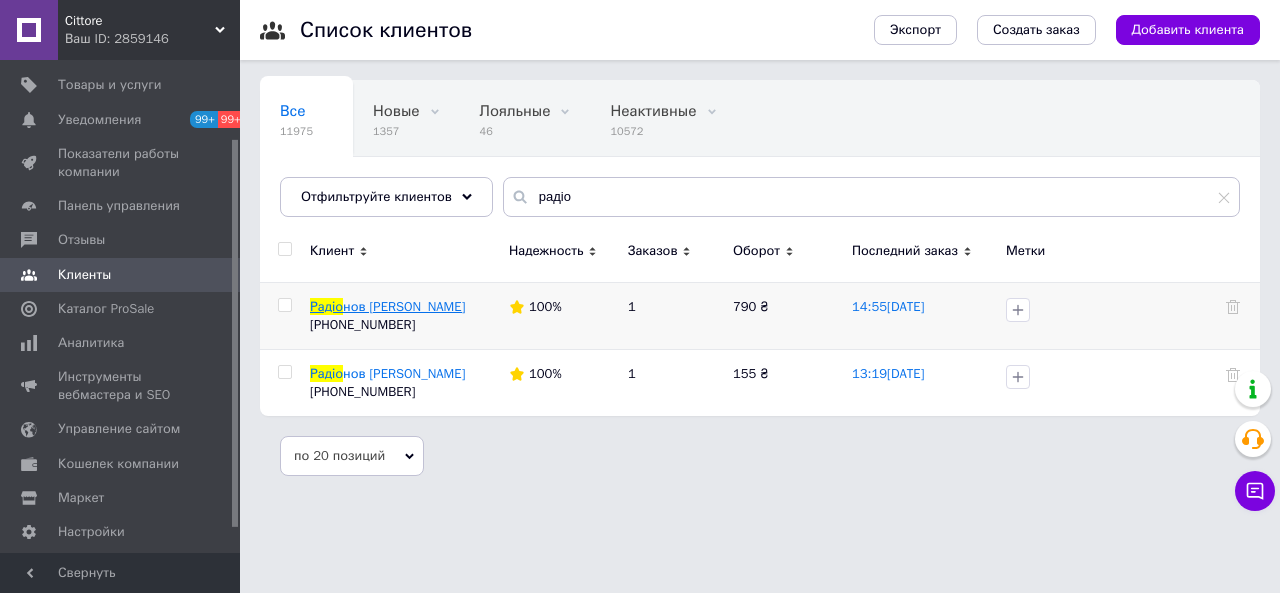 click on "нов Євгеній" at bounding box center (404, 306) 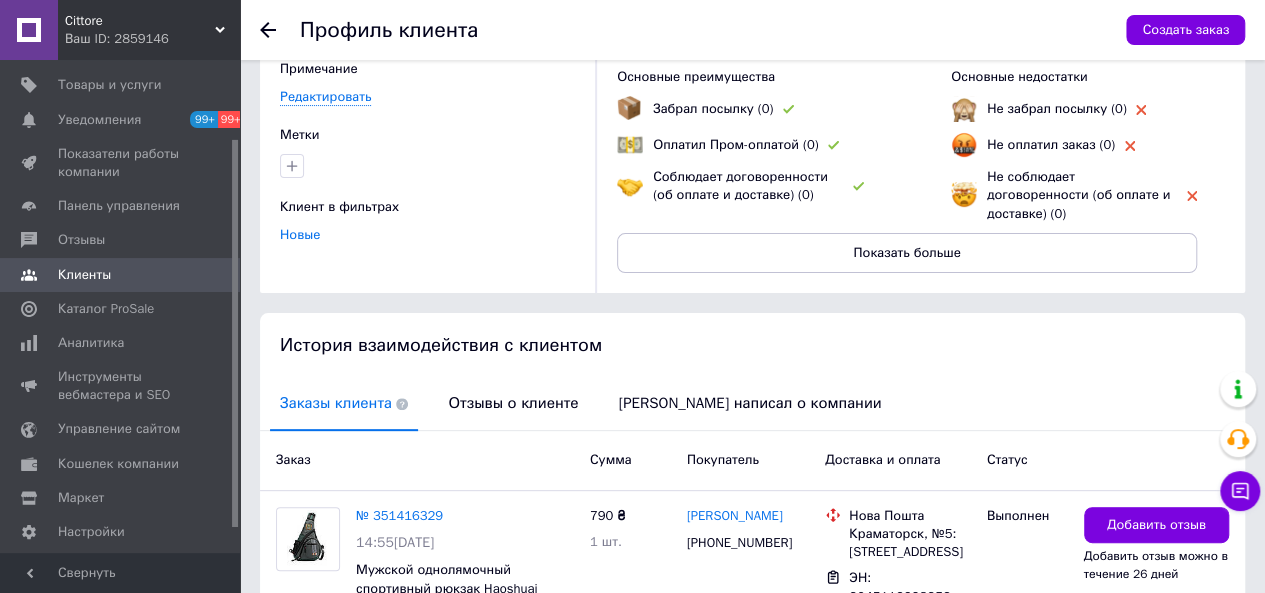 scroll, scrollTop: 286, scrollLeft: 0, axis: vertical 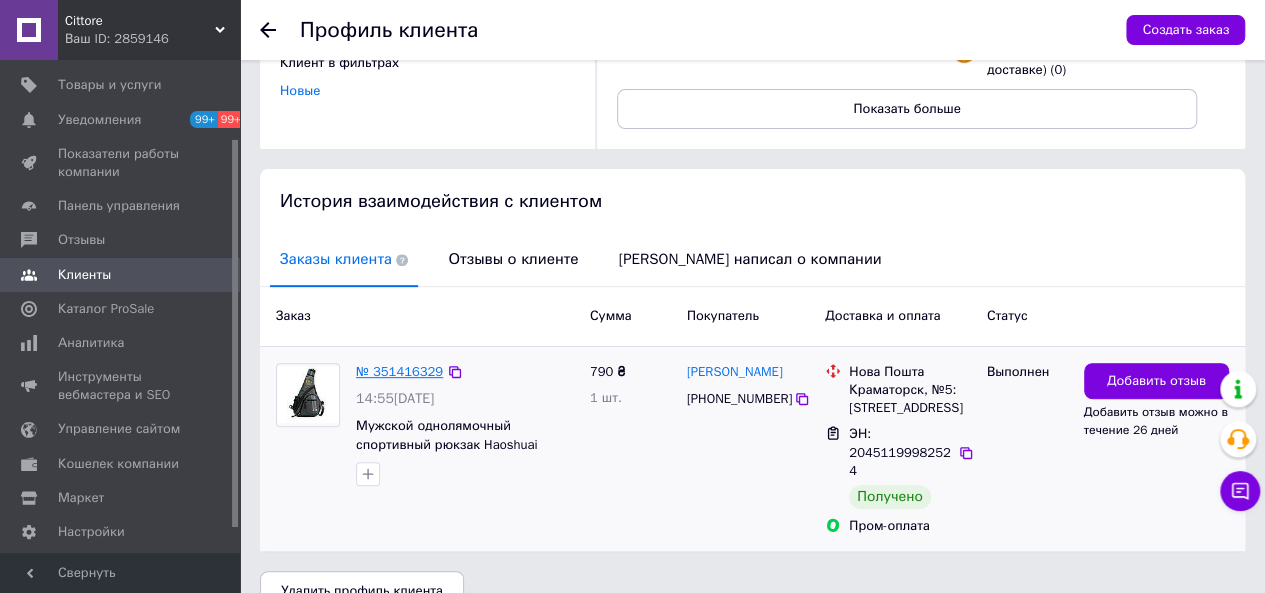 click on "№ 351416329" at bounding box center (399, 371) 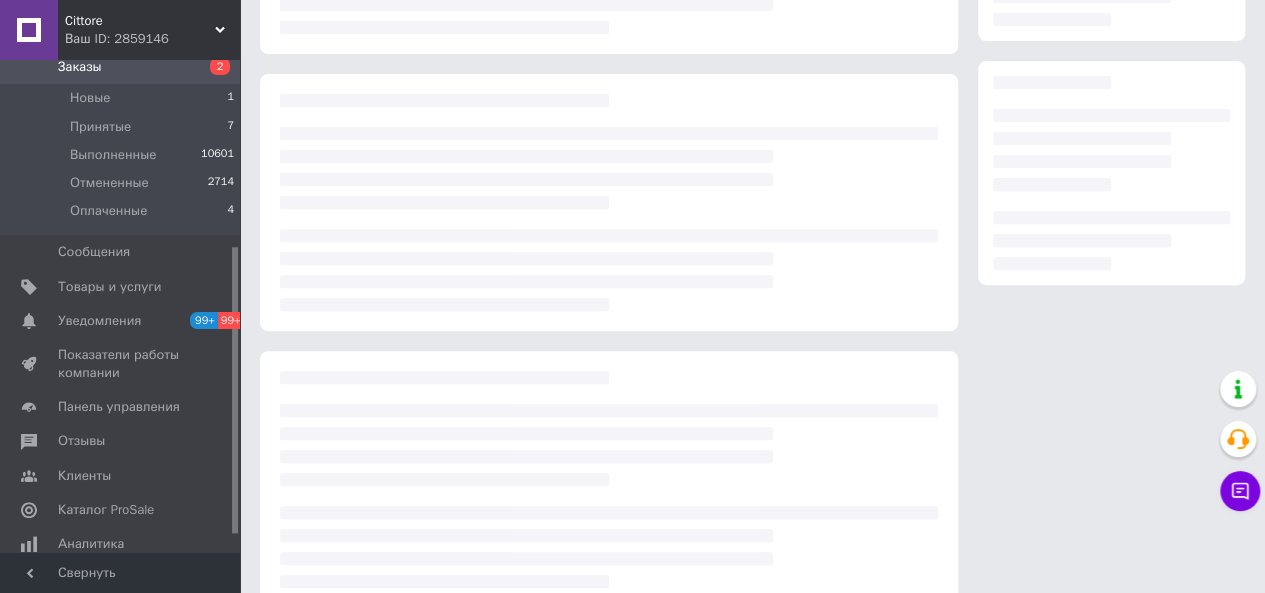 scroll, scrollTop: 0, scrollLeft: 0, axis: both 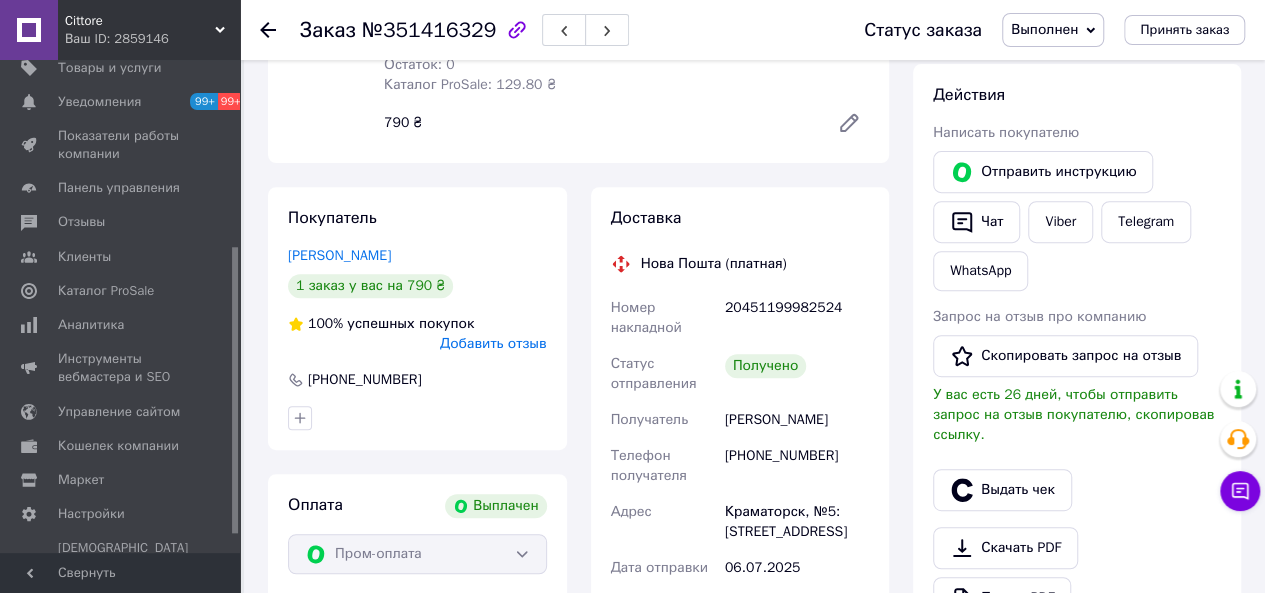 click on "Добавить отзыв" at bounding box center [493, 343] 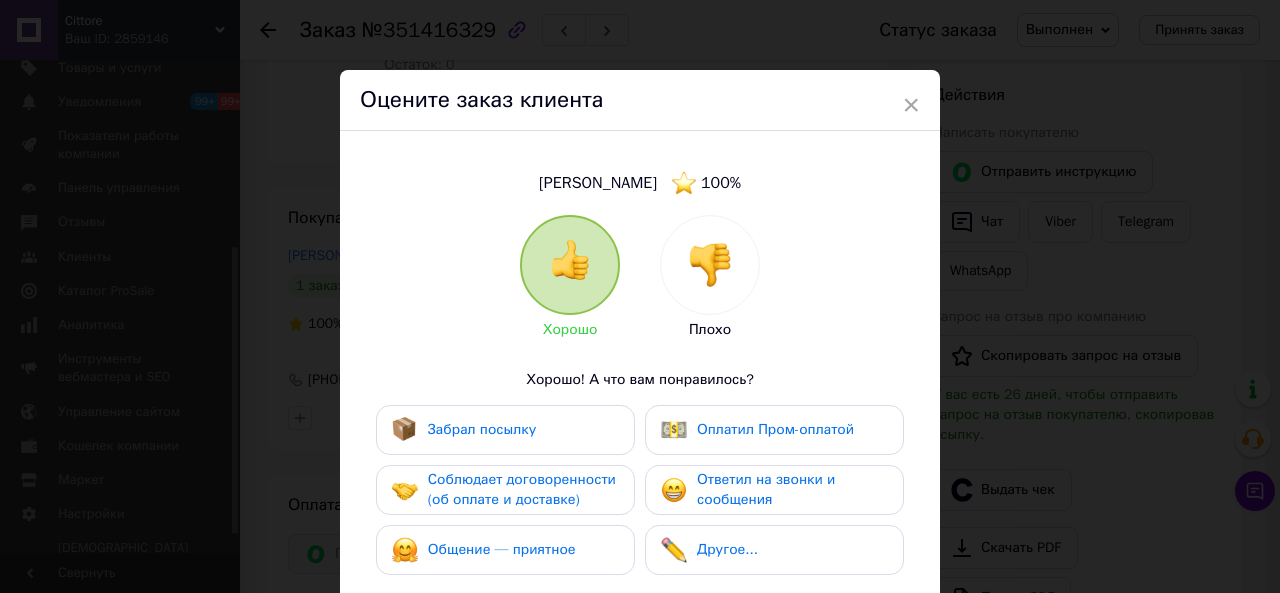 click on "Забрал посылку" at bounding box center (505, 430) 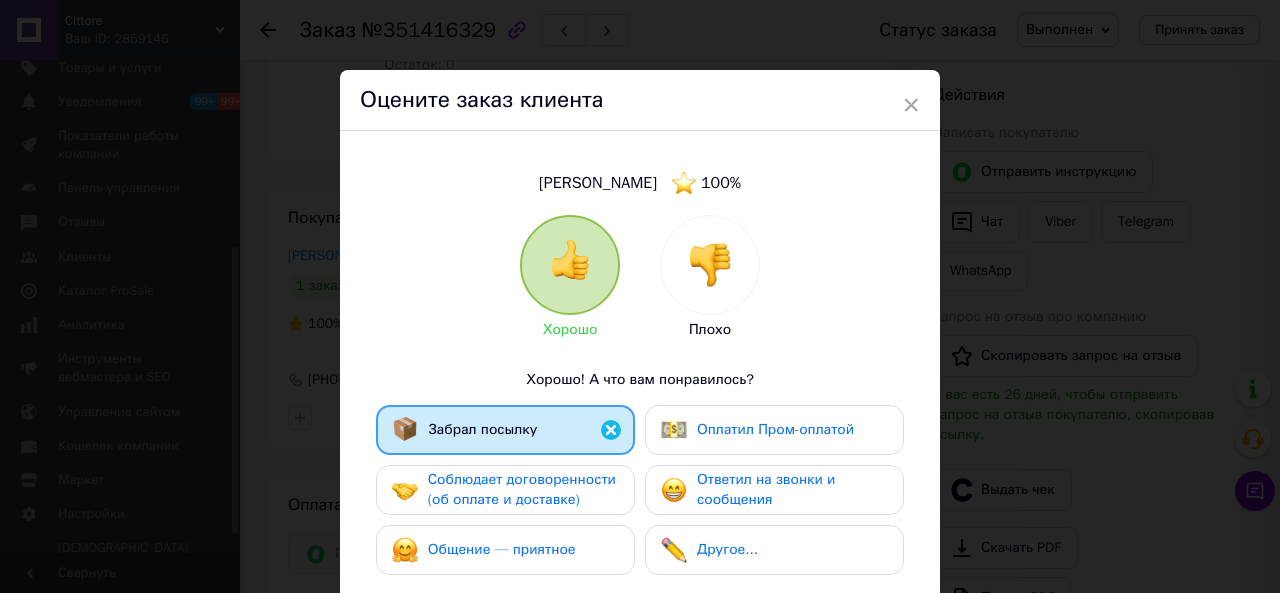 click on "Оплатил Пром-оплатой" at bounding box center (775, 429) 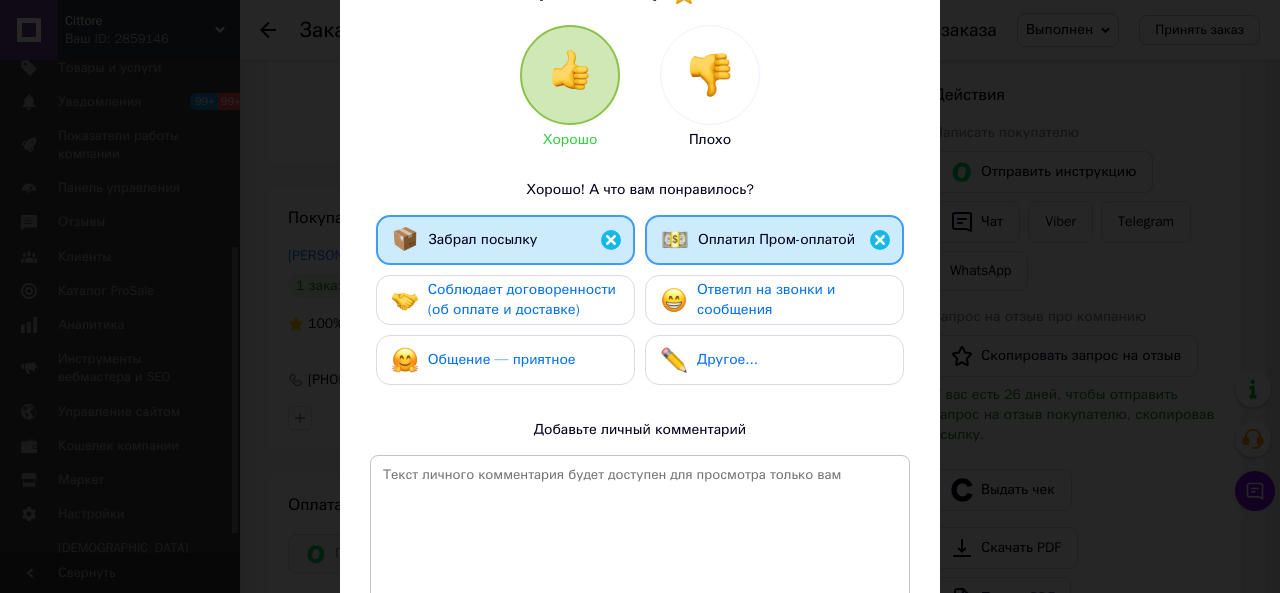scroll, scrollTop: 300, scrollLeft: 0, axis: vertical 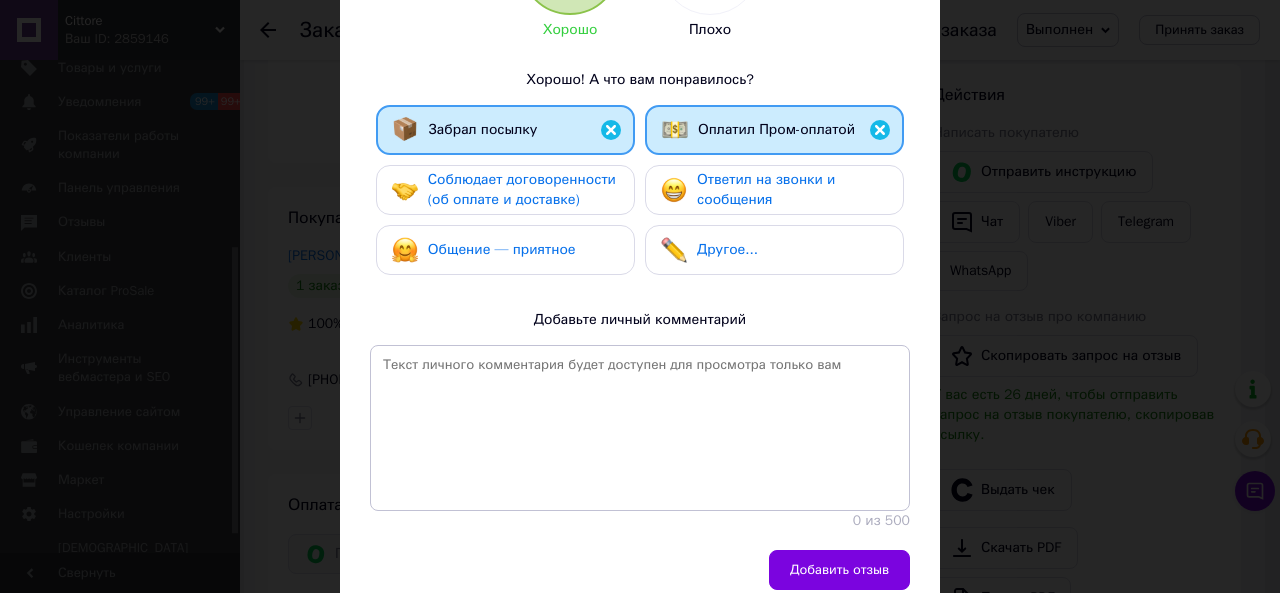 drag, startPoint x: 857, startPoint y: 563, endPoint x: 918, endPoint y: 541, distance: 64.84597 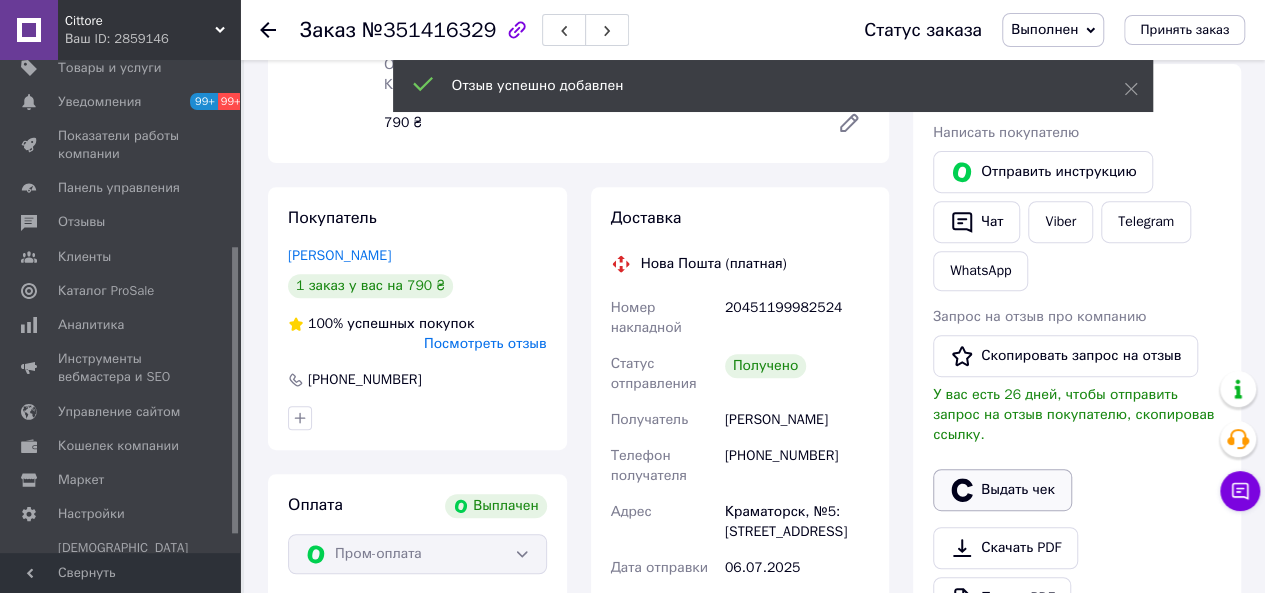 click on "Выдать чек" at bounding box center [1002, 490] 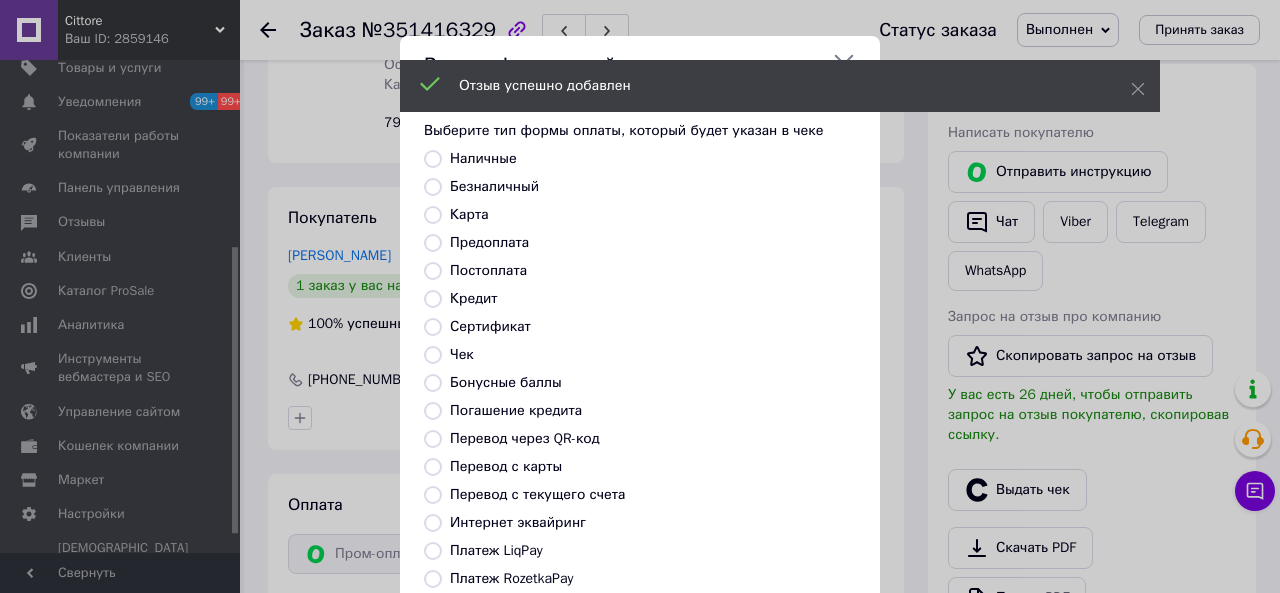 click on "Безналичный" at bounding box center [494, 186] 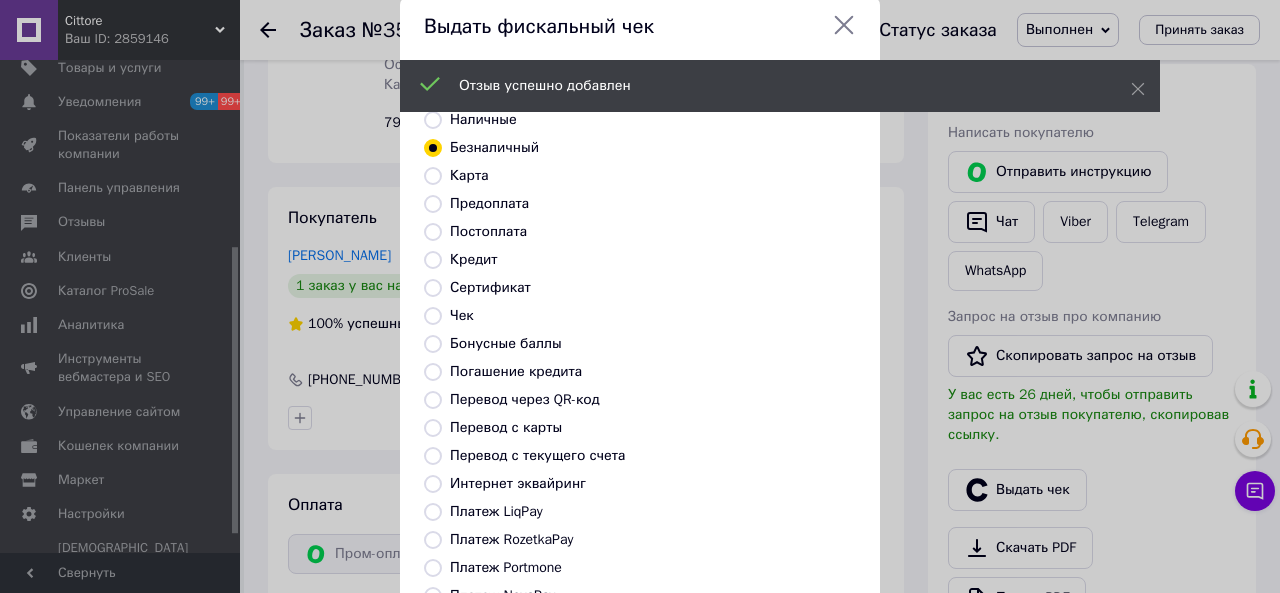 scroll, scrollTop: 264, scrollLeft: 0, axis: vertical 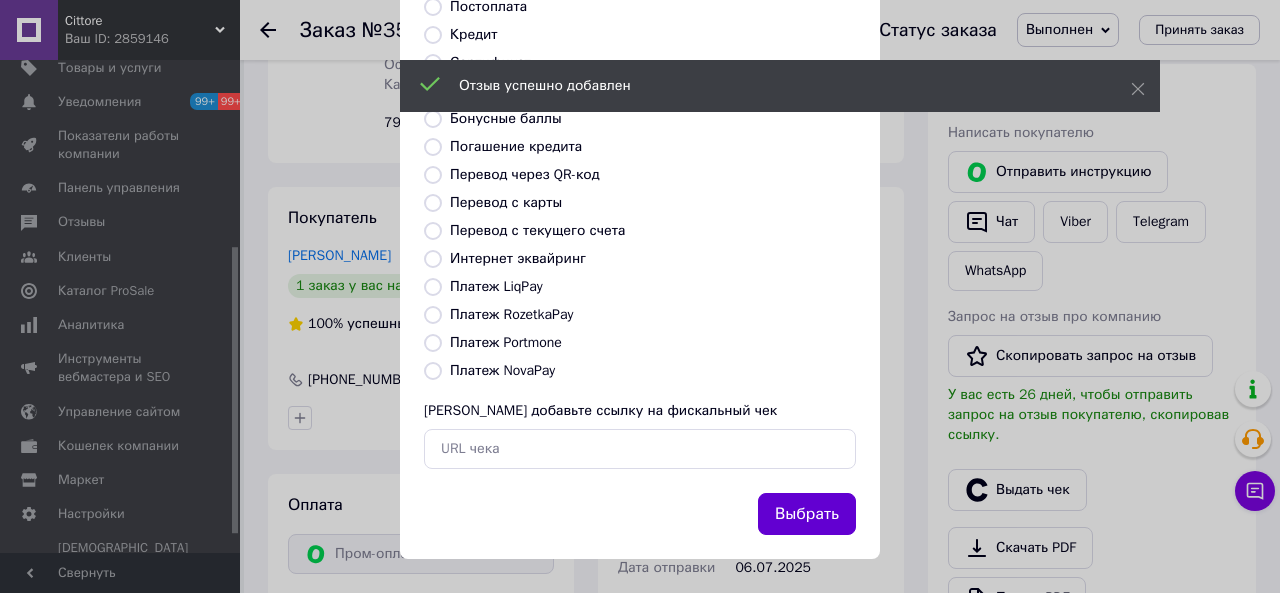 click on "Выбрать" at bounding box center (807, 514) 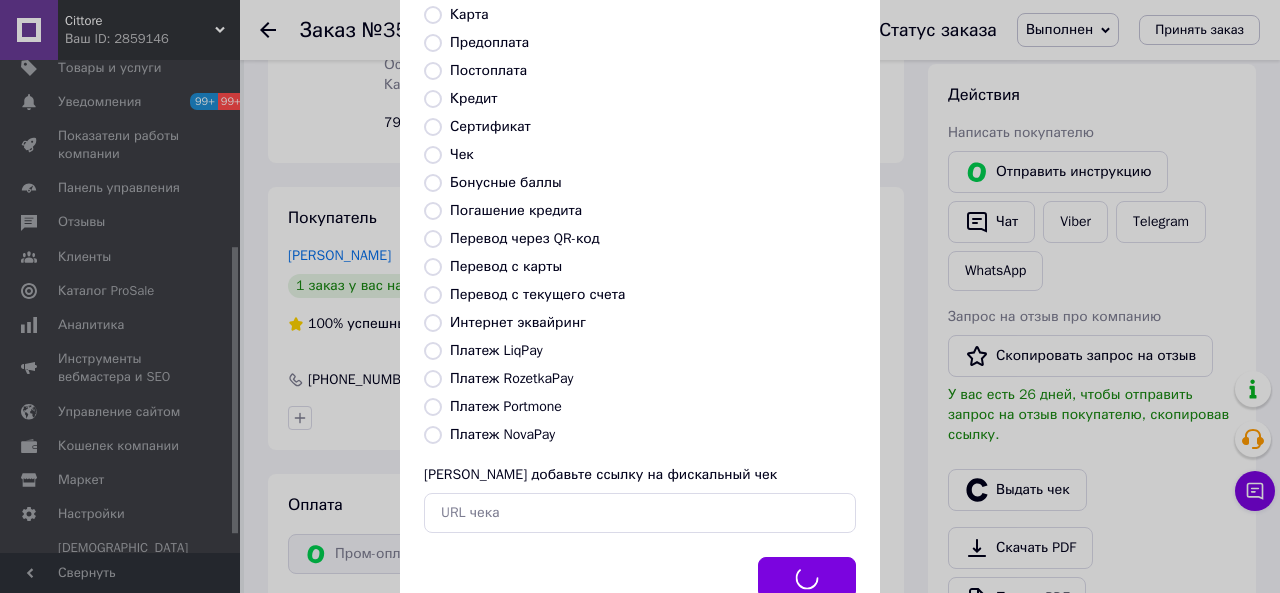 scroll, scrollTop: 264, scrollLeft: 0, axis: vertical 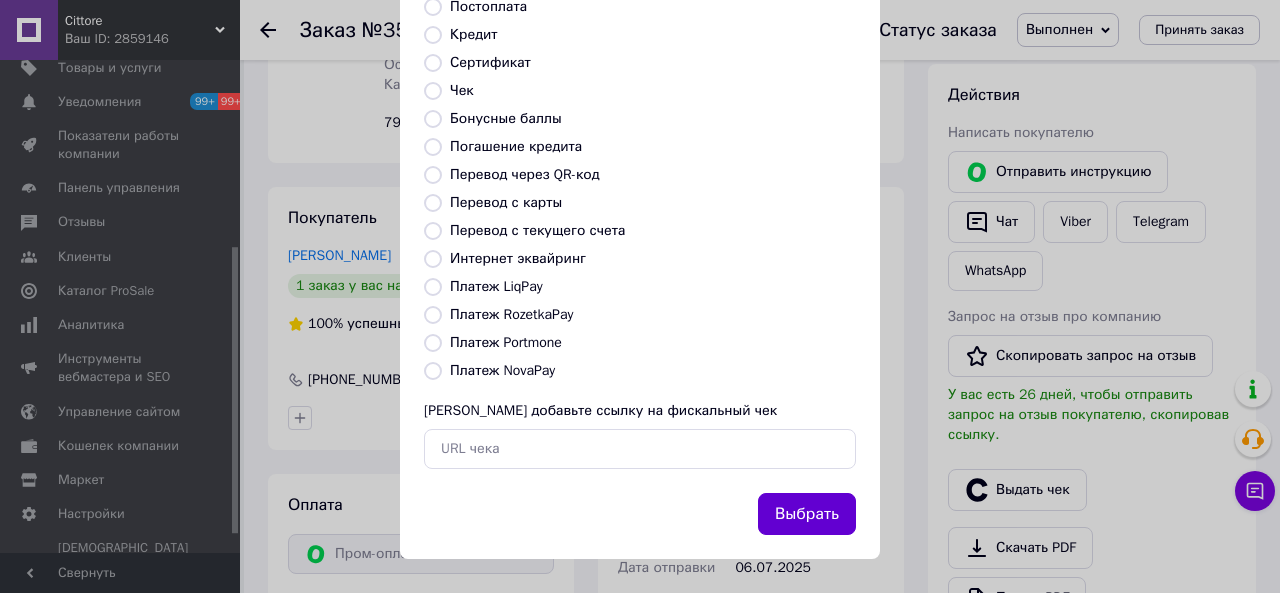 click on "Выбрать" at bounding box center [807, 514] 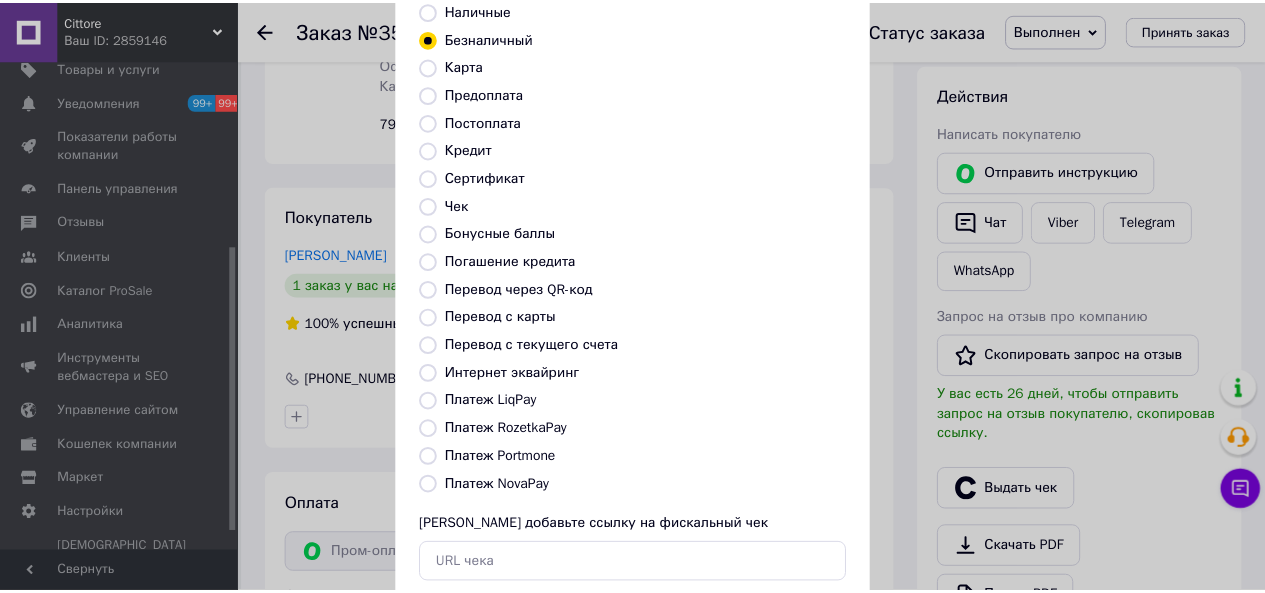 scroll, scrollTop: 264, scrollLeft: 0, axis: vertical 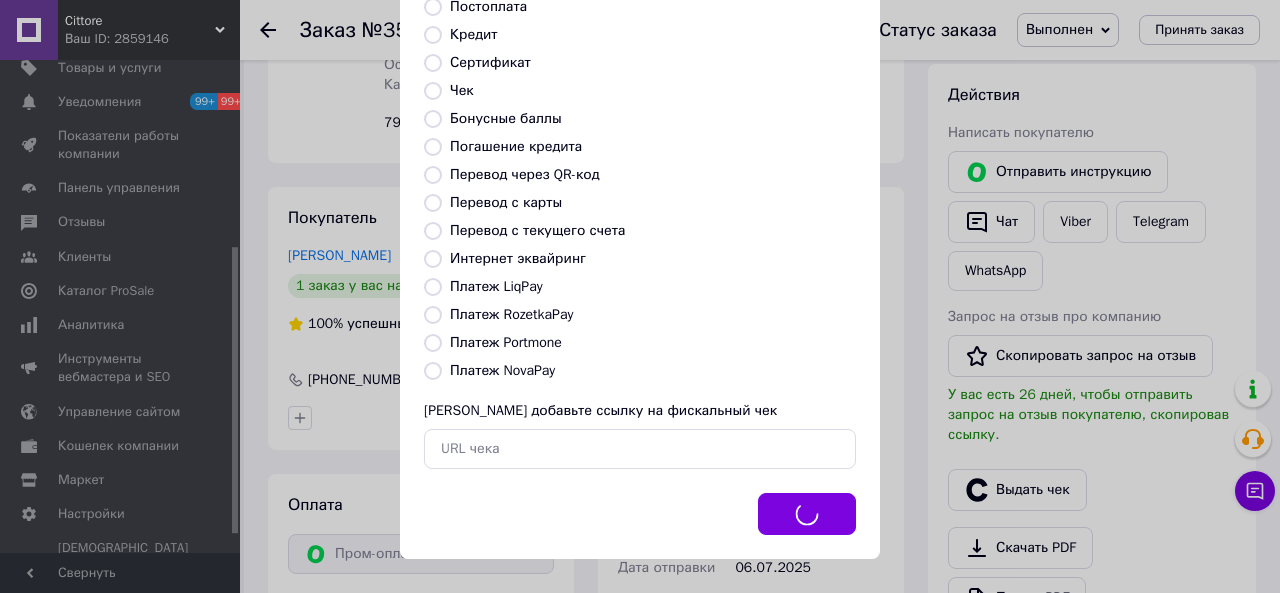 click on "Выдать фискальный чек Выберите тип формы оплаты, который будет указан в чеке Наличные Безналичный Карта Предоплата Постоплата Кредит Сертификат Чек Бонусные баллы Погашение кредита Перевод через QR-код Перевод с карты Перевод с текущего счета Интернет эквайринг Платеж LiqPay Платеж RozetkaPay Платеж Portmone Платеж NovaPay Или добавьте ссылку на фискальный чек Выбрать" at bounding box center [640, 165] 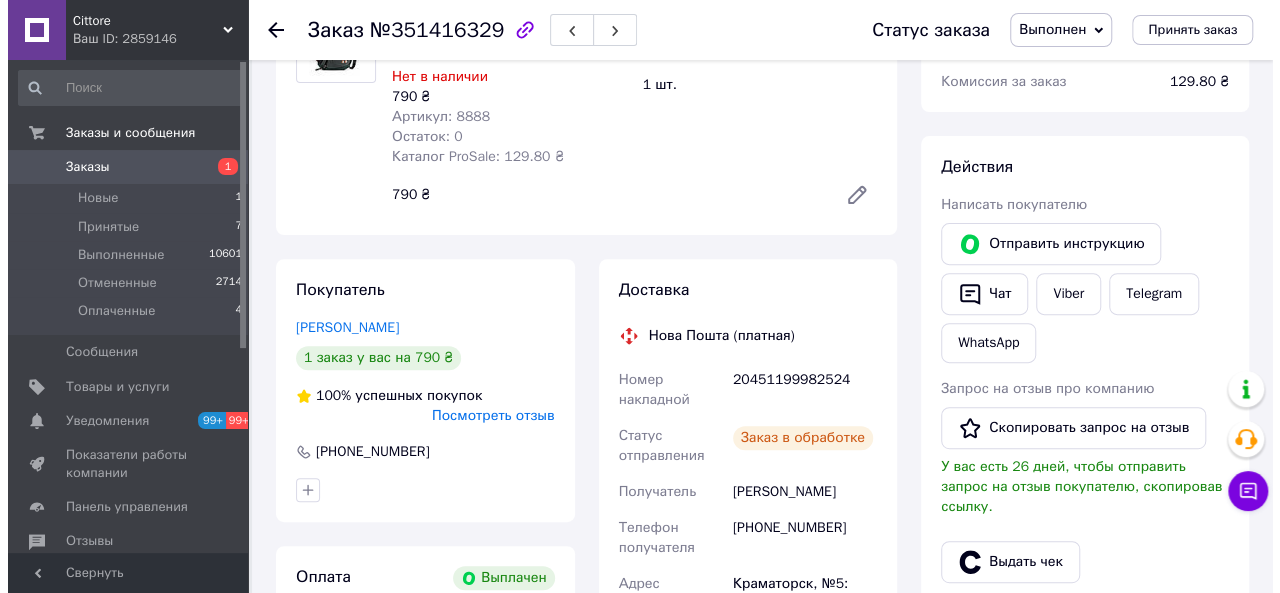 scroll, scrollTop: 300, scrollLeft: 0, axis: vertical 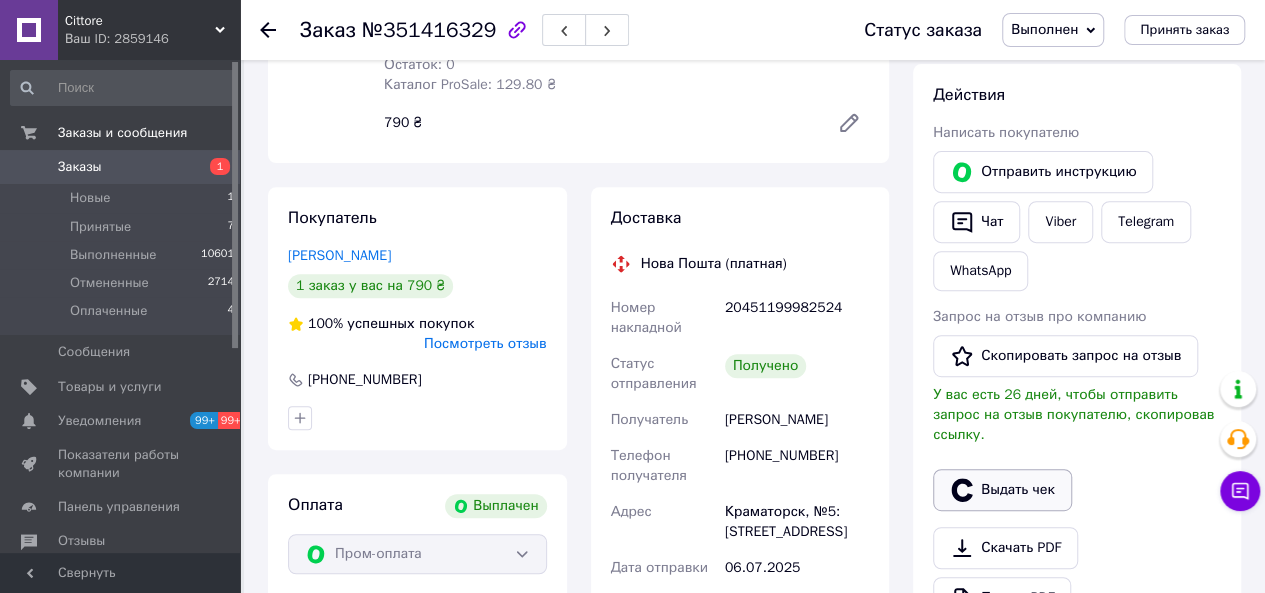 click on "Выдать чек" at bounding box center [1002, 490] 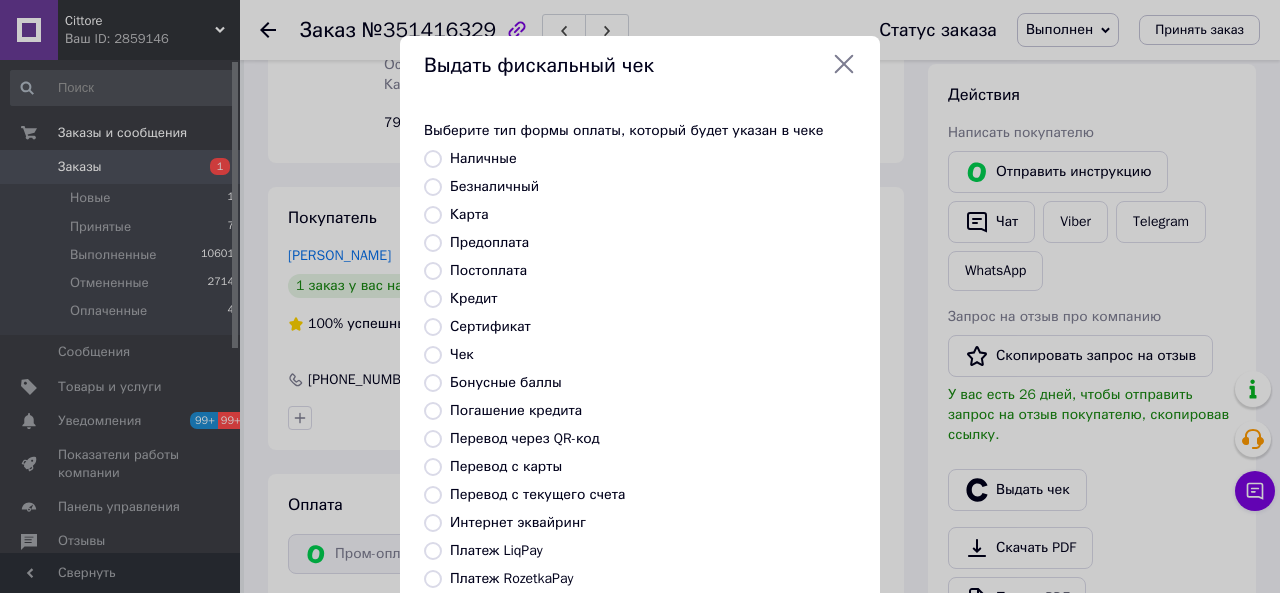 click on "Безналичный" at bounding box center (494, 186) 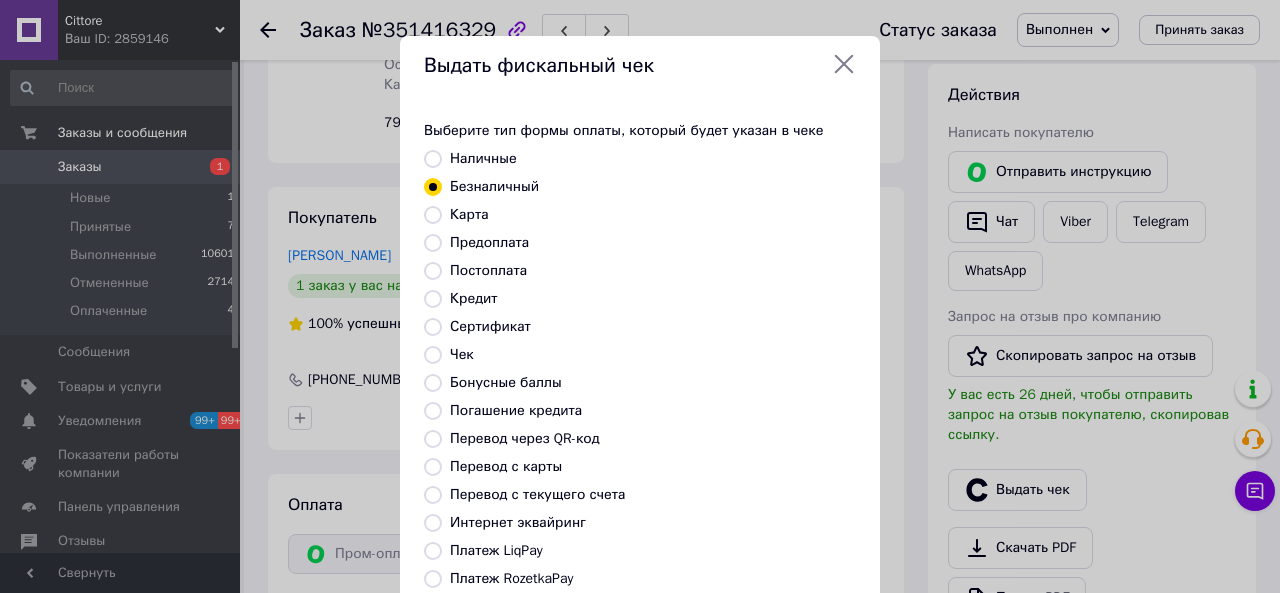 scroll, scrollTop: 264, scrollLeft: 0, axis: vertical 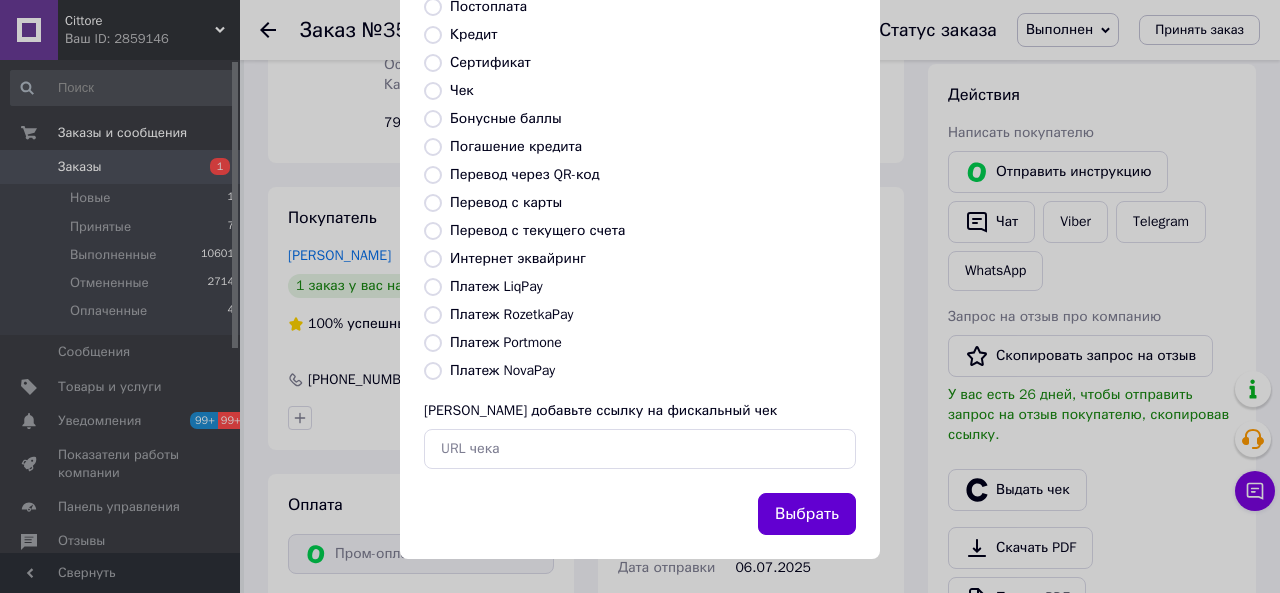 click on "Выбрать" at bounding box center (807, 514) 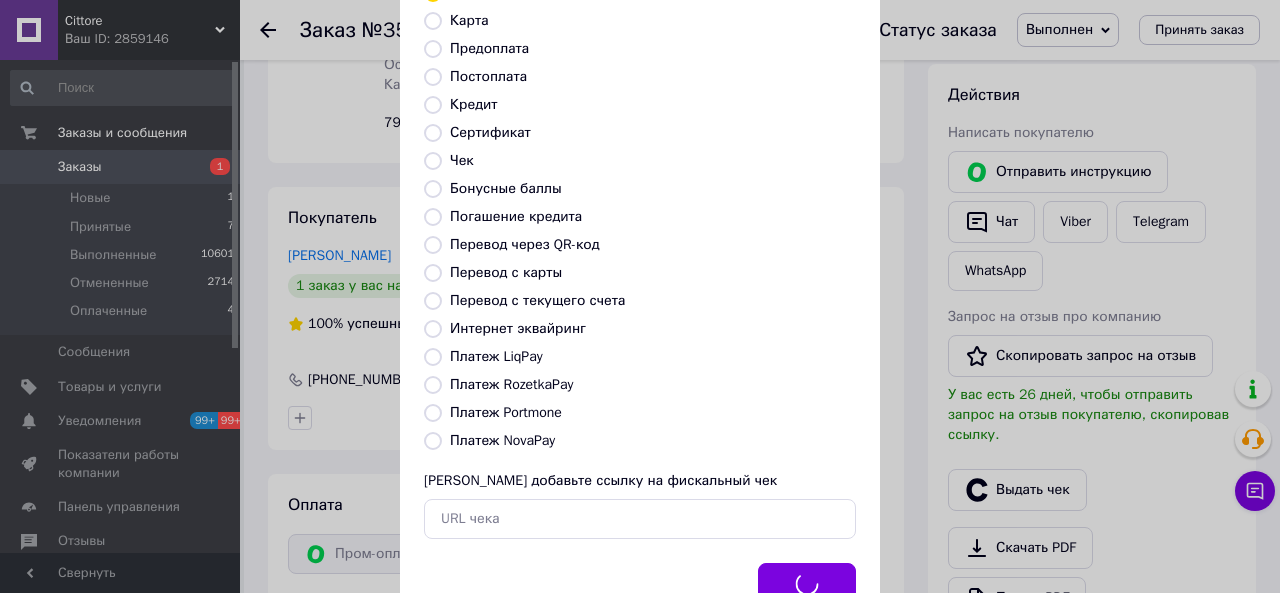 scroll, scrollTop: 264, scrollLeft: 0, axis: vertical 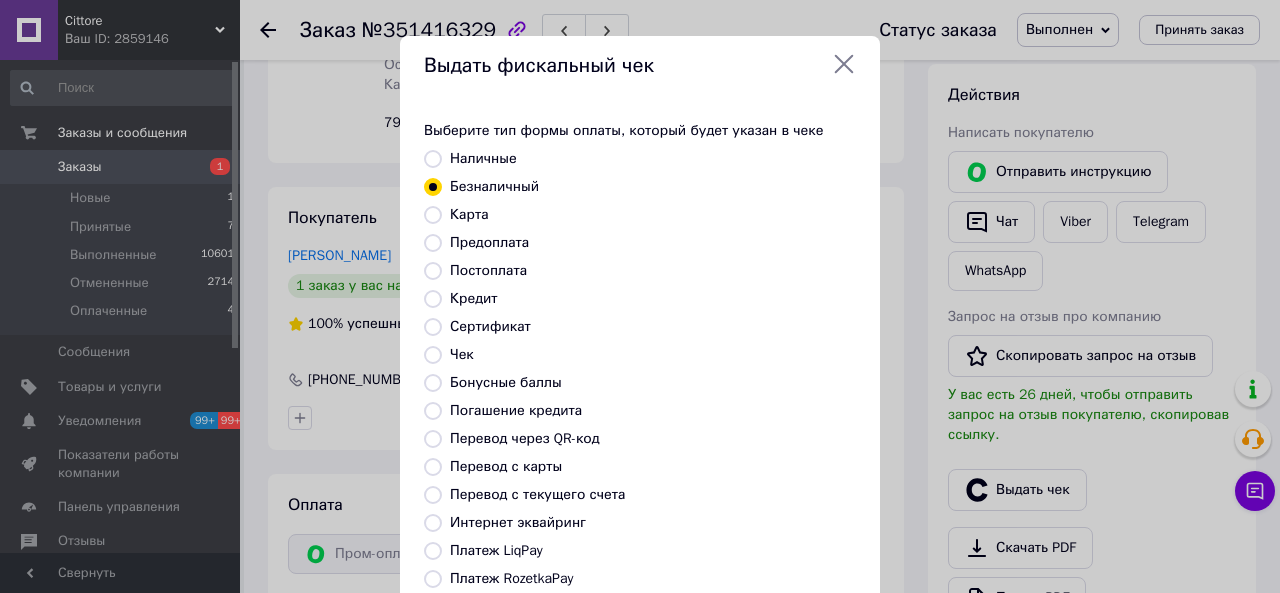 click 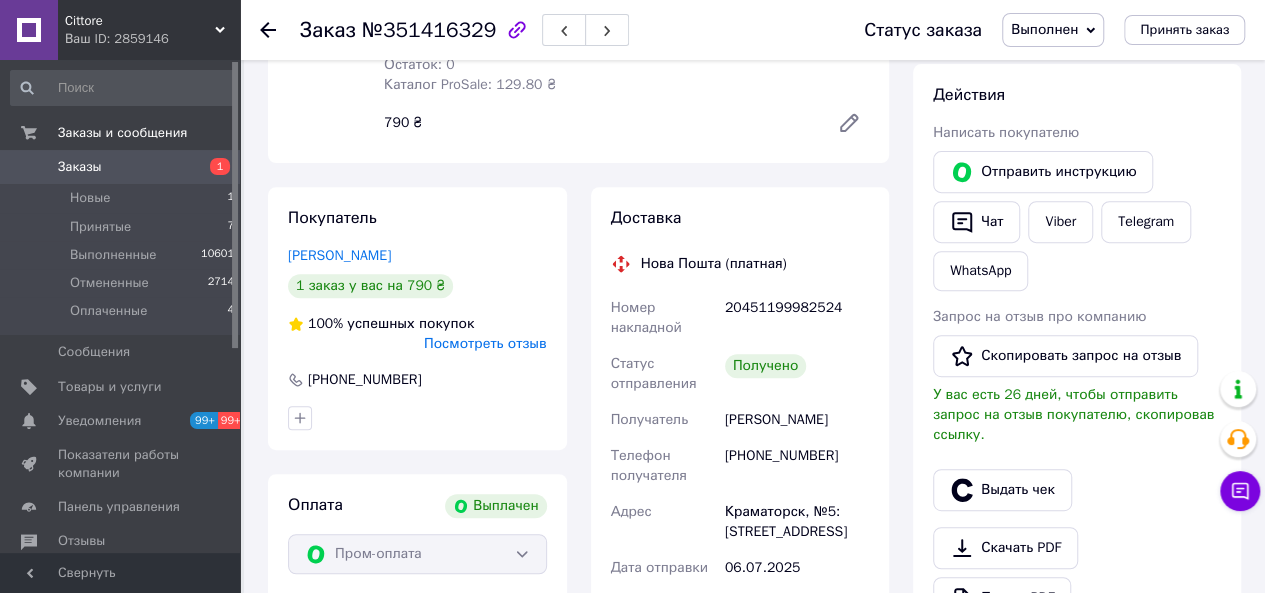click on "Заказы" at bounding box center [121, 167] 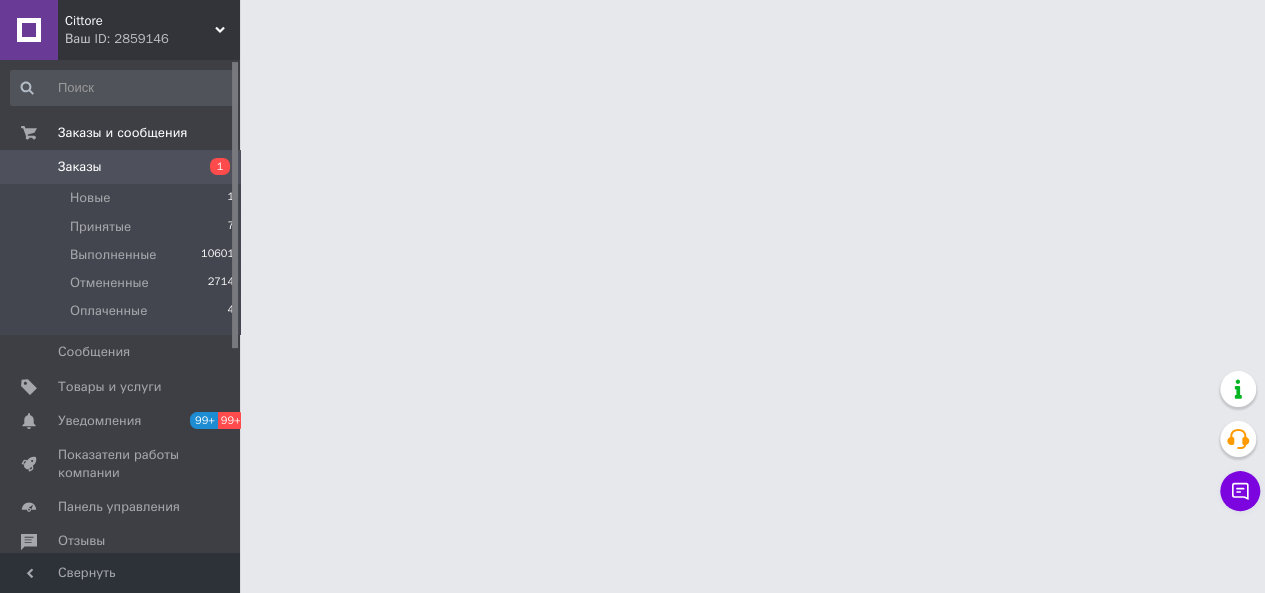 scroll, scrollTop: 0, scrollLeft: 0, axis: both 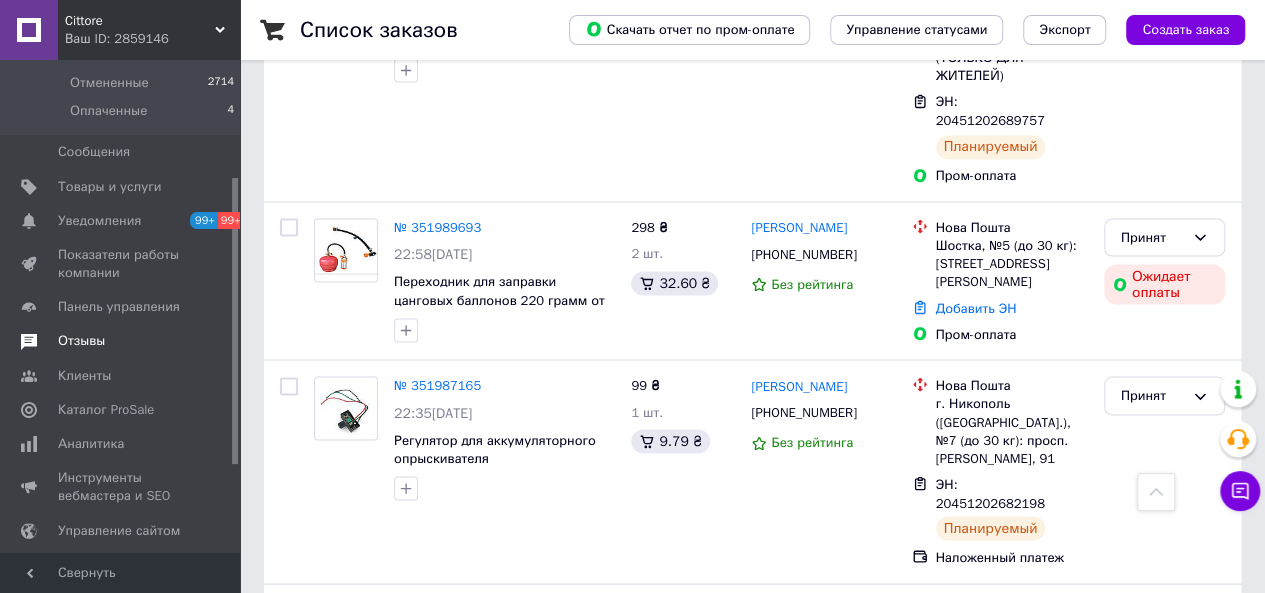 click on "Отзывы" at bounding box center [123, 341] 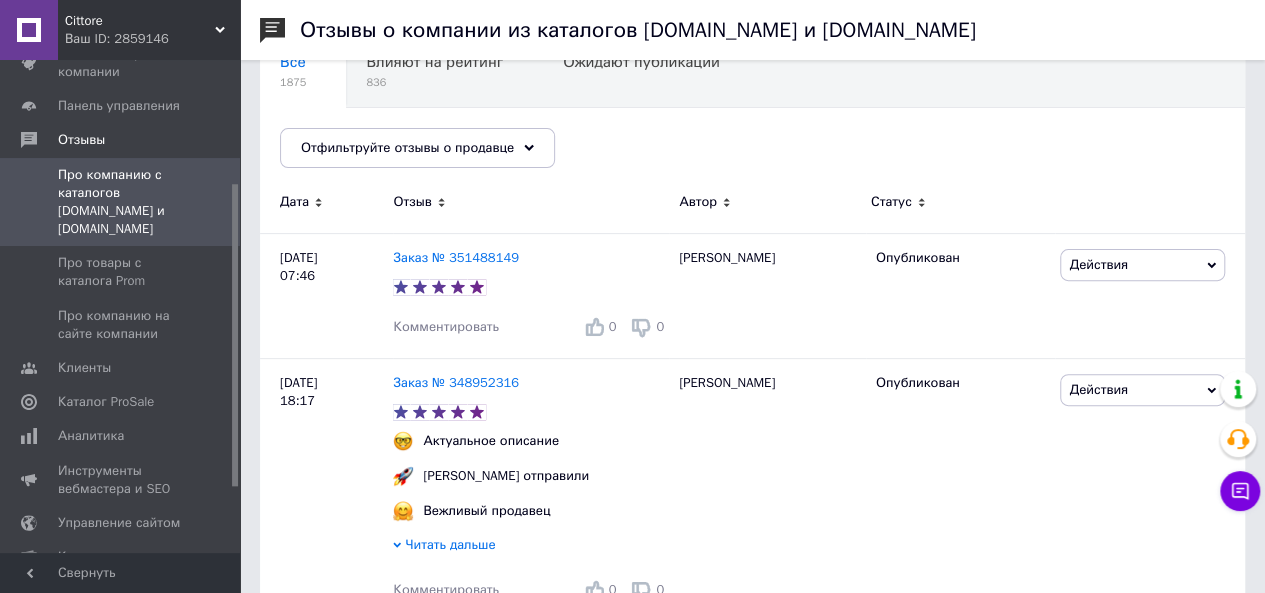 scroll, scrollTop: 200, scrollLeft: 0, axis: vertical 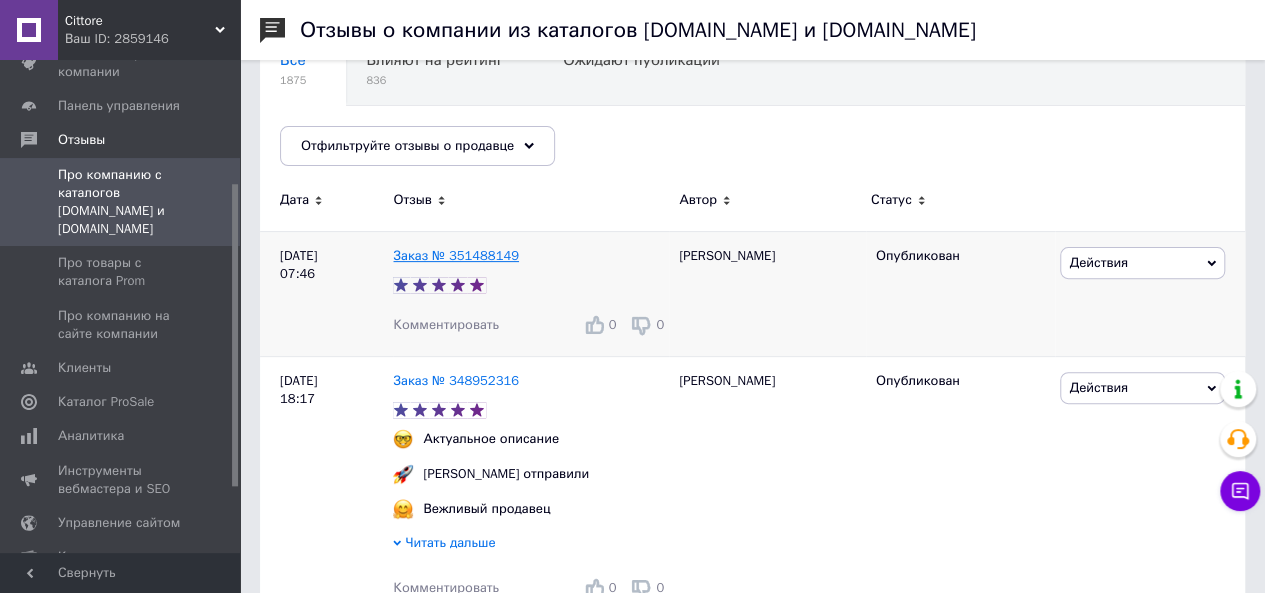 drag, startPoint x: 468, startPoint y: 244, endPoint x: 458, endPoint y: 248, distance: 10.770329 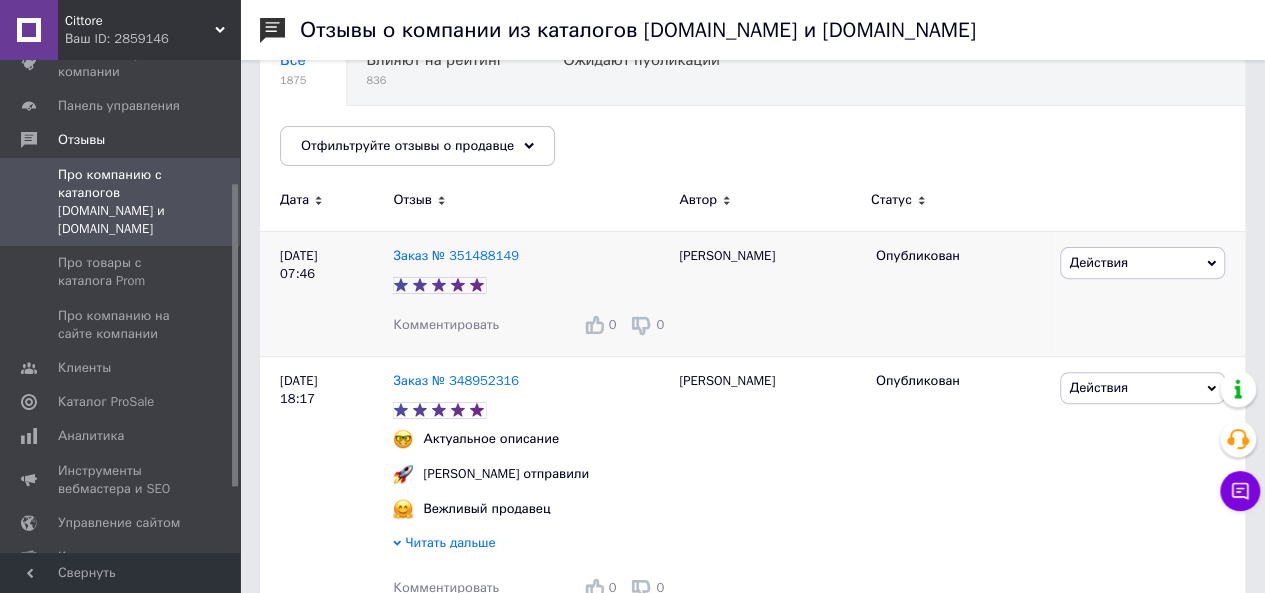 scroll, scrollTop: 300, scrollLeft: 0, axis: vertical 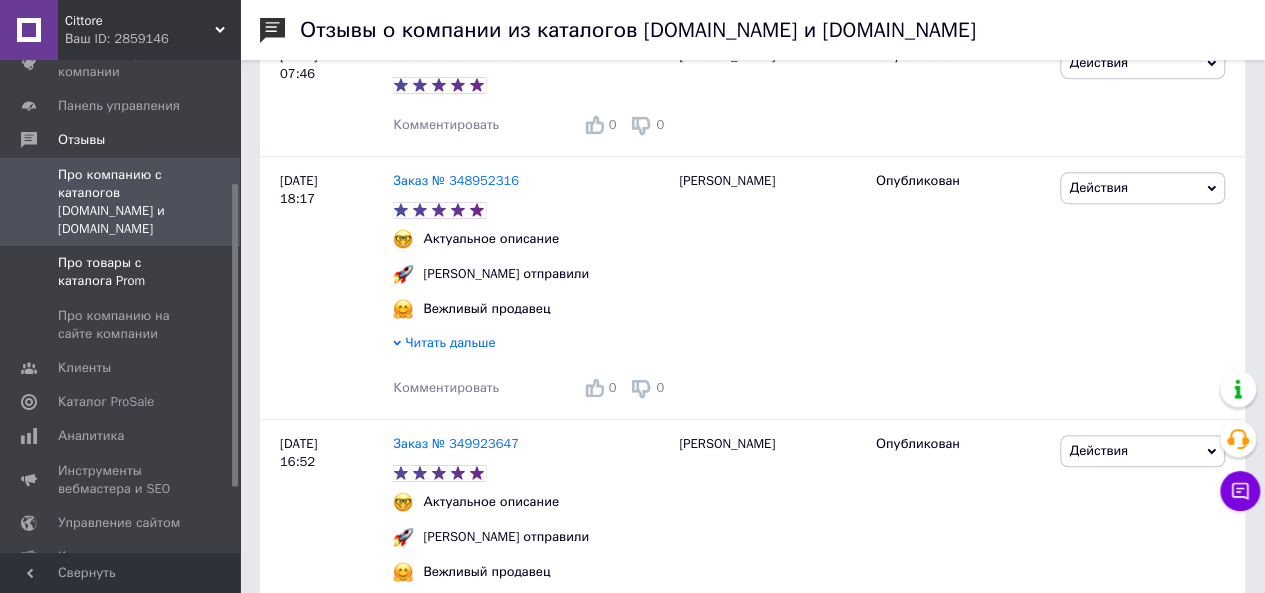 click on "Про товары с каталога Prom" at bounding box center (121, 272) 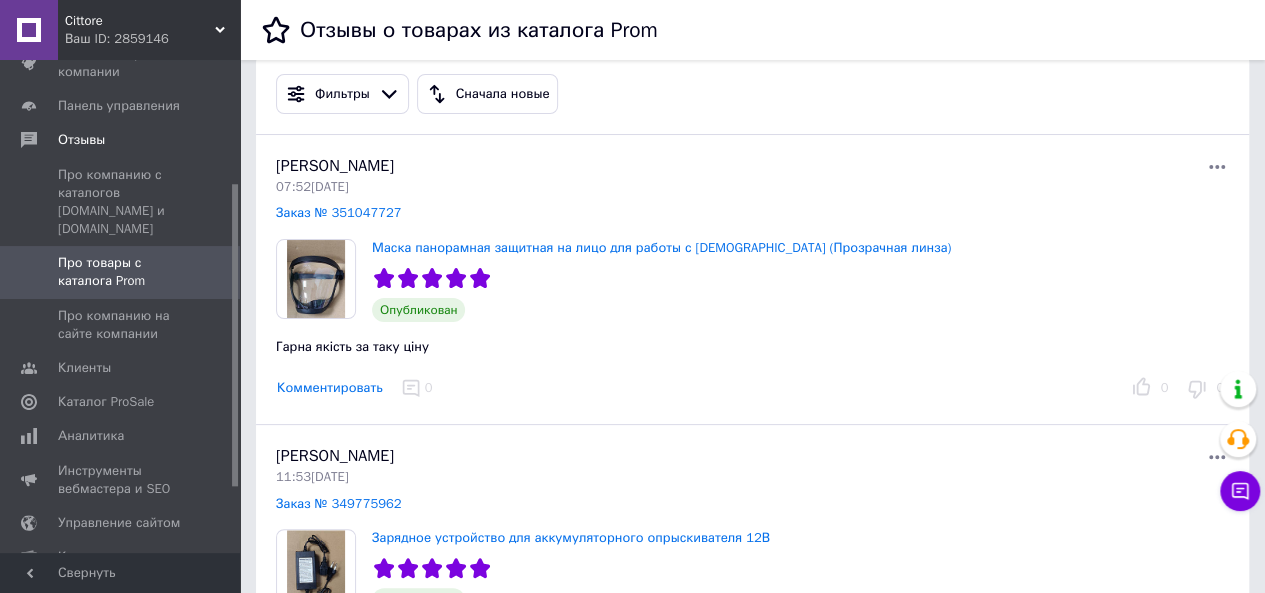 scroll, scrollTop: 0, scrollLeft: 0, axis: both 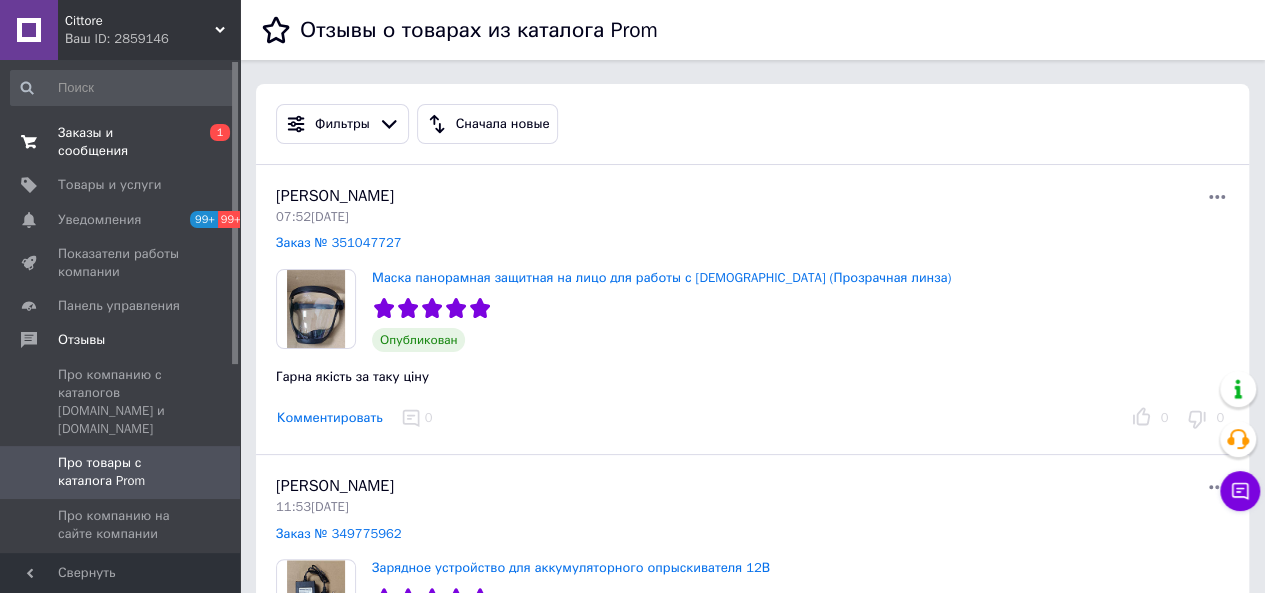 click on "Заказы и сообщения" at bounding box center (121, 142) 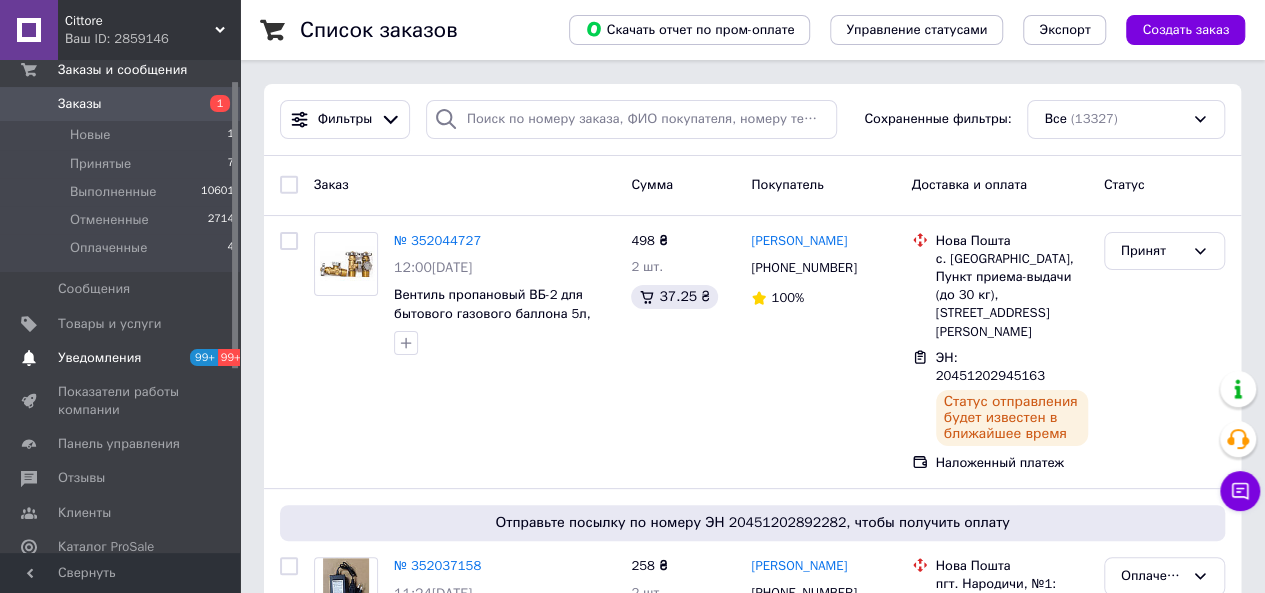 scroll, scrollTop: 0, scrollLeft: 0, axis: both 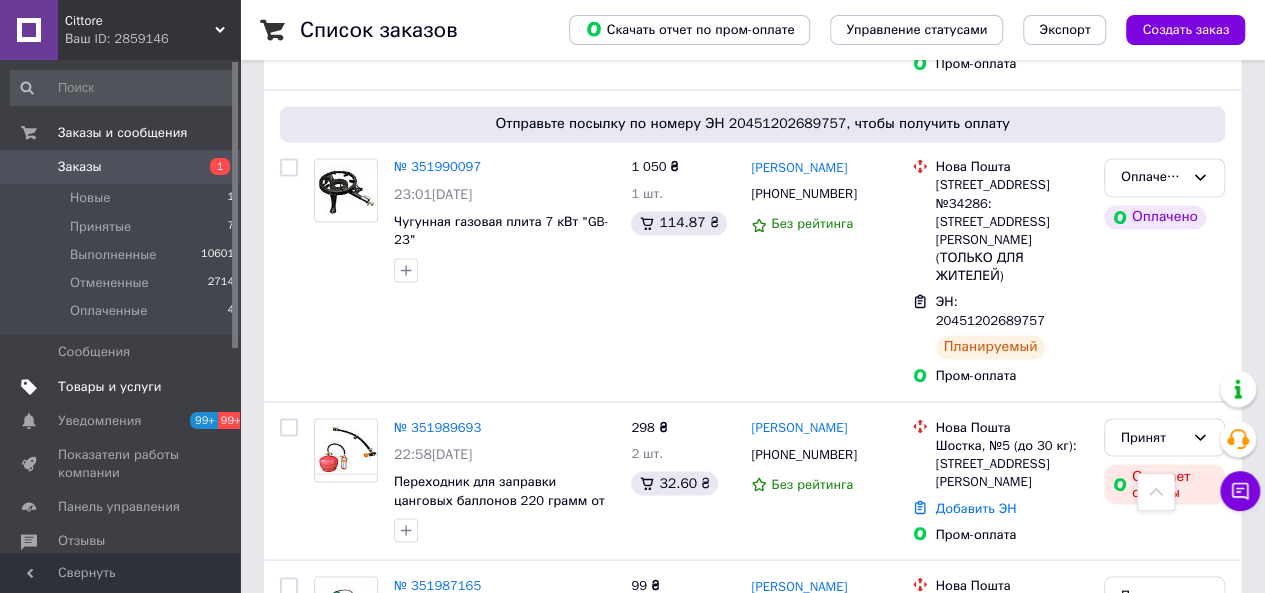 click on "Товары и услуги" at bounding box center [110, 387] 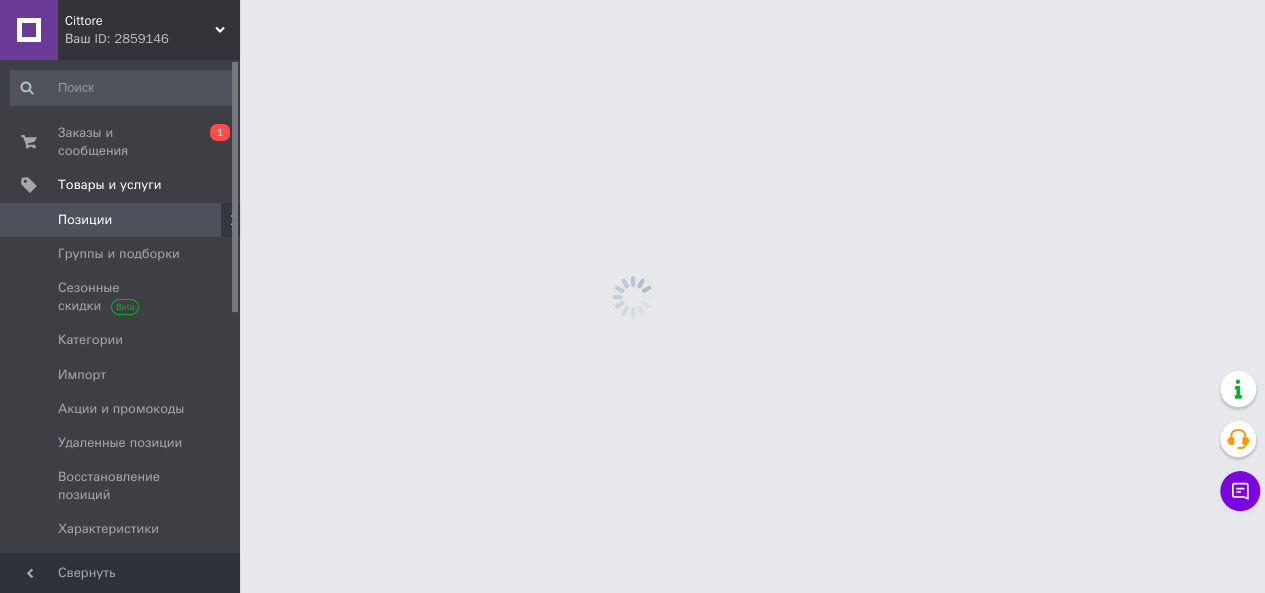 scroll, scrollTop: 0, scrollLeft: 0, axis: both 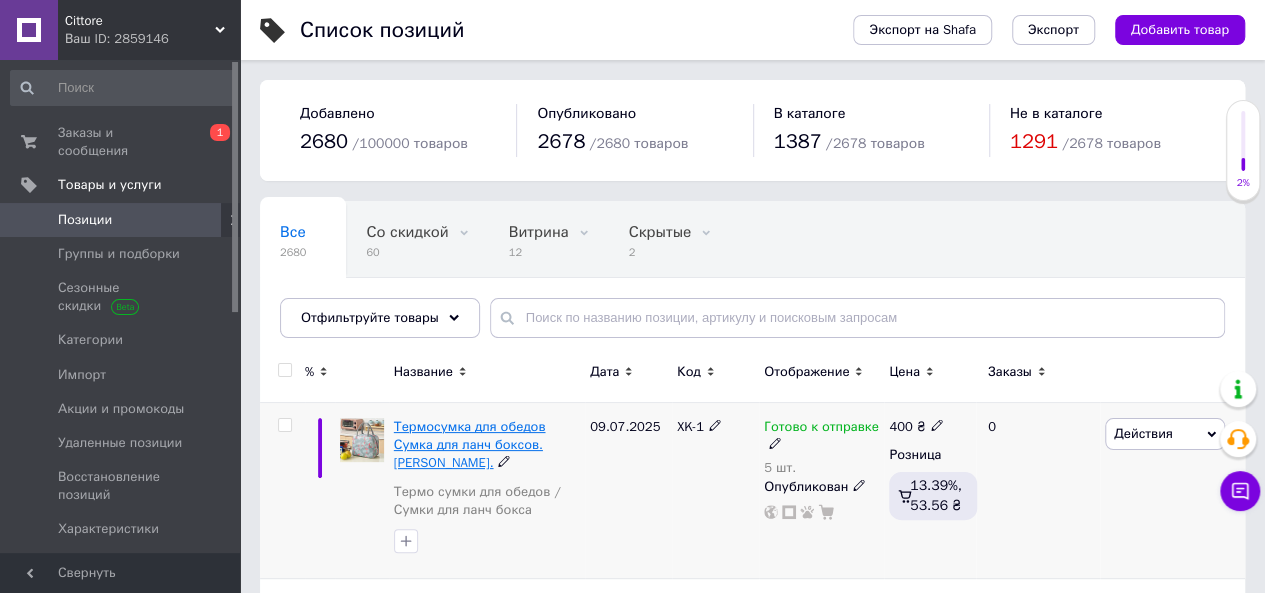 click on "Термосумка для обедов Сумка для ланч боксов. Ланч Бэг." at bounding box center (470, 444) 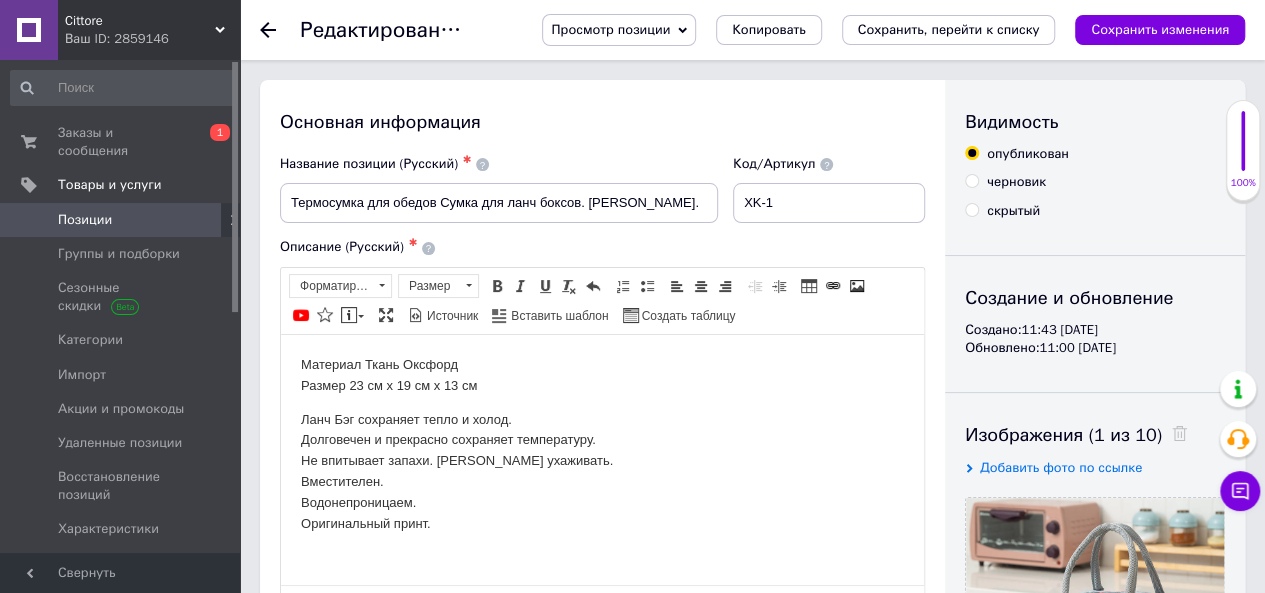 scroll, scrollTop: 100, scrollLeft: 0, axis: vertical 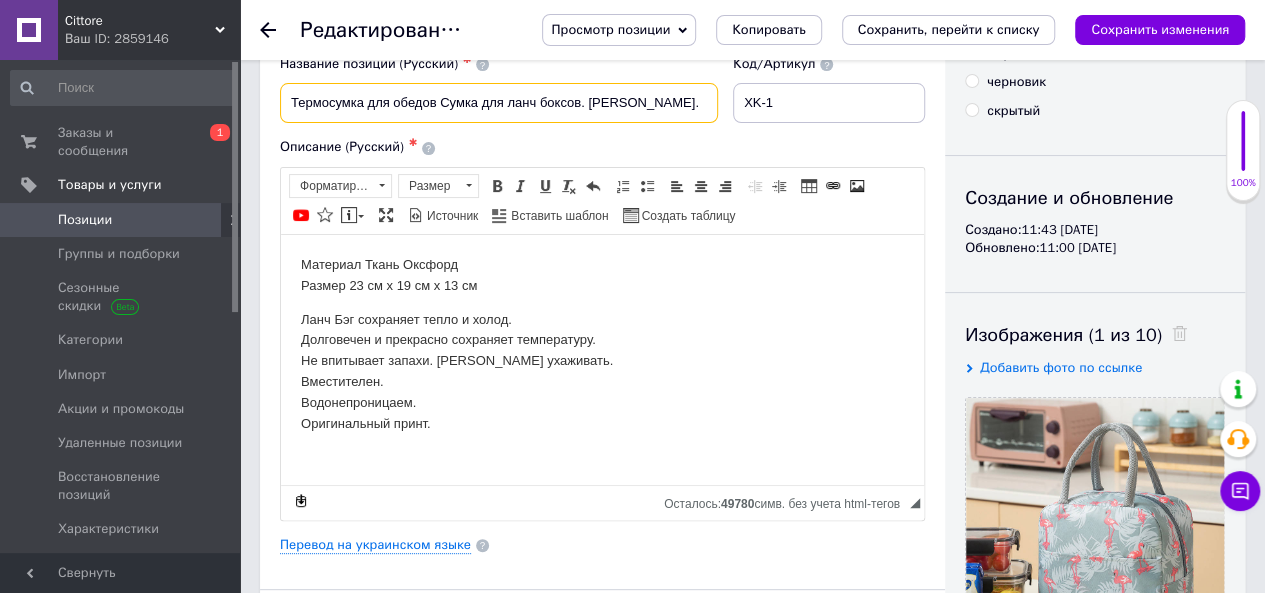 click on "Термосумка для обедов Сумка для ланч боксов. Ланч Бэг." at bounding box center [499, 103] 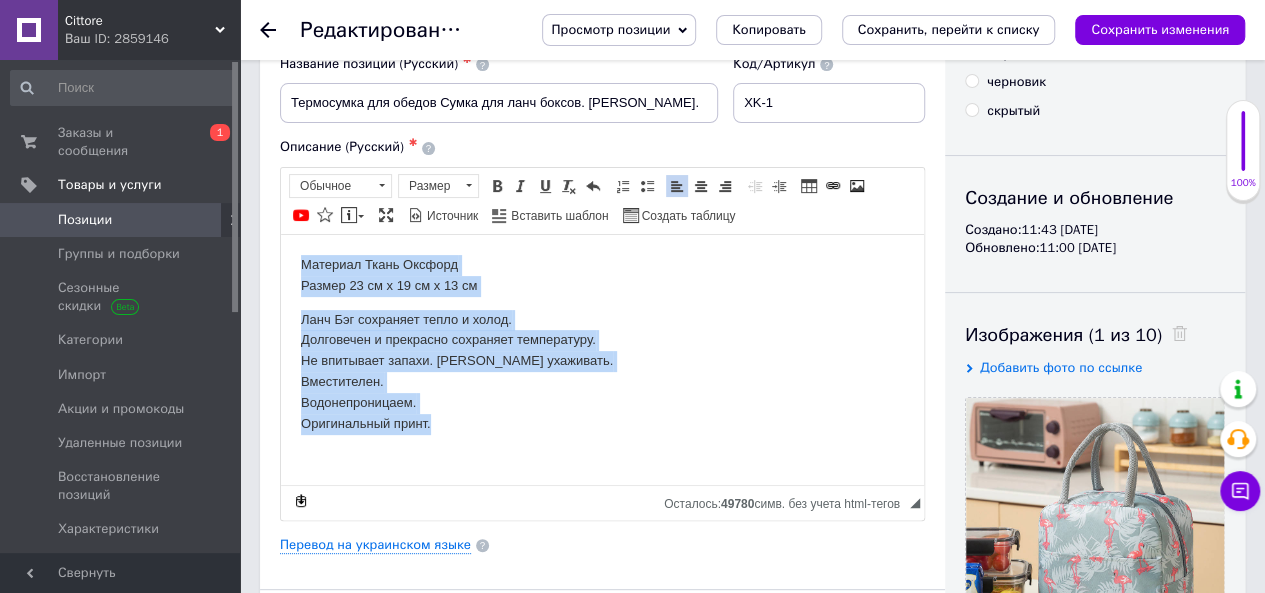 drag, startPoint x: 453, startPoint y: 409, endPoint x: 299, endPoint y: 259, distance: 214.97906 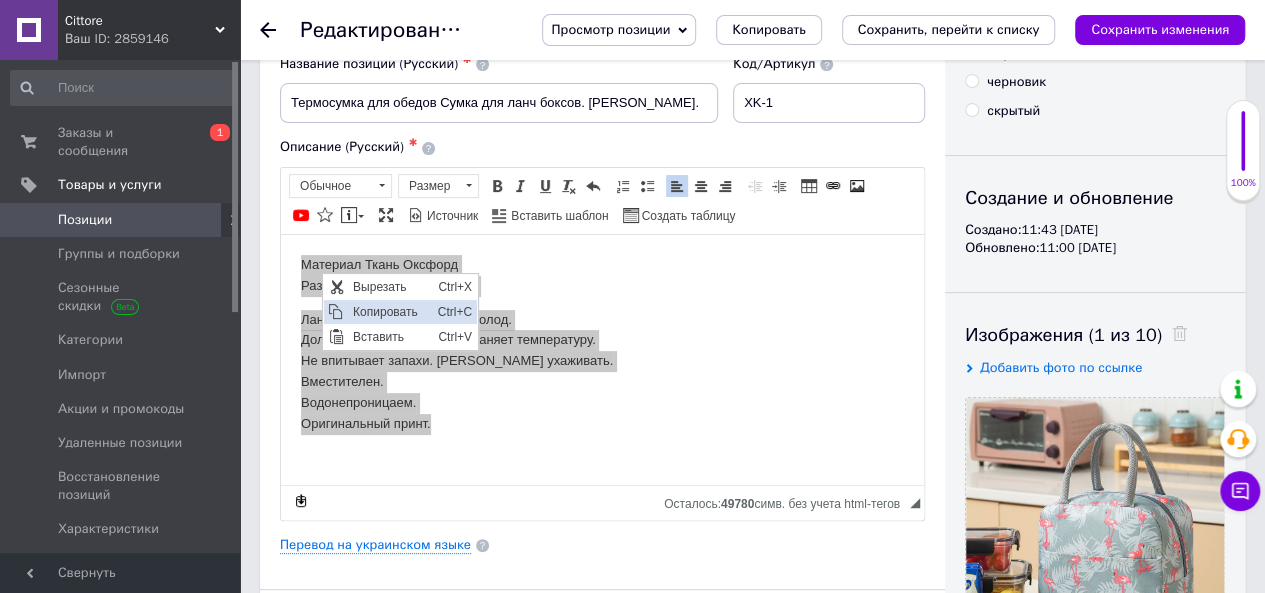 scroll, scrollTop: 0, scrollLeft: 0, axis: both 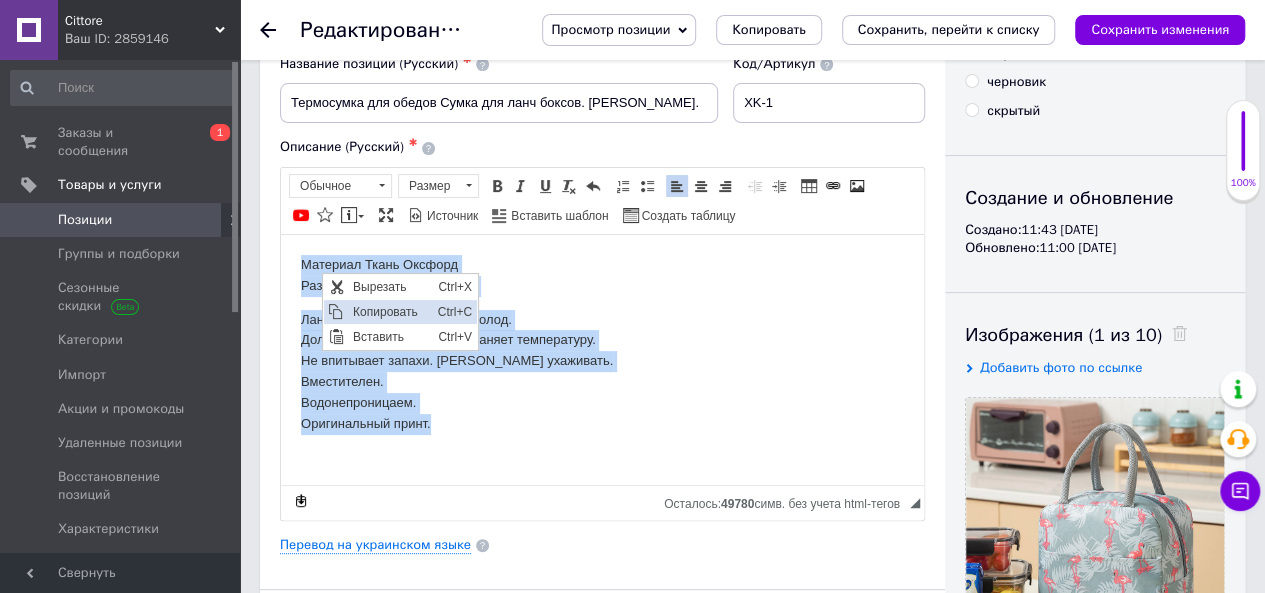 copy on "Материал Ткань Оксфорд Размер 23 см х 19 см х 13 см Ланч Бэг сохраняет тепло и холод. Долговечен и прекрасно сохраняет температуру. Не впитывает запахи. Легко ухаживать. Вместителен. Водонепроницаем. Оригинальный принт." 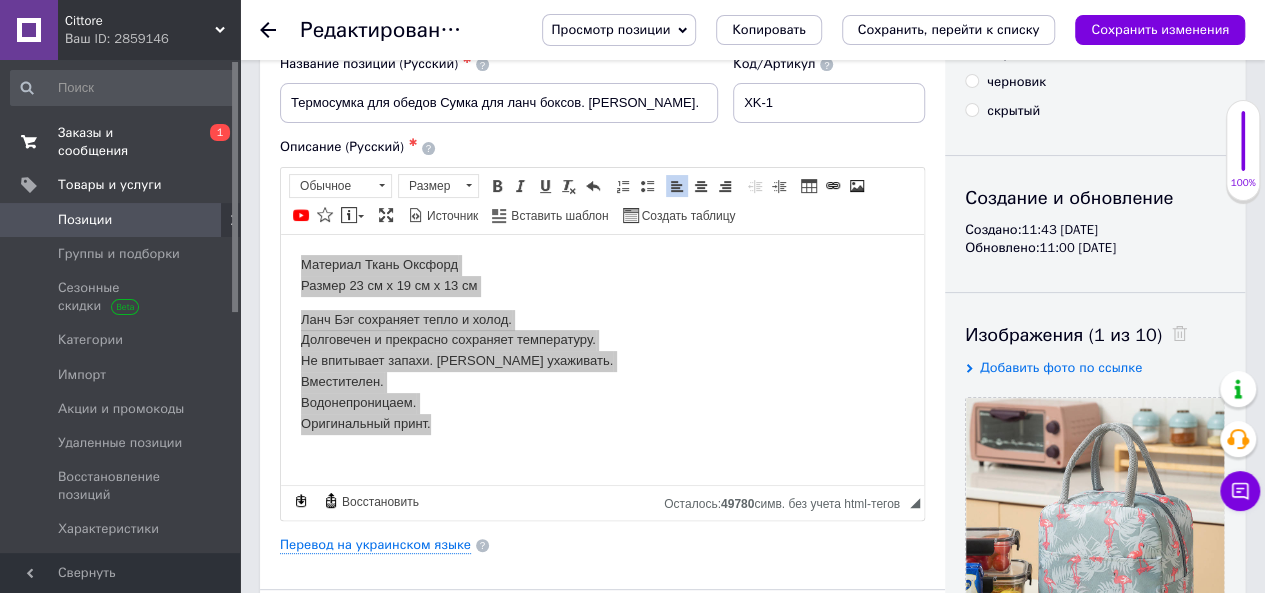 click on "Заказы и сообщения" at bounding box center [121, 142] 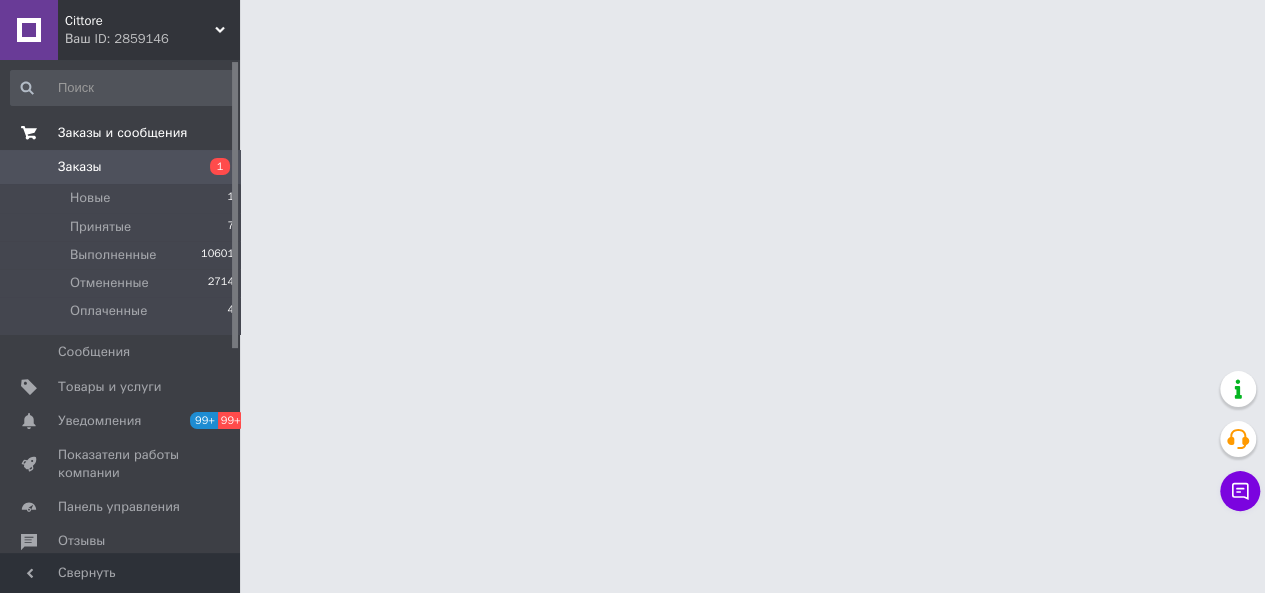 scroll, scrollTop: 0, scrollLeft: 0, axis: both 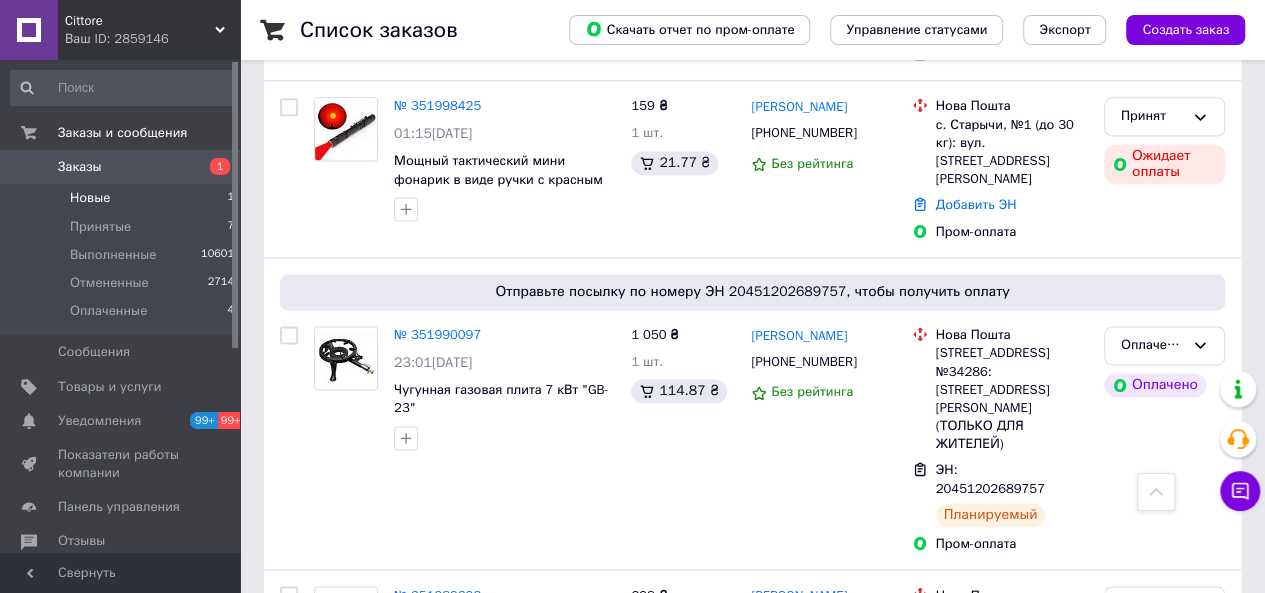 click on "Новые 1" at bounding box center (123, 198) 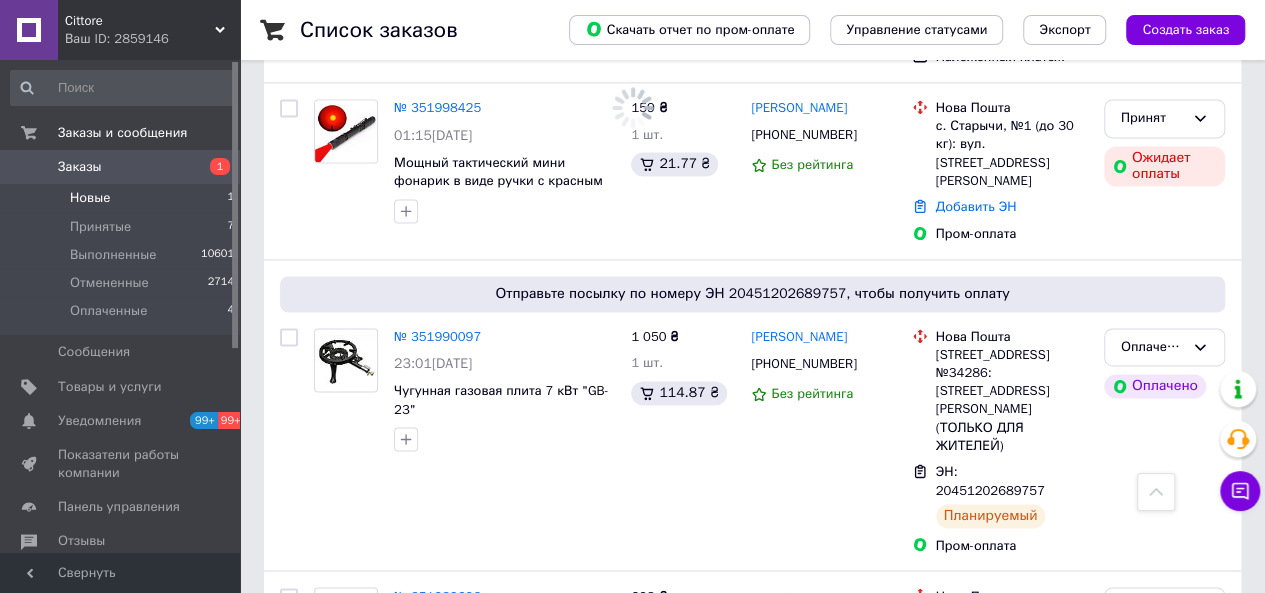 scroll, scrollTop: 0, scrollLeft: 0, axis: both 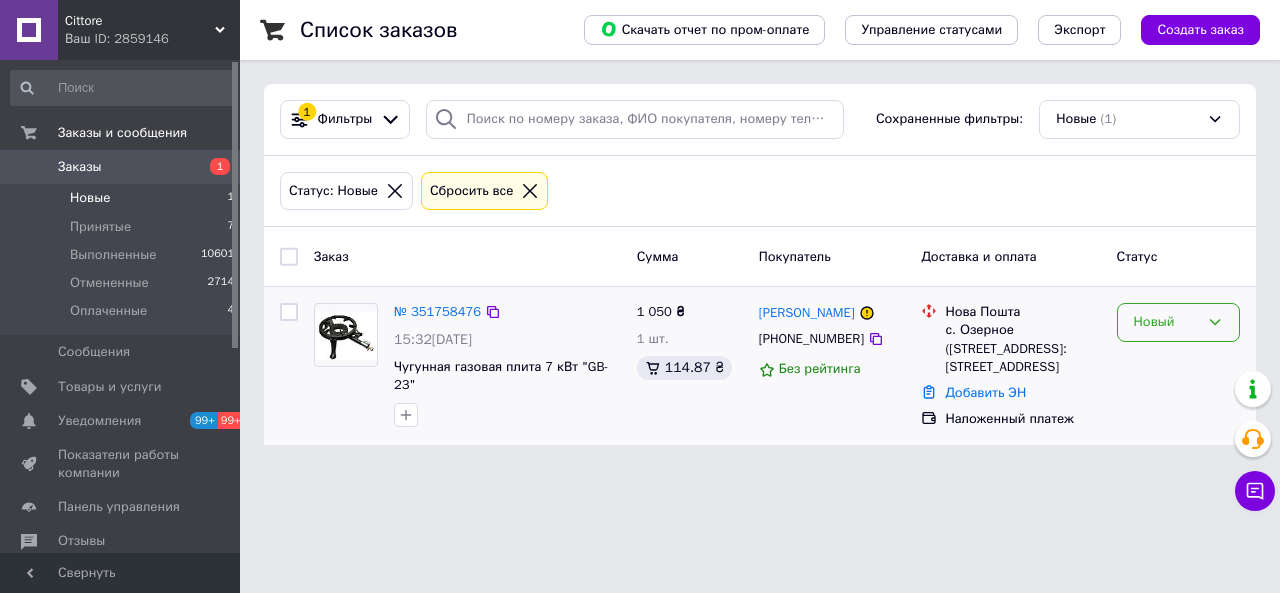 click on "Новый" at bounding box center [1166, 322] 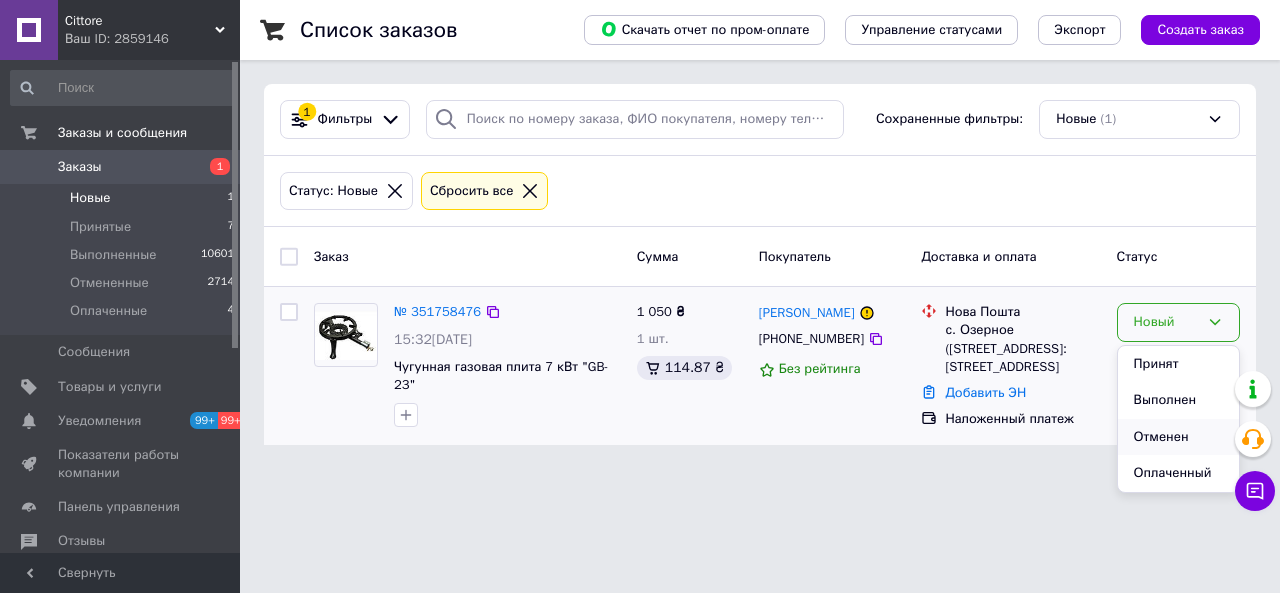 click on "Отменен" at bounding box center [1178, 437] 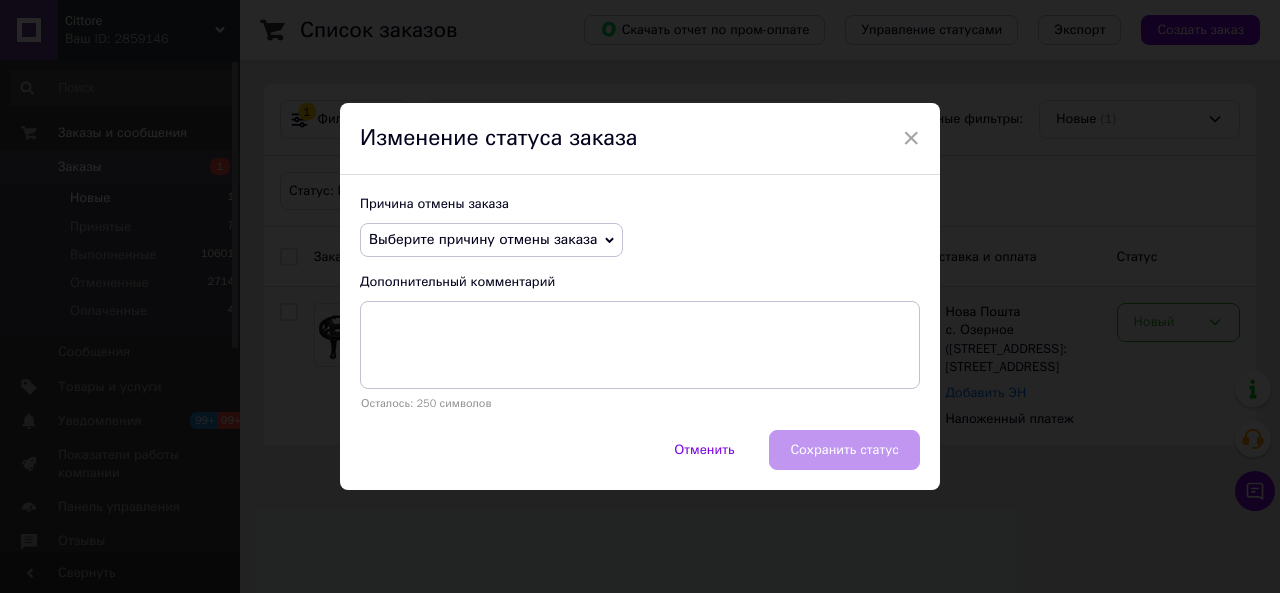 click on "Выберите причину отмены заказа" at bounding box center [483, 239] 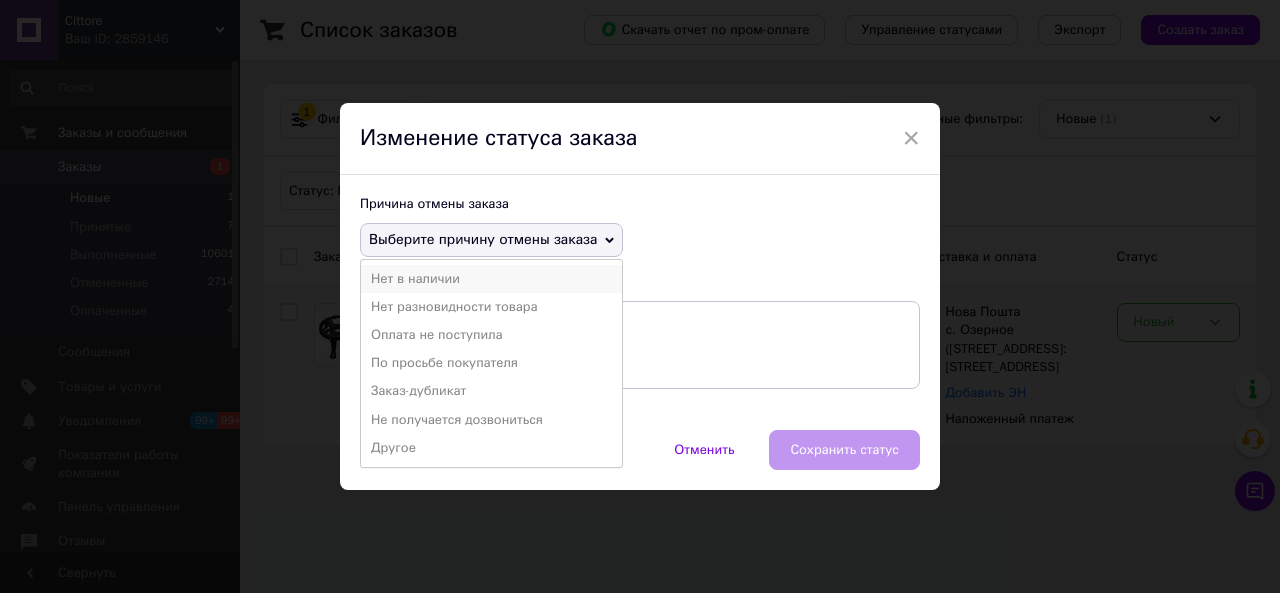 click on "Нет в наличии" at bounding box center (491, 279) 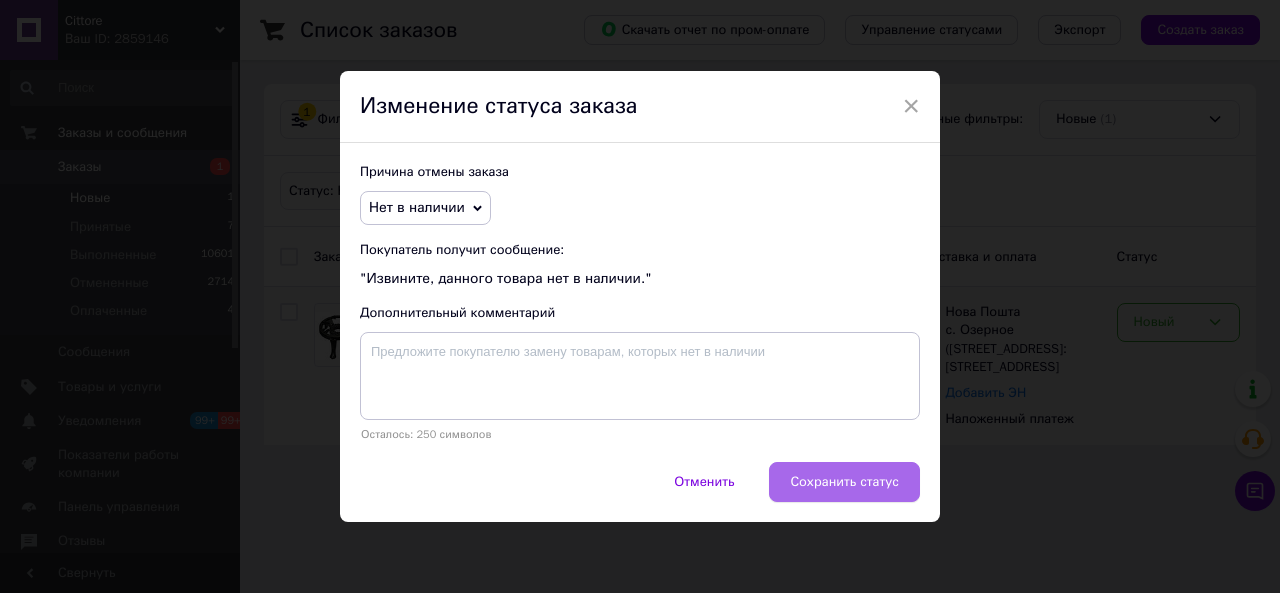 click on "Сохранить статус" at bounding box center (844, 482) 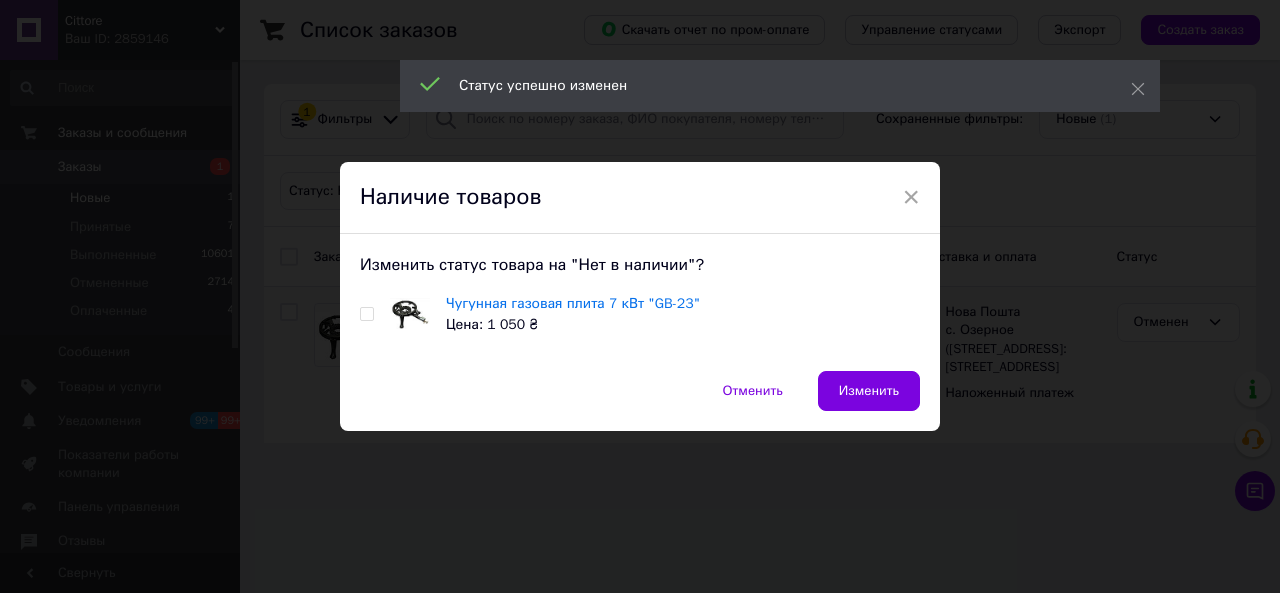 drag, startPoint x: 912, startPoint y: 193, endPoint x: 888, endPoint y: 205, distance: 26.832815 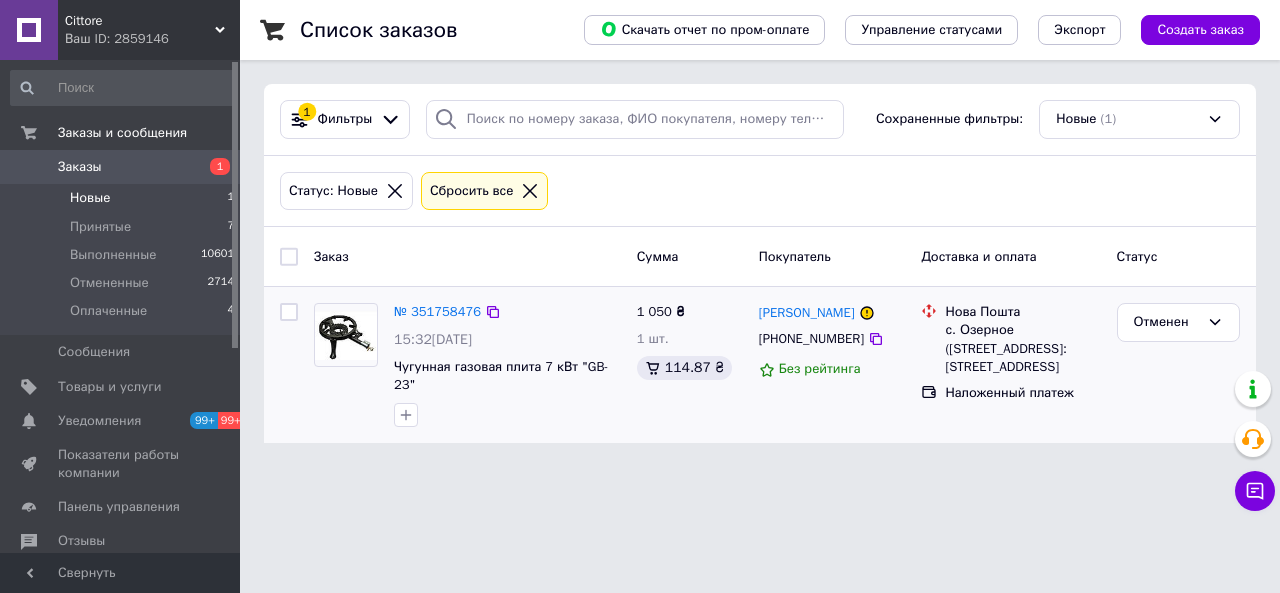 click on "Заказы" at bounding box center [121, 167] 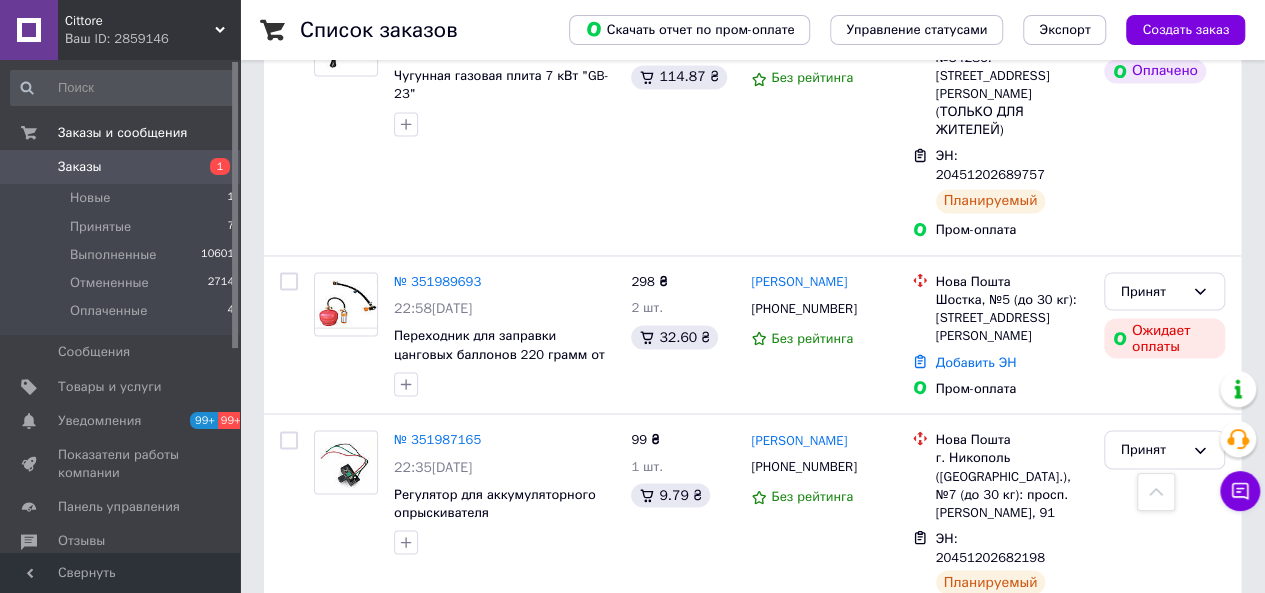 scroll, scrollTop: 1500, scrollLeft: 0, axis: vertical 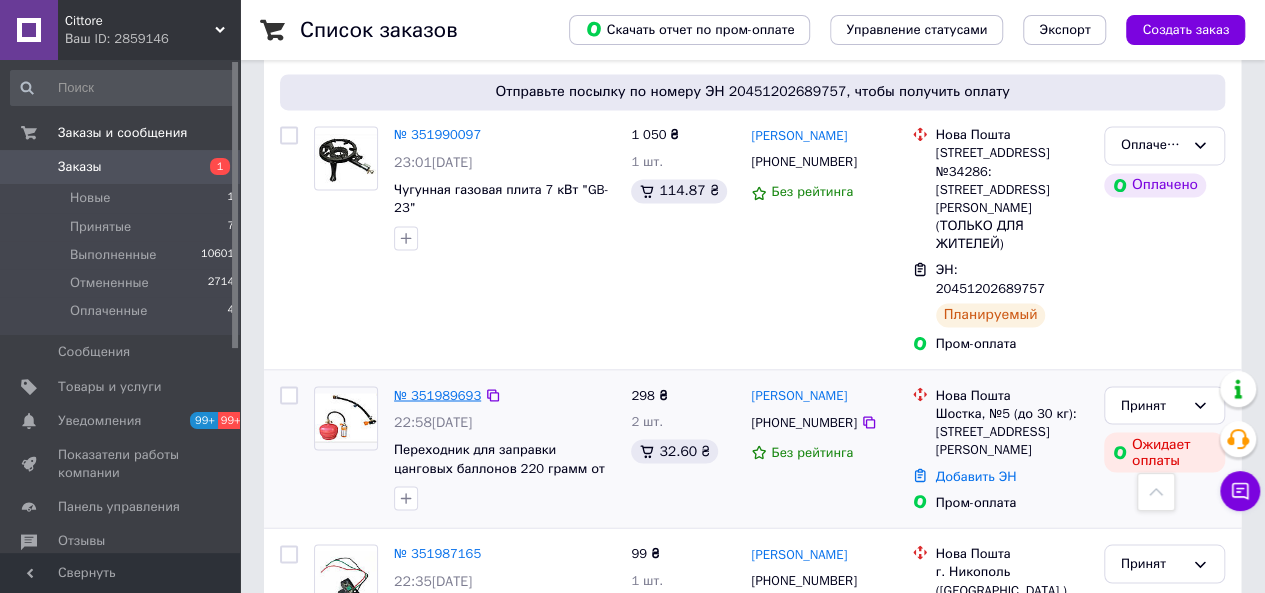 click on "№ 351989693" at bounding box center [437, 394] 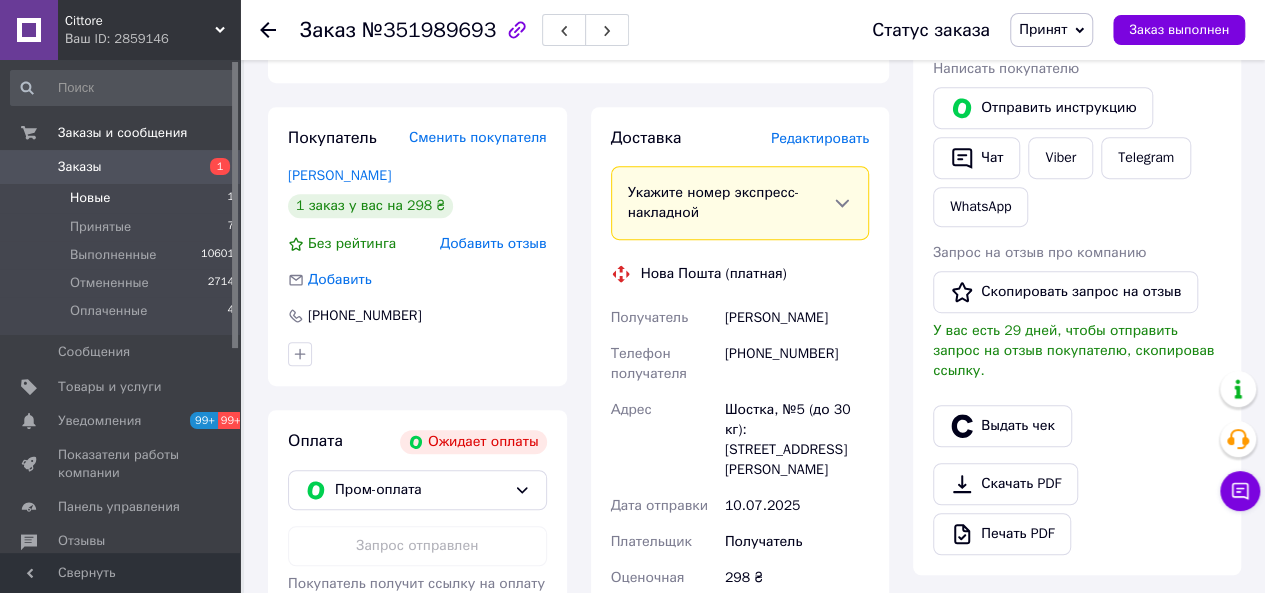 scroll, scrollTop: 0, scrollLeft: 0, axis: both 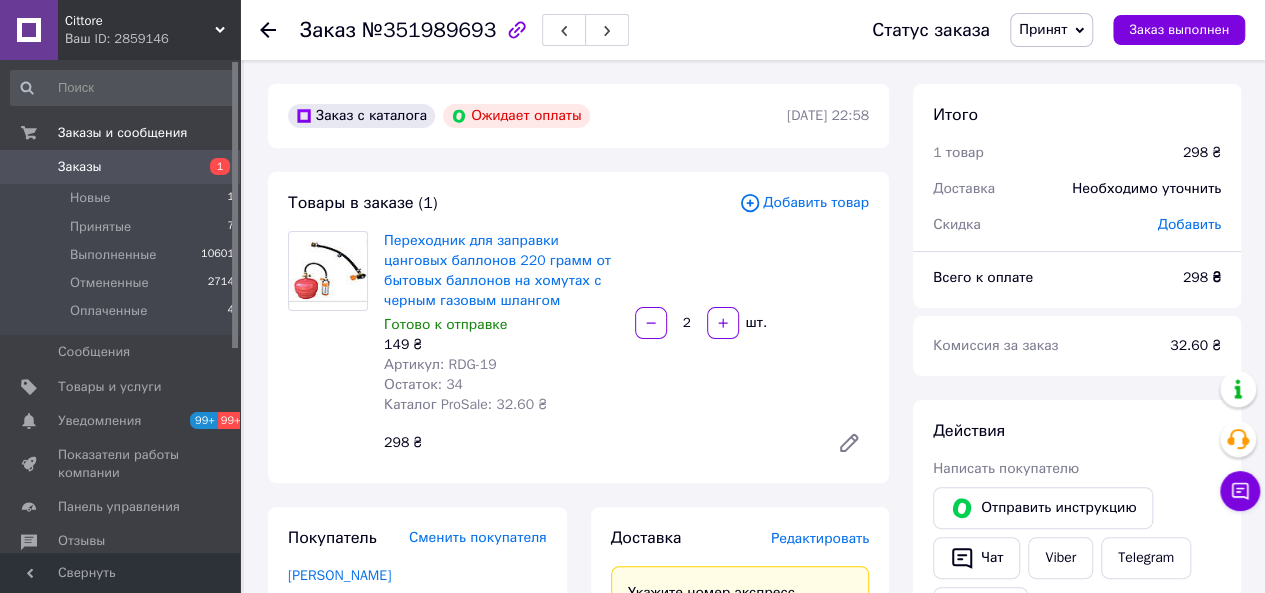 click on "Заказы" at bounding box center (121, 167) 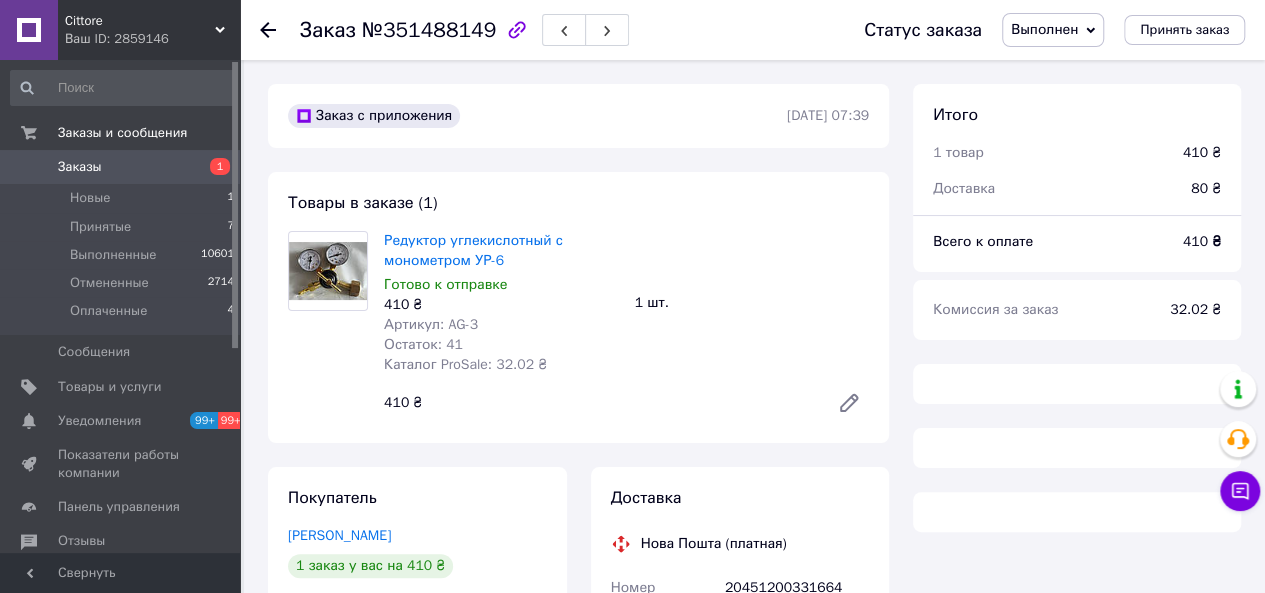 scroll, scrollTop: 300, scrollLeft: 0, axis: vertical 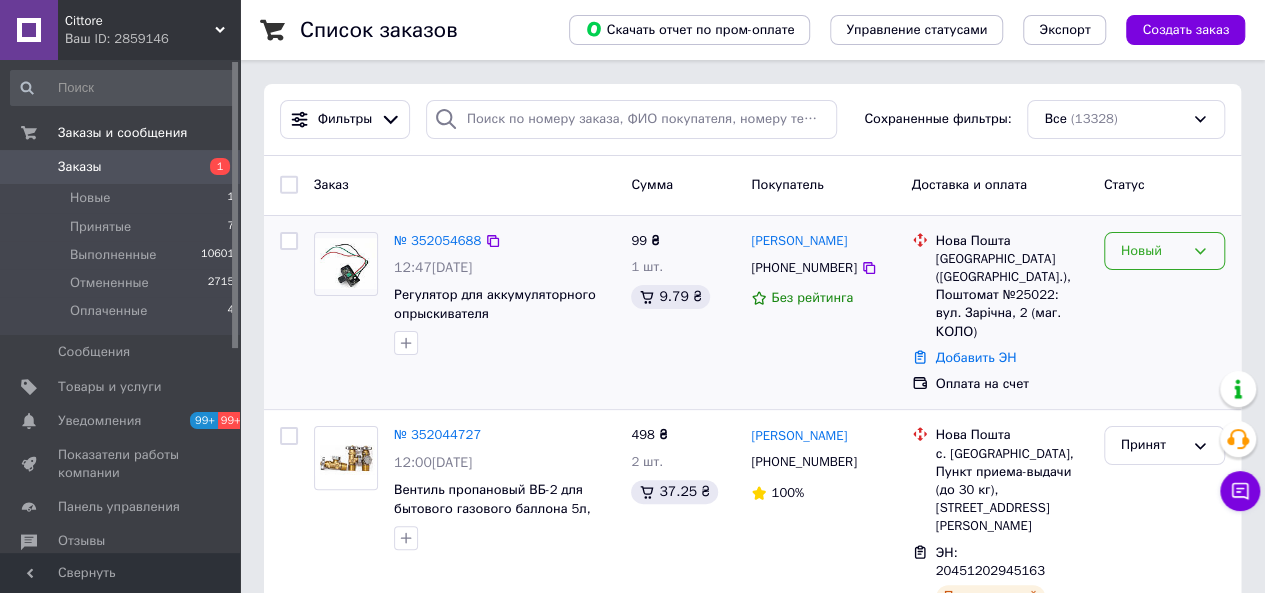 click on "Новый" at bounding box center [1152, 251] 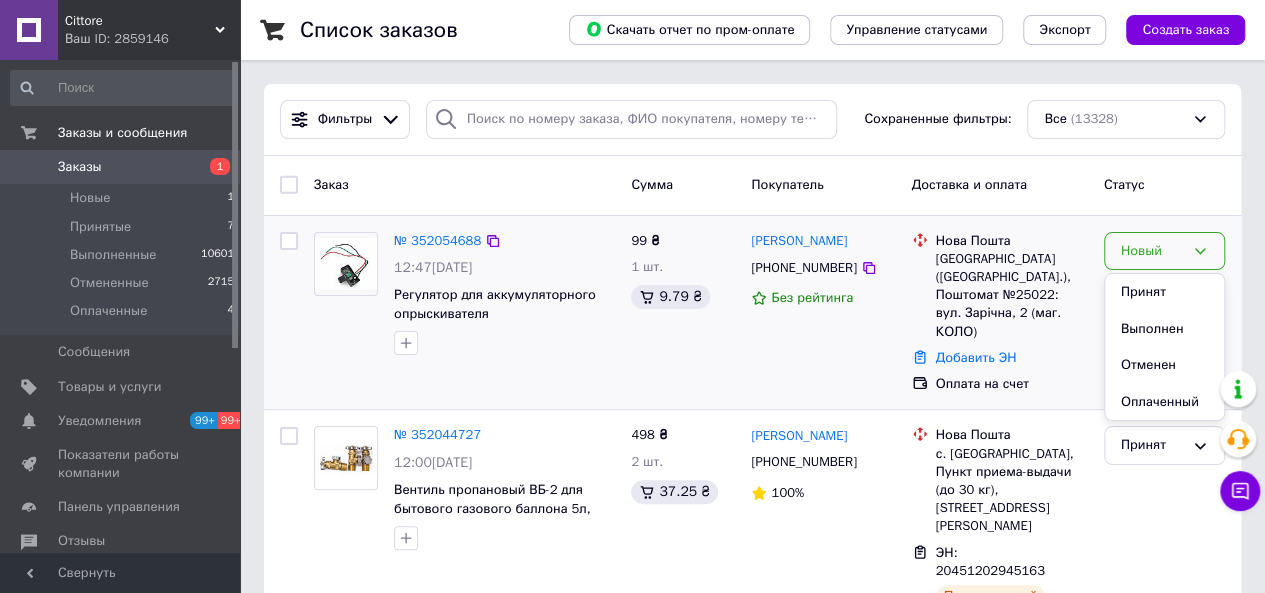 click on "Принят" at bounding box center (1164, 292) 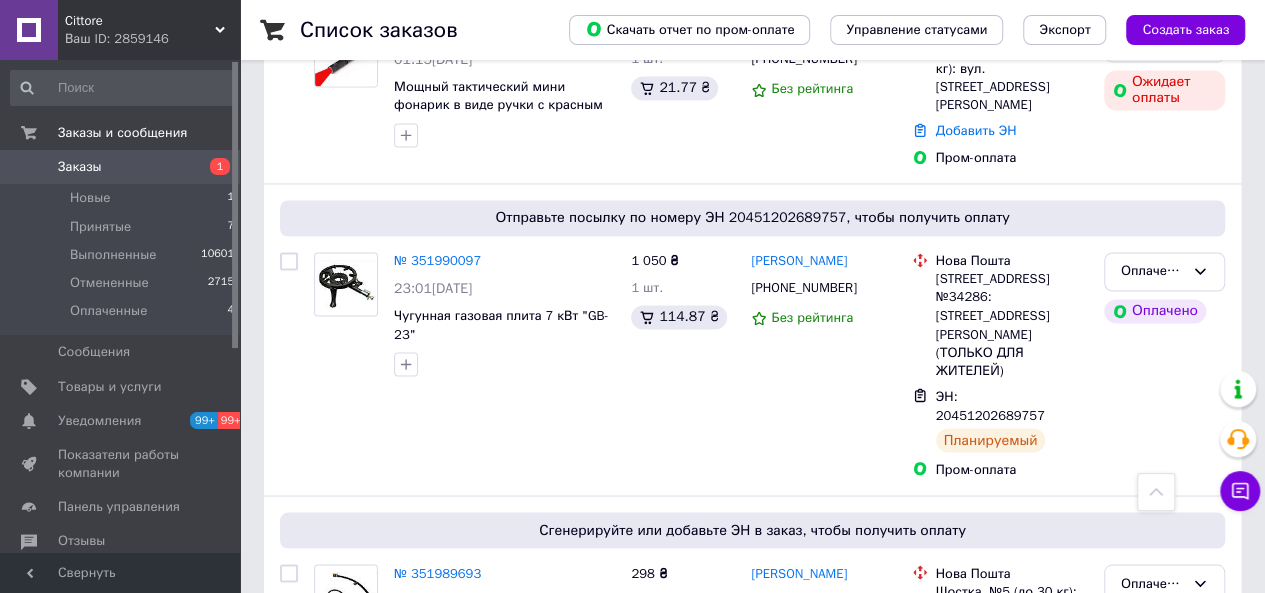 scroll, scrollTop: 1600, scrollLeft: 0, axis: vertical 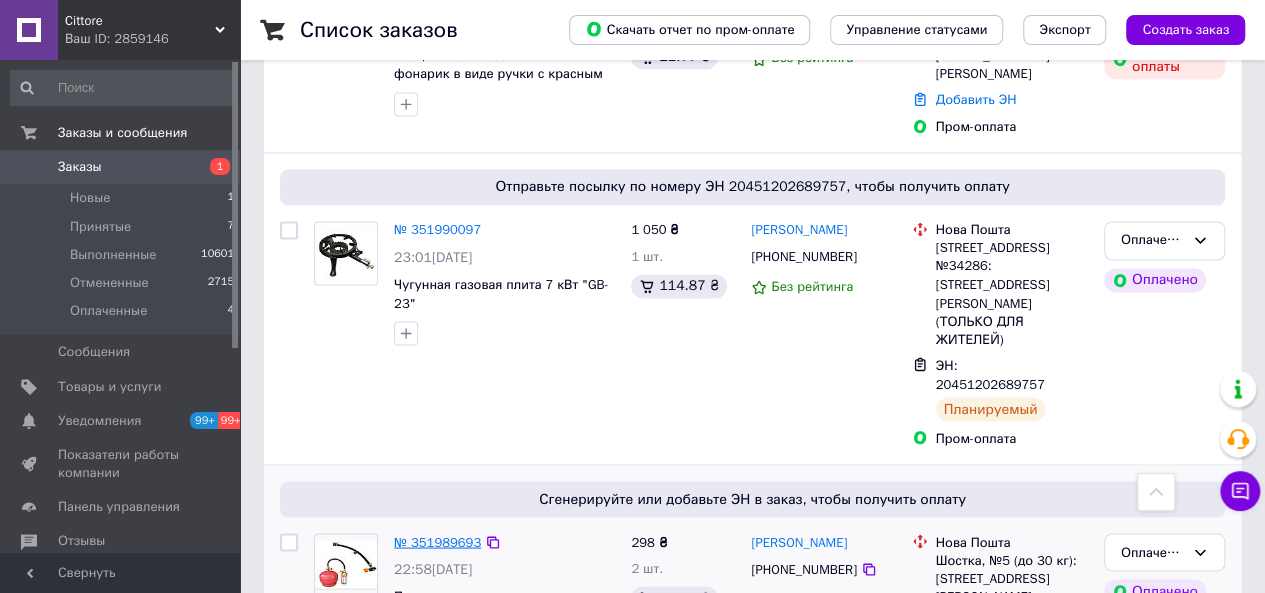 click on "№ 351989693" at bounding box center [437, 541] 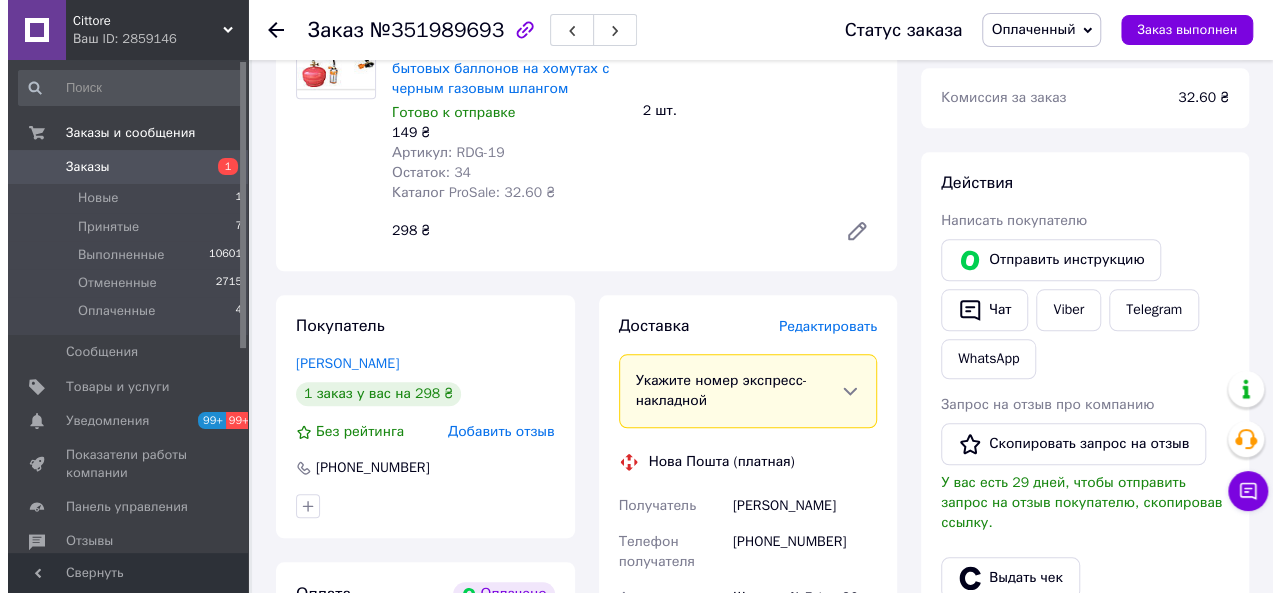 scroll, scrollTop: 874, scrollLeft: 0, axis: vertical 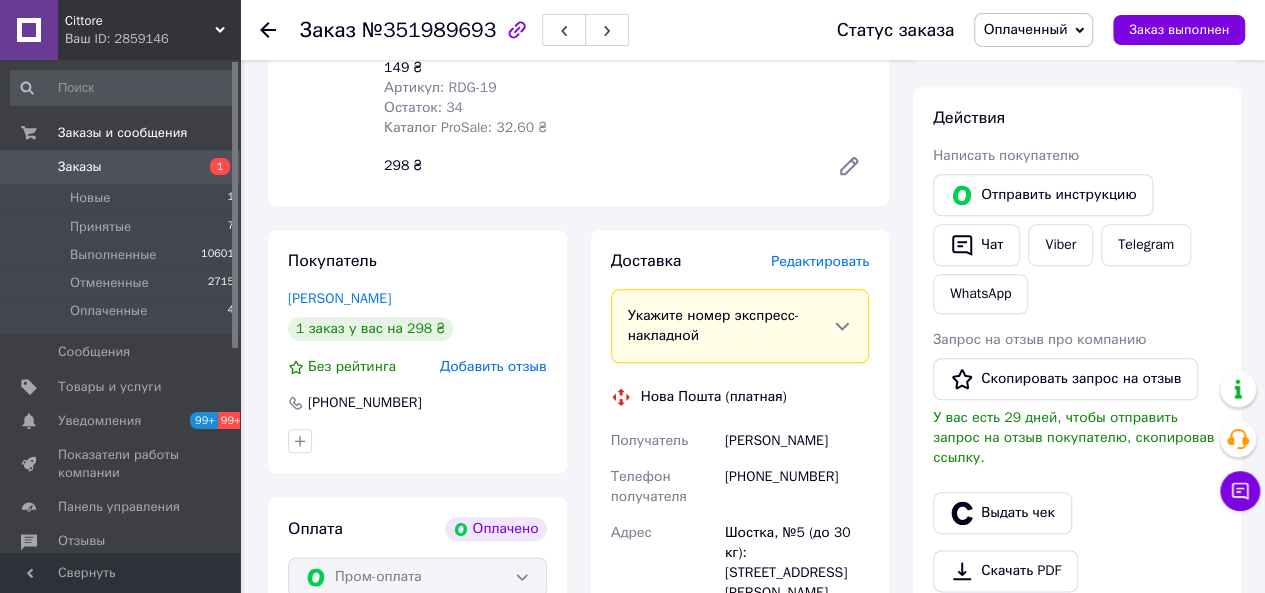 click on "Редактировать" at bounding box center [820, 261] 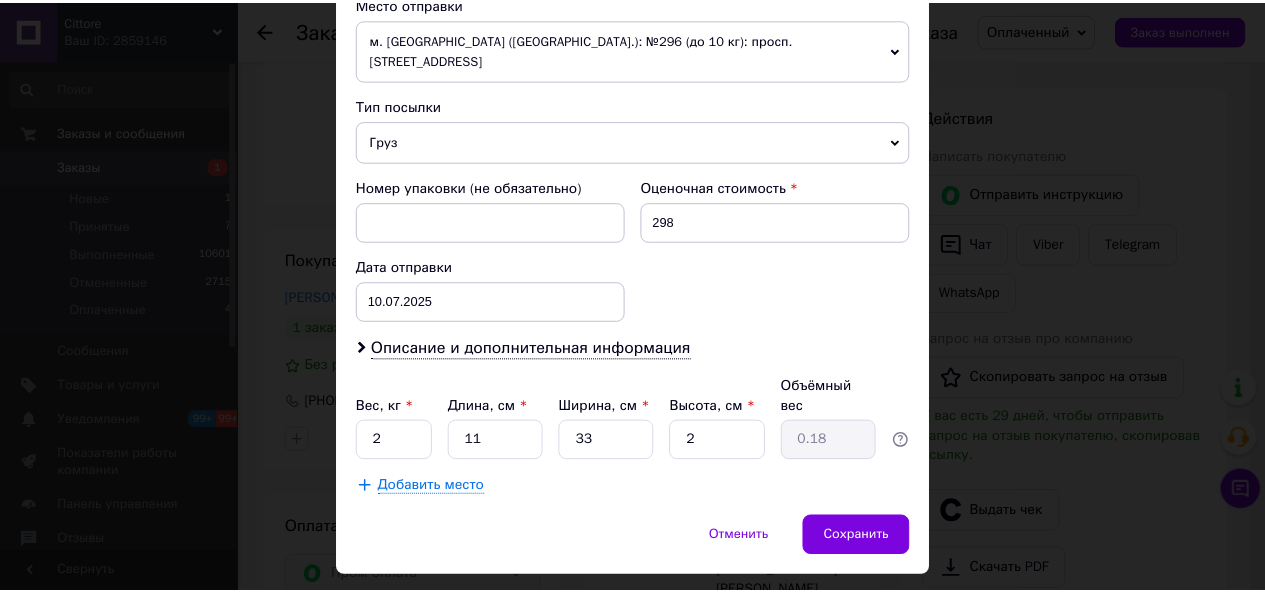 scroll, scrollTop: 726, scrollLeft: 0, axis: vertical 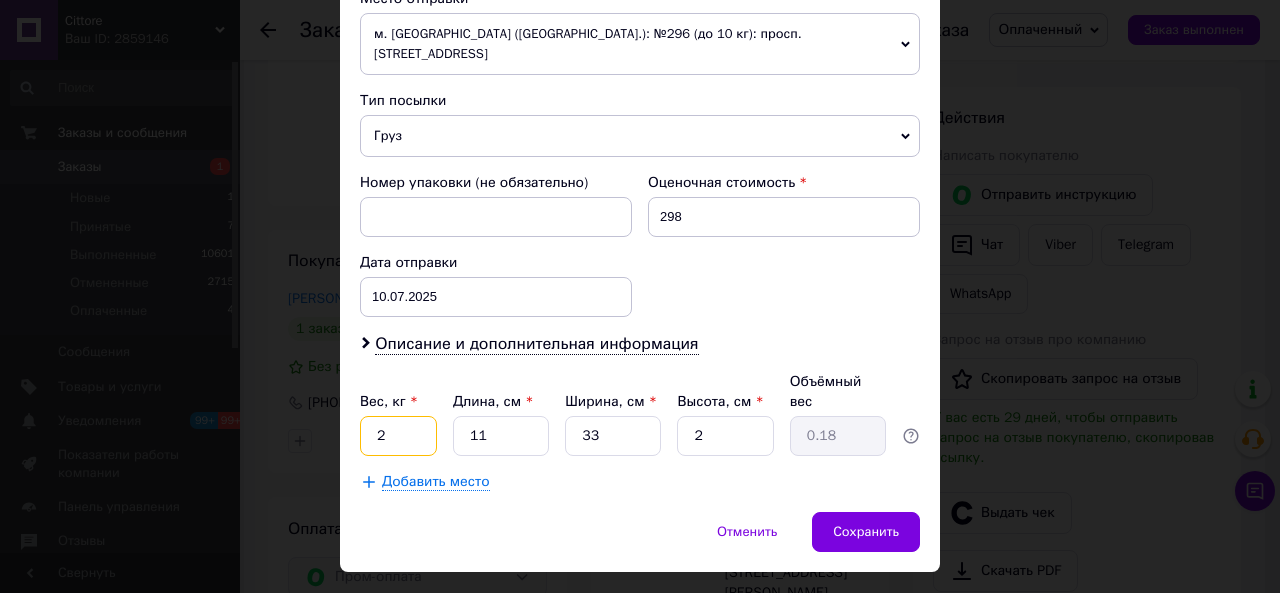 click on "2" at bounding box center (398, 436) 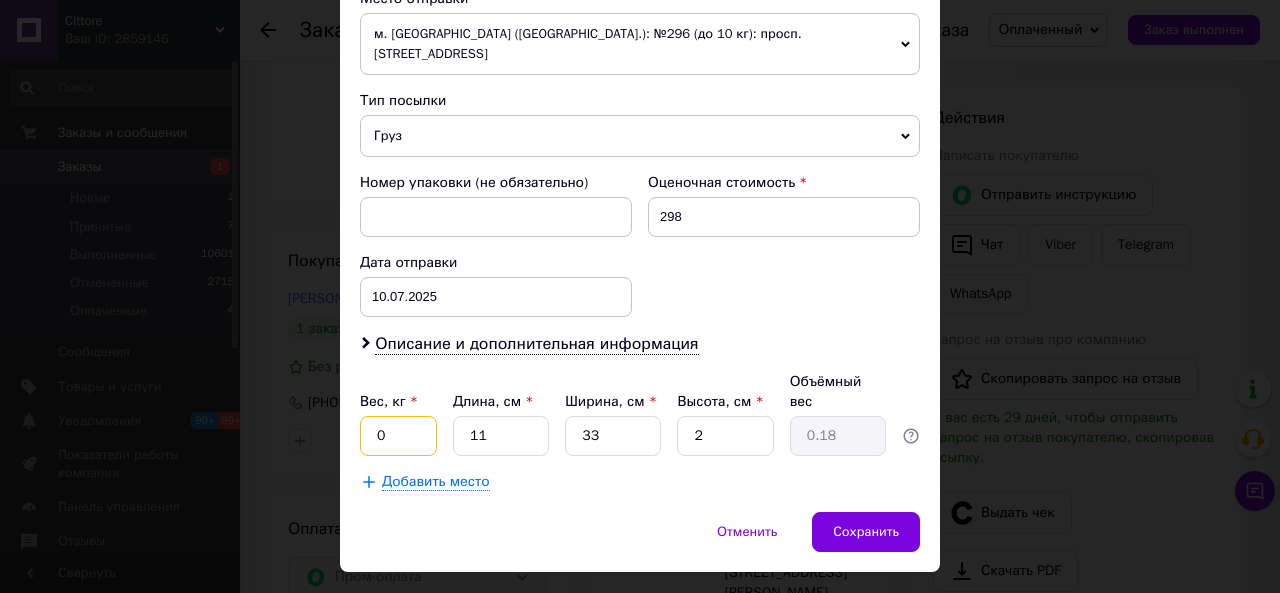 type on "0.5" 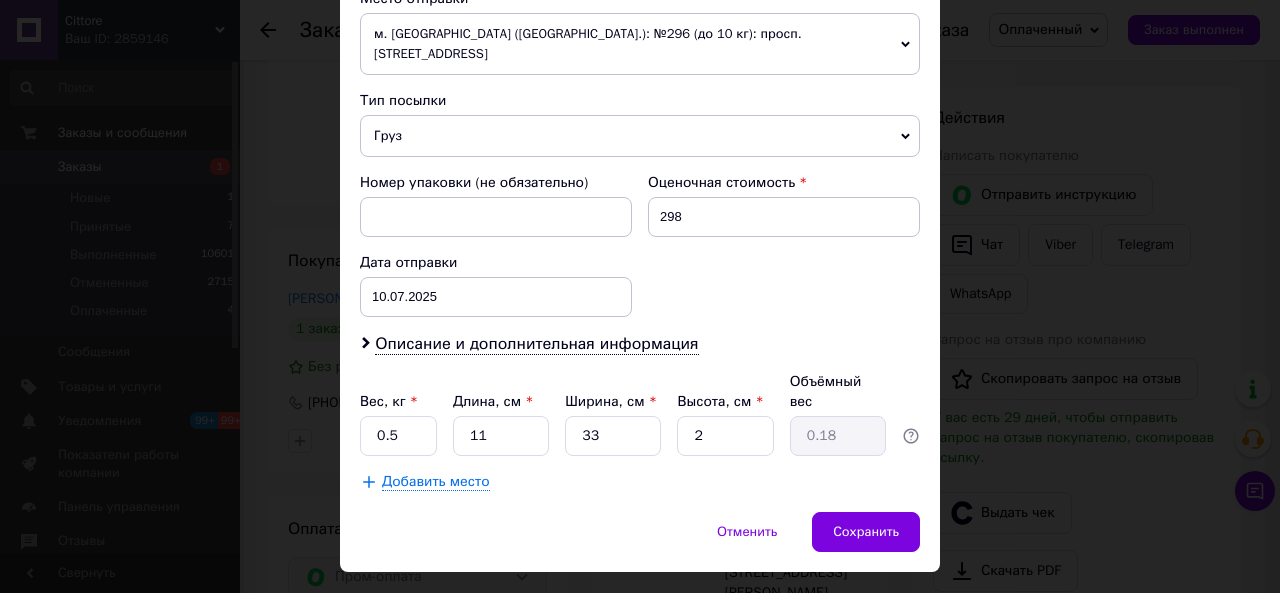 click on "Отменить   Сохранить" at bounding box center (640, 542) 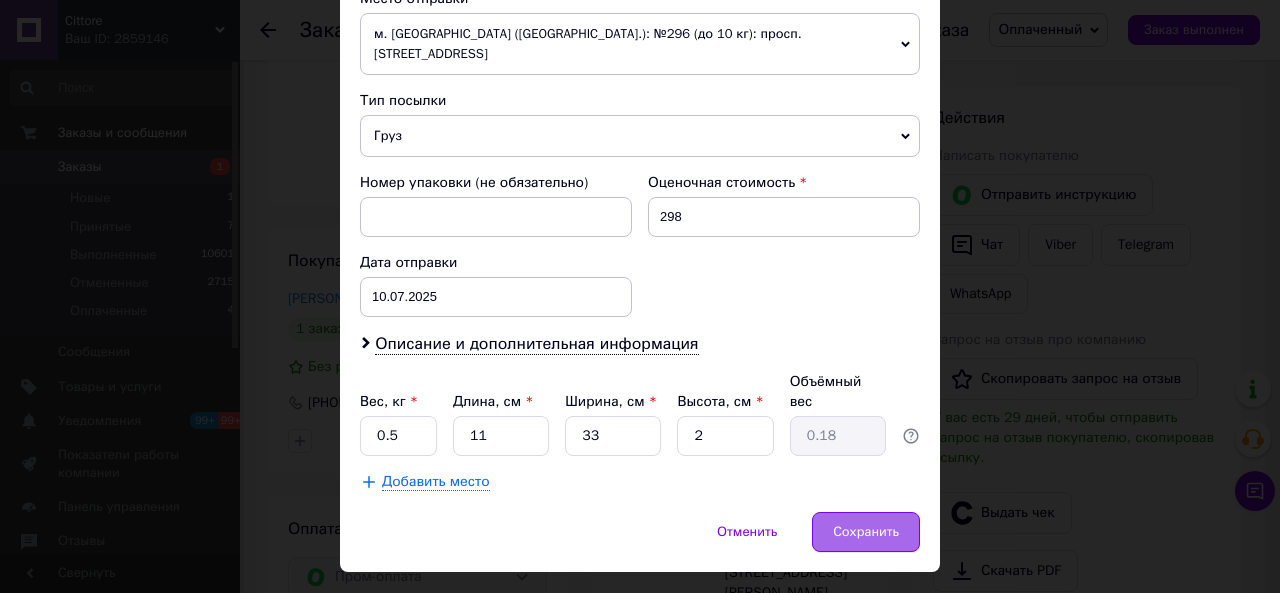 click on "Сохранить" at bounding box center (866, 532) 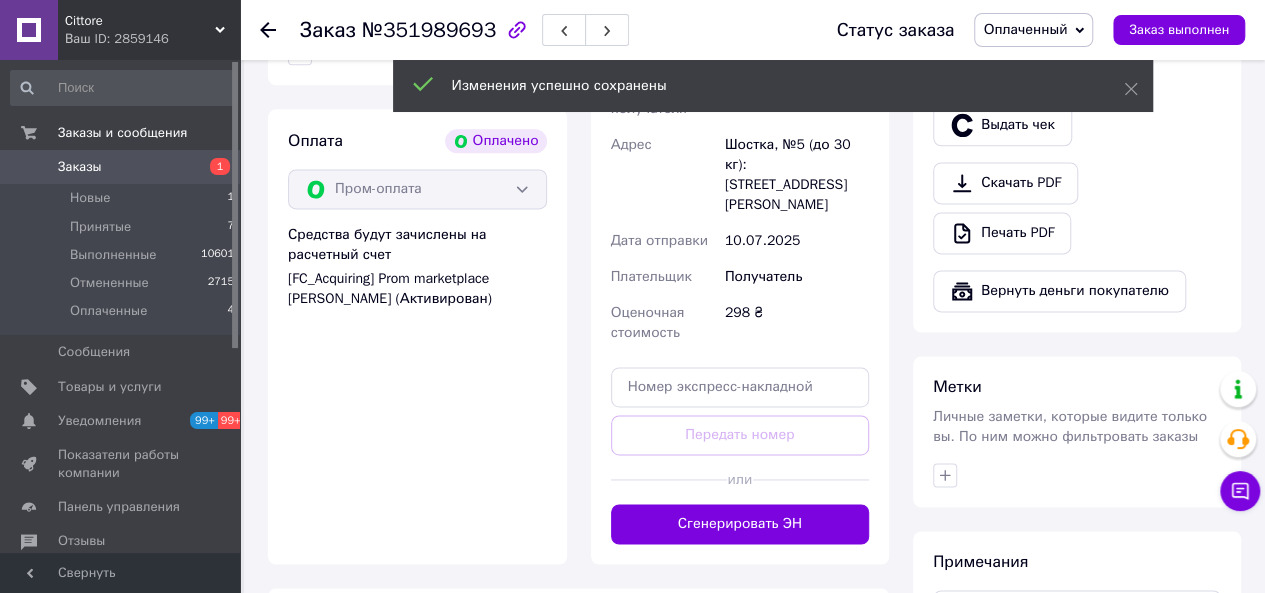 scroll, scrollTop: 1274, scrollLeft: 0, axis: vertical 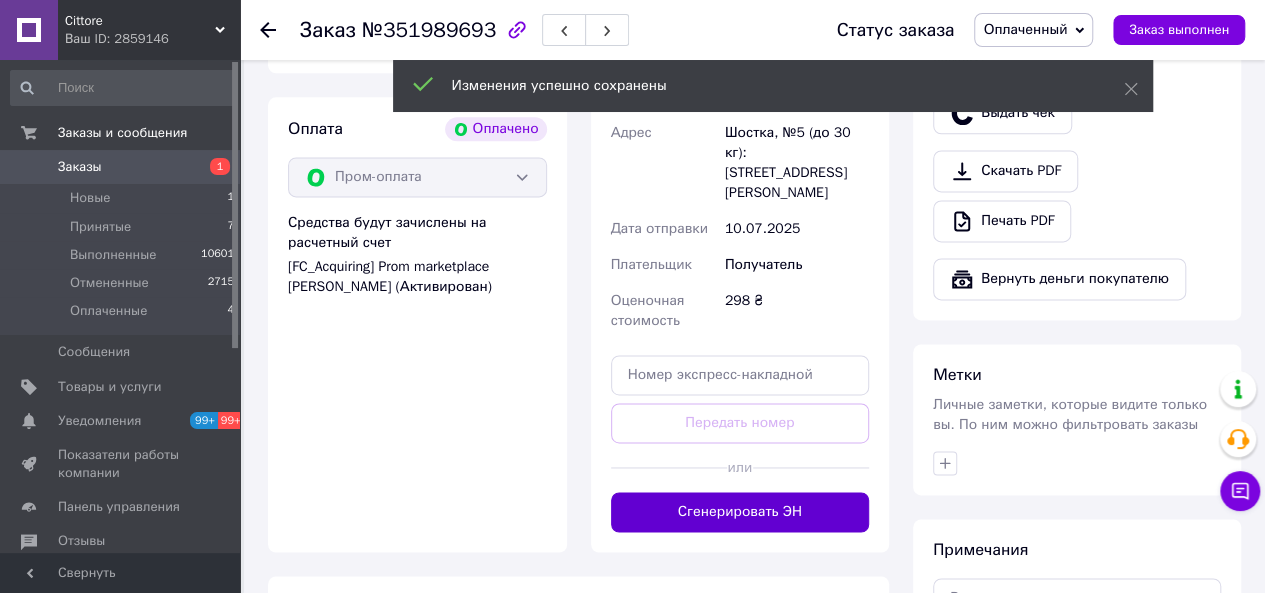 click on "Сгенерировать ЭН" at bounding box center (740, 512) 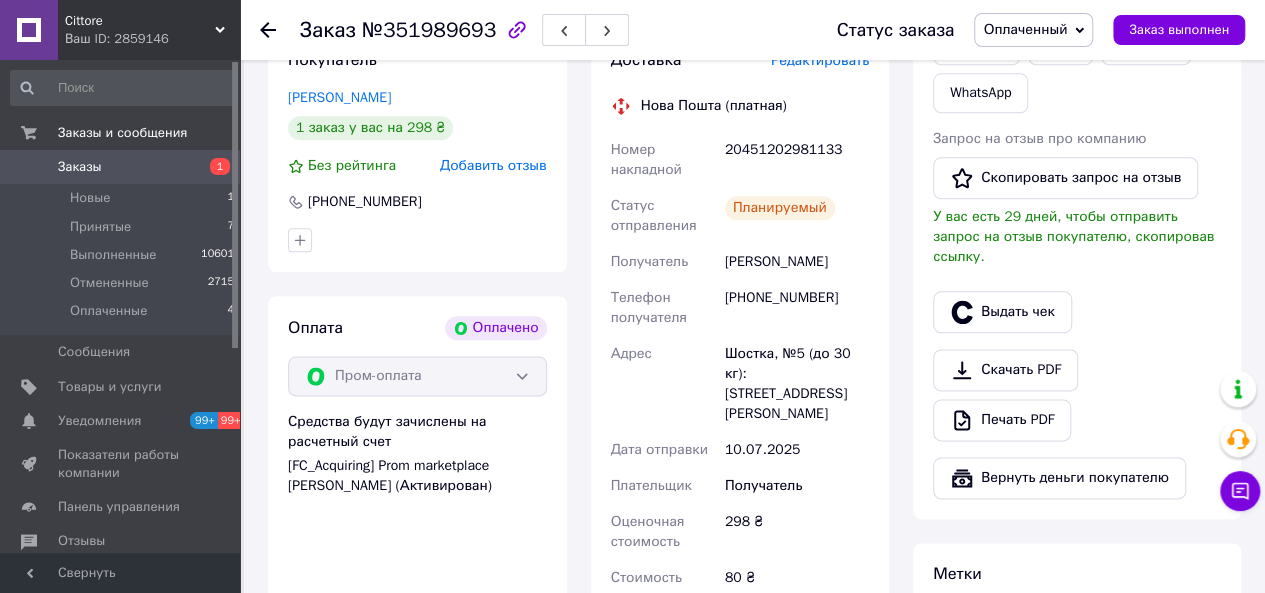scroll, scrollTop: 1074, scrollLeft: 0, axis: vertical 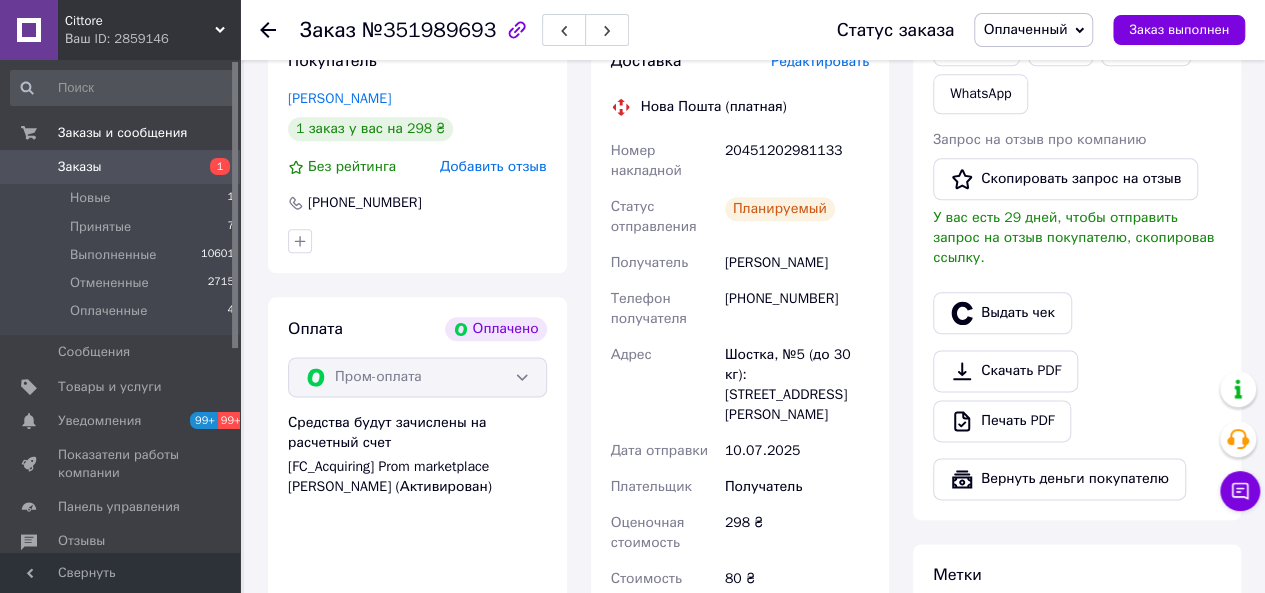 click on "Заказы" at bounding box center [80, 167] 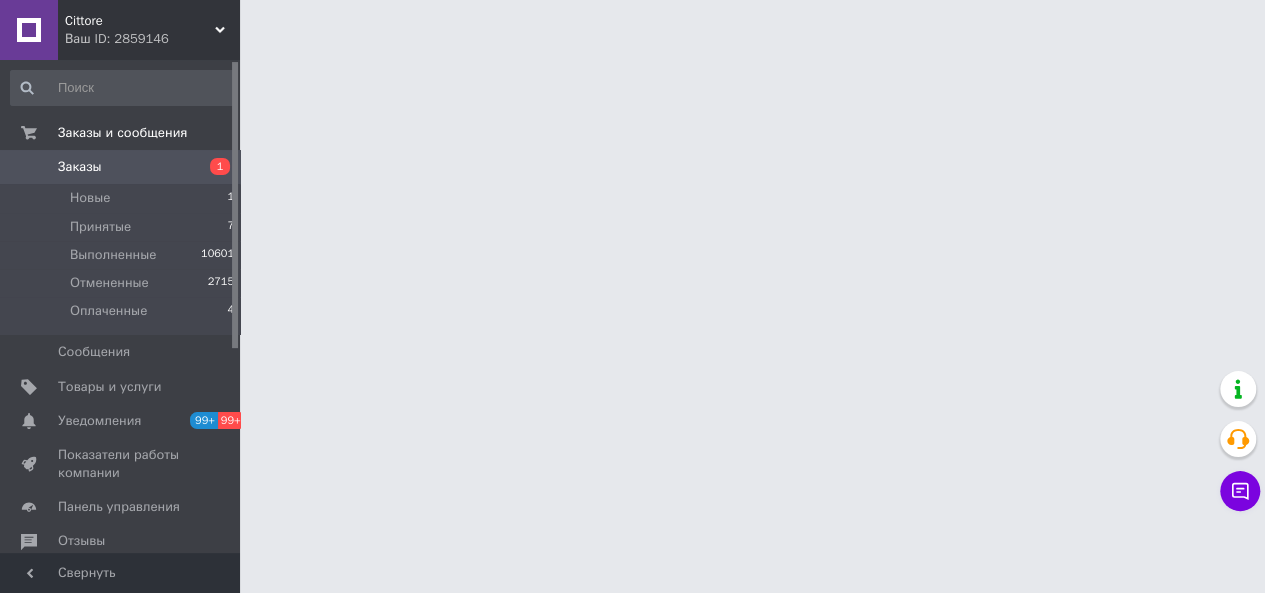 scroll, scrollTop: 0, scrollLeft: 0, axis: both 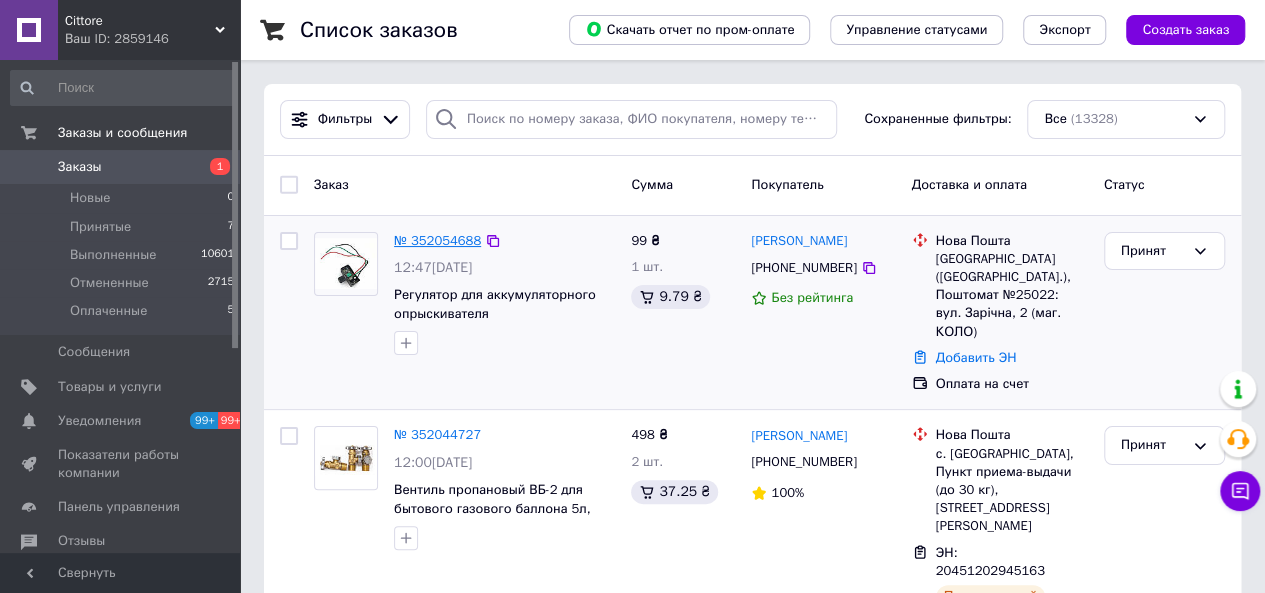 click on "№ 352054688" at bounding box center [437, 240] 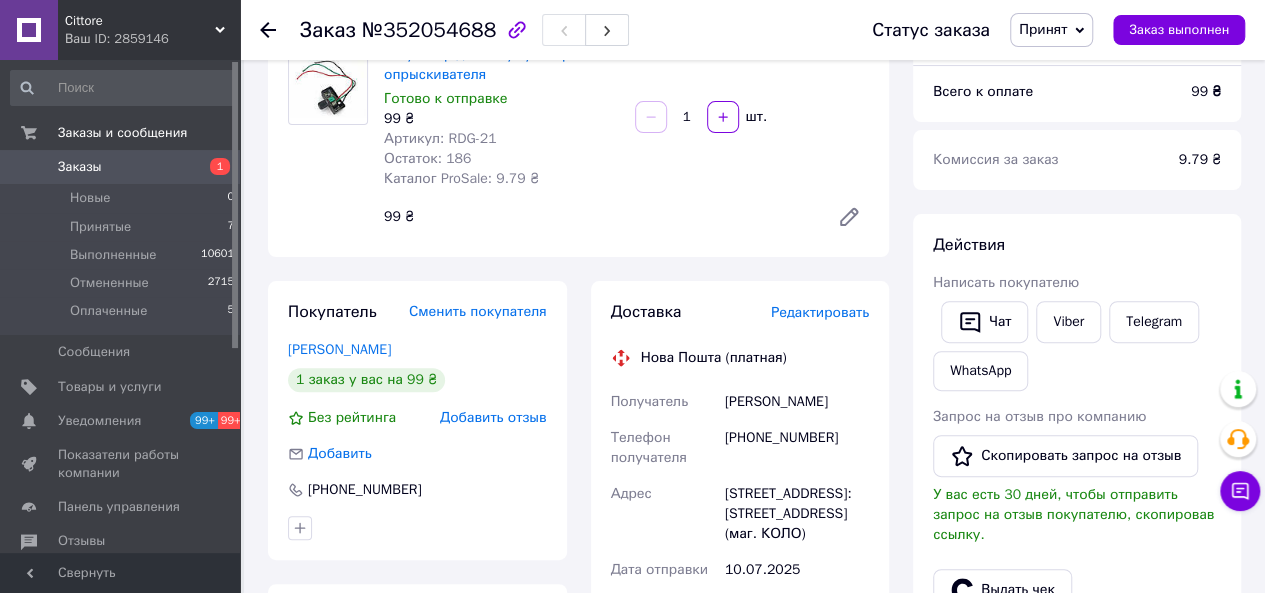 scroll, scrollTop: 300, scrollLeft: 0, axis: vertical 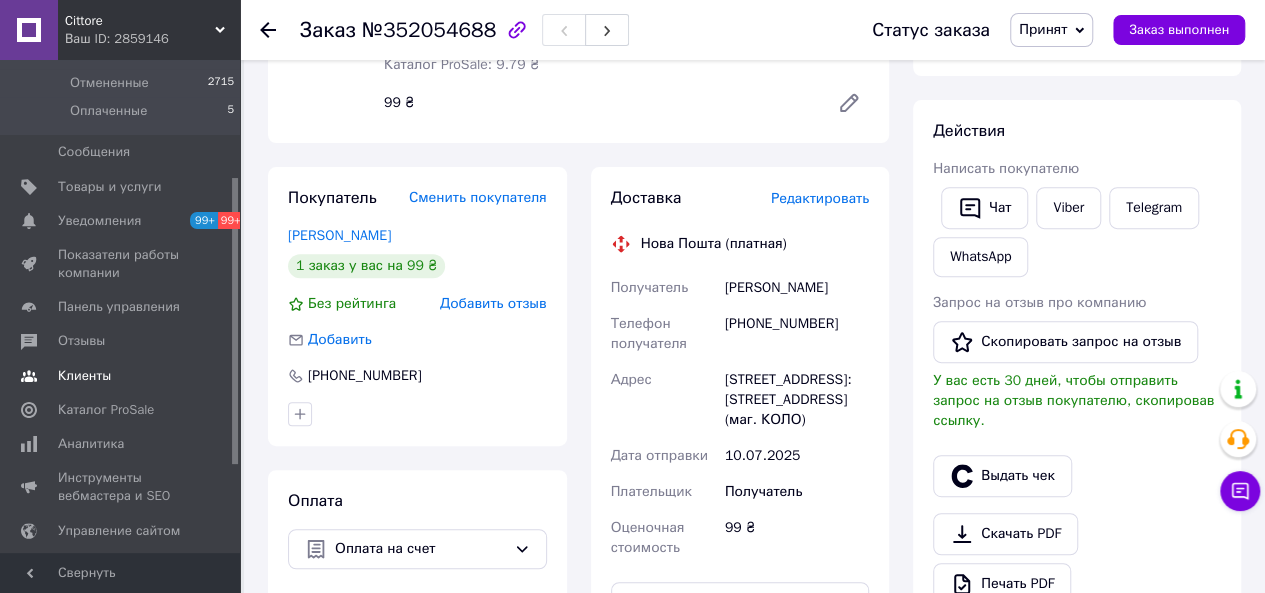 click on "Клиенты" at bounding box center [84, 376] 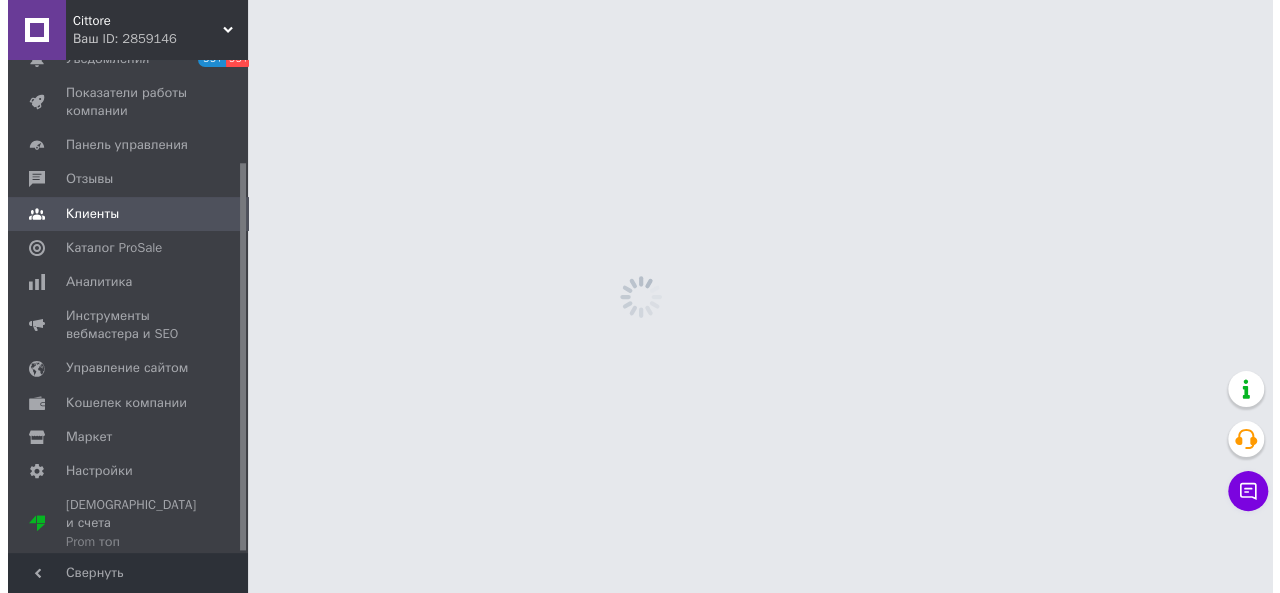 scroll, scrollTop: 0, scrollLeft: 0, axis: both 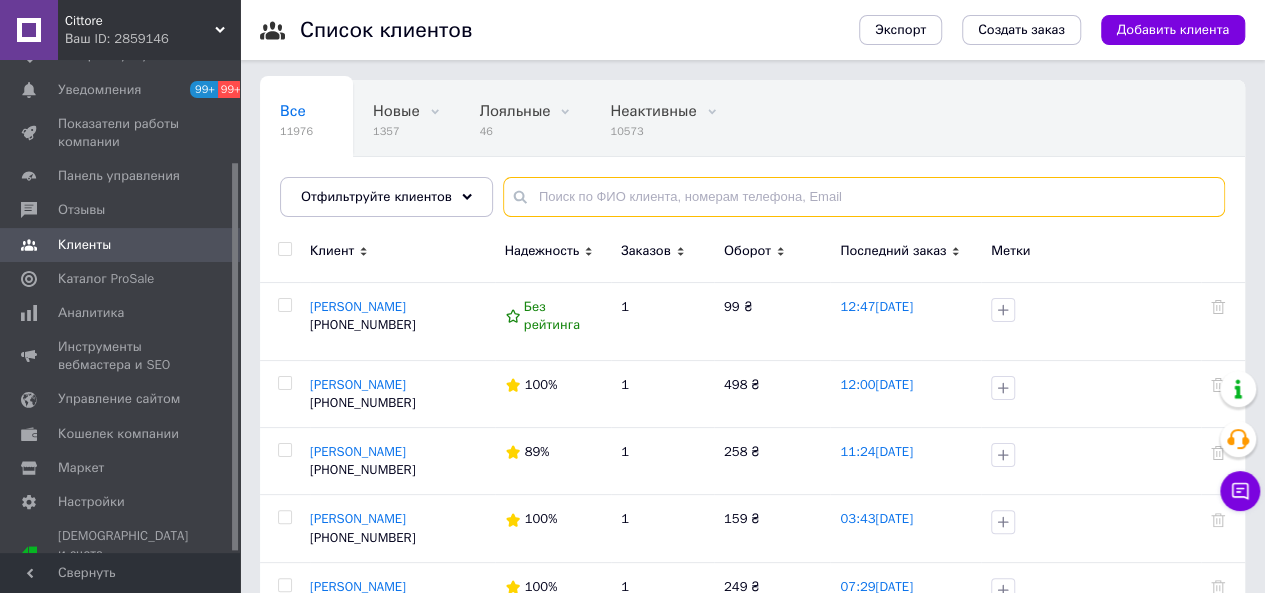 click at bounding box center [864, 197] 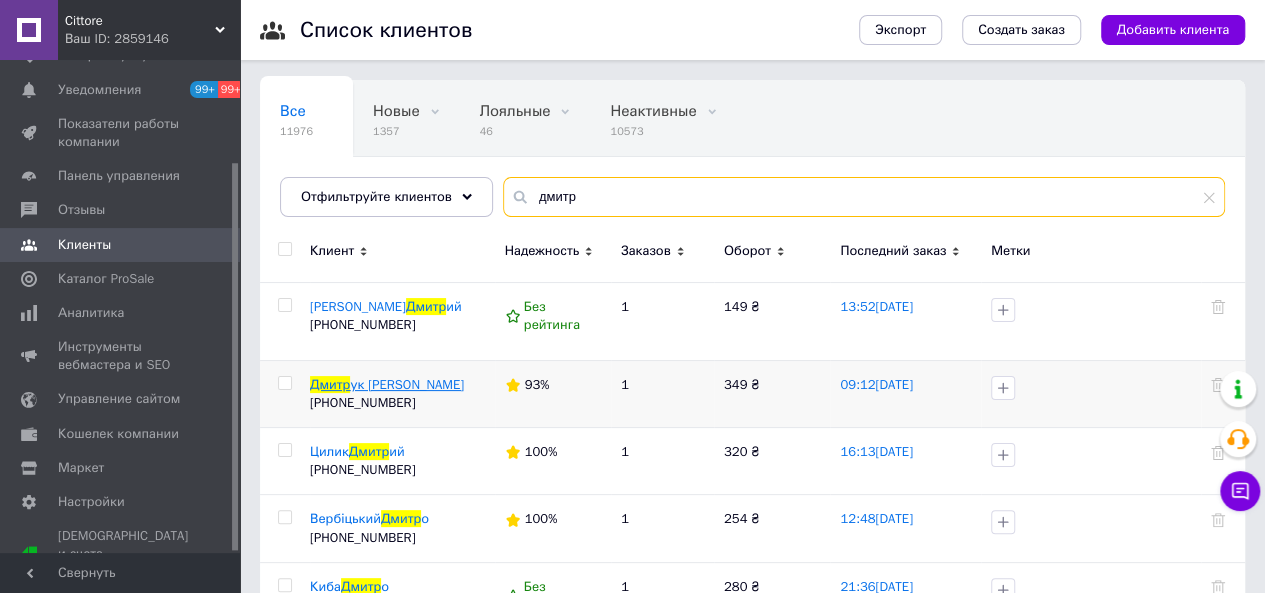 type on "дмитр" 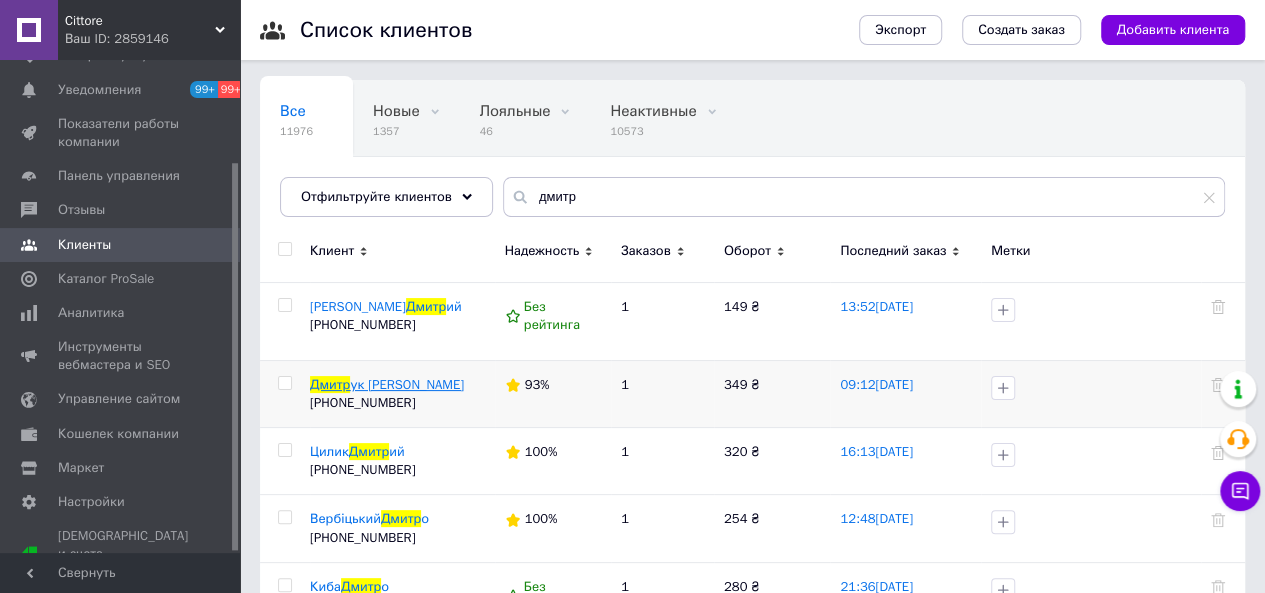 click on "ук [PERSON_NAME]" at bounding box center (407, 384) 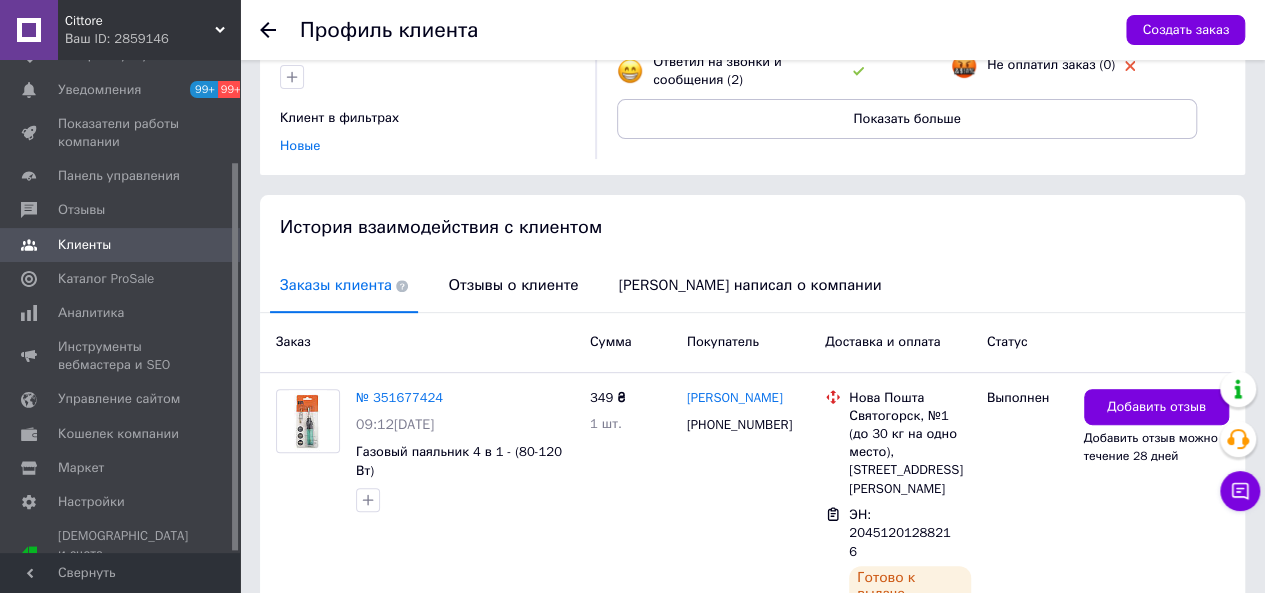 scroll, scrollTop: 300, scrollLeft: 0, axis: vertical 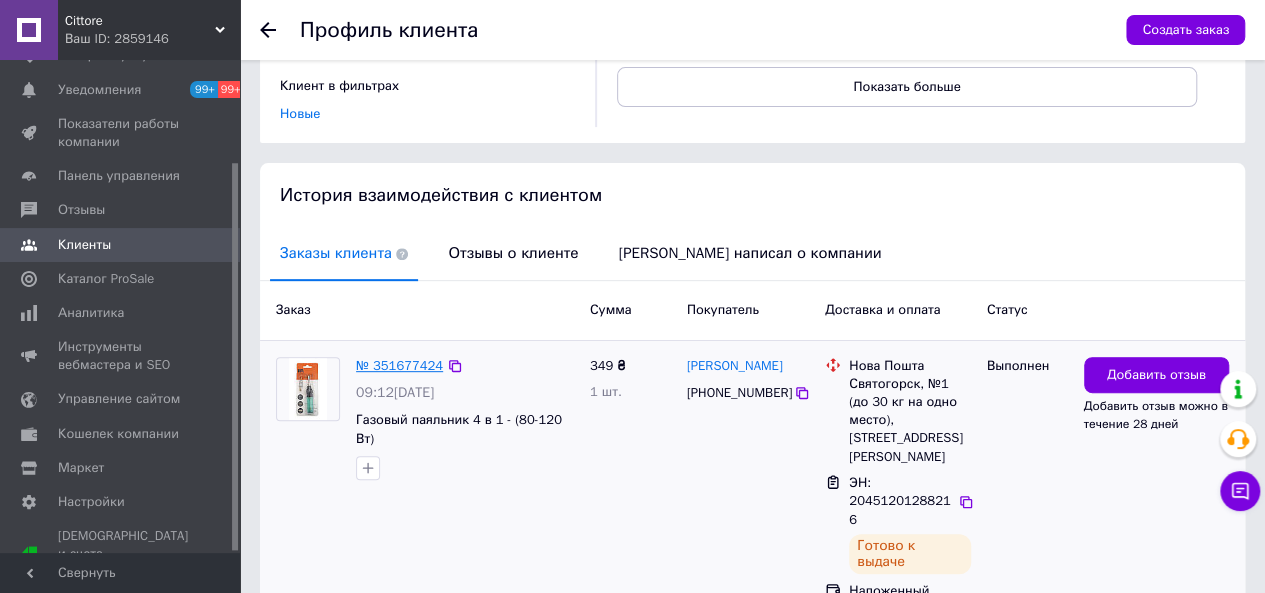 click on "№ 351677424" at bounding box center [399, 365] 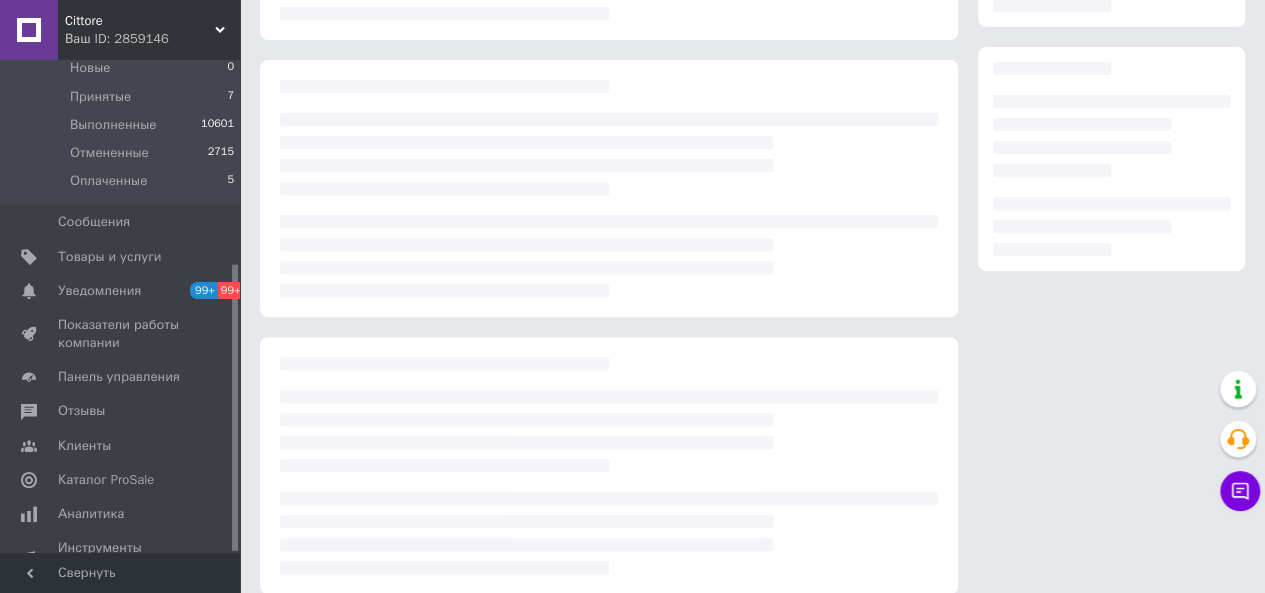 scroll, scrollTop: 0, scrollLeft: 0, axis: both 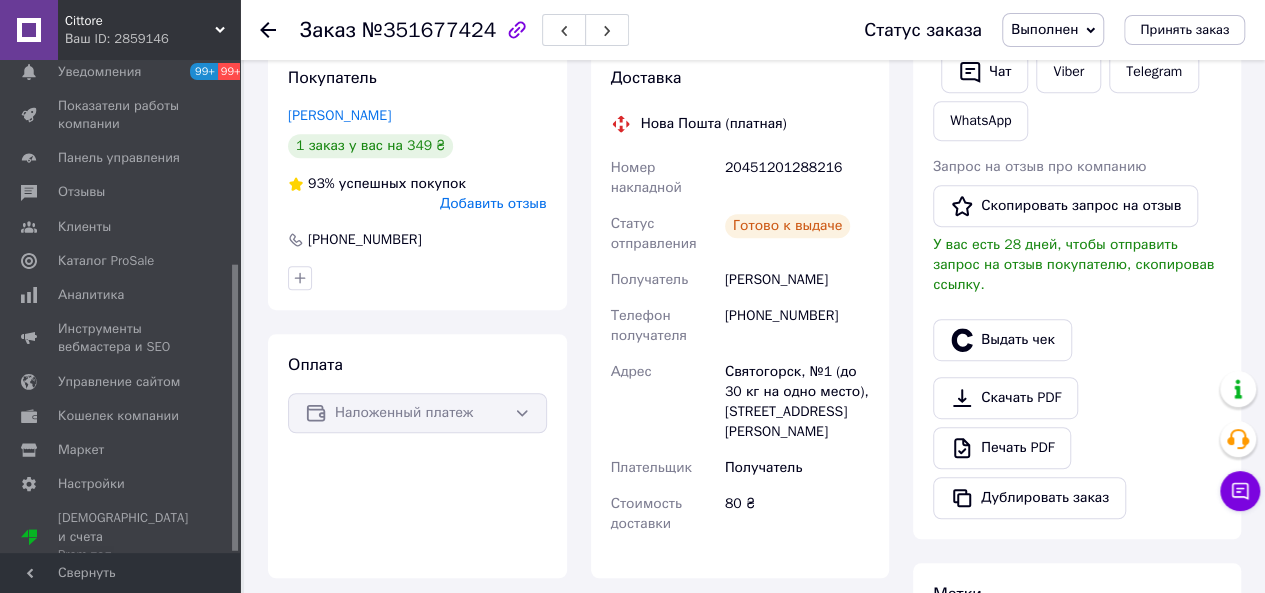 click on "Добавить отзыв" at bounding box center [493, 203] 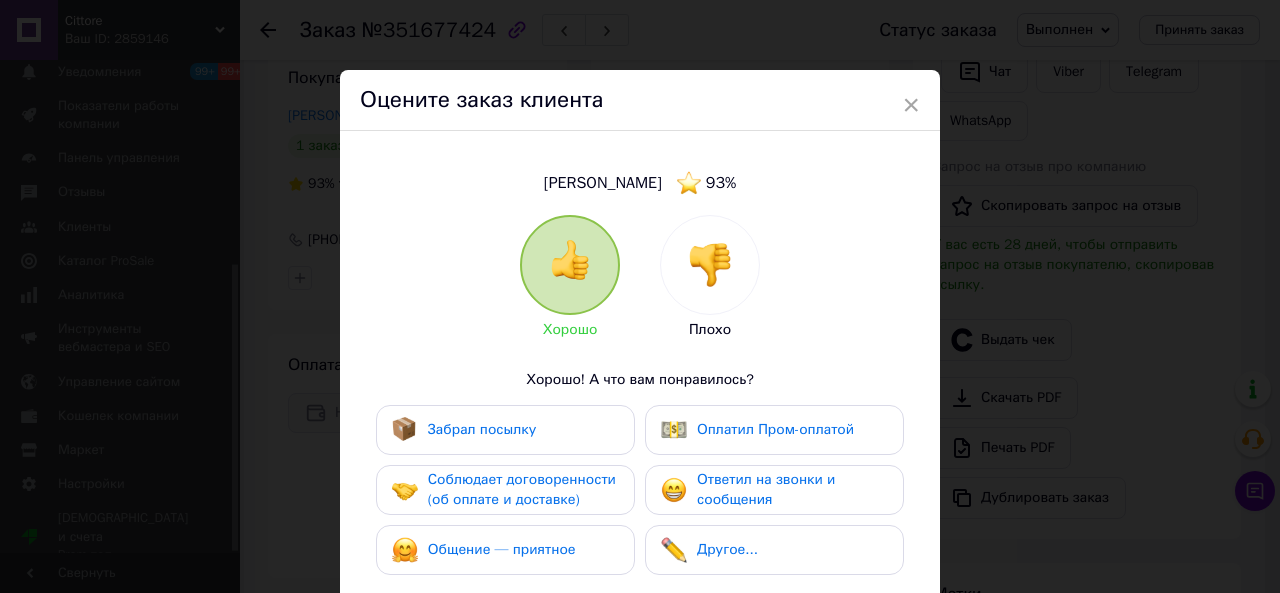 click on "Забрал посылку" at bounding box center [505, 430] 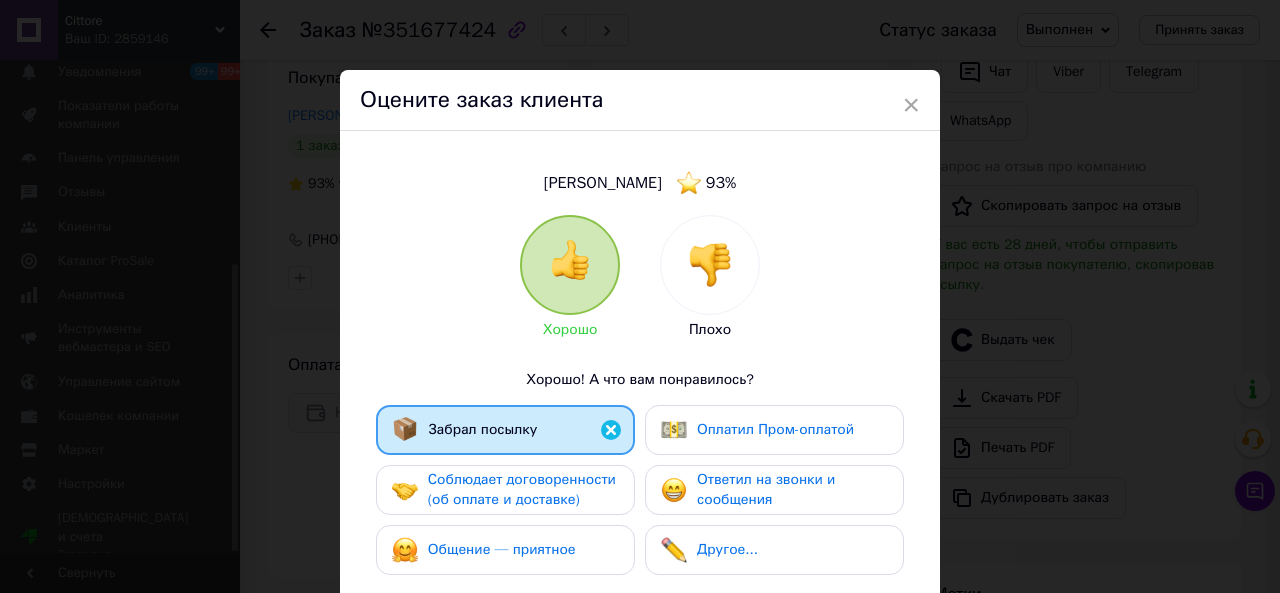 drag, startPoint x: 547, startPoint y: 477, endPoint x: 591, endPoint y: 511, distance: 55.605755 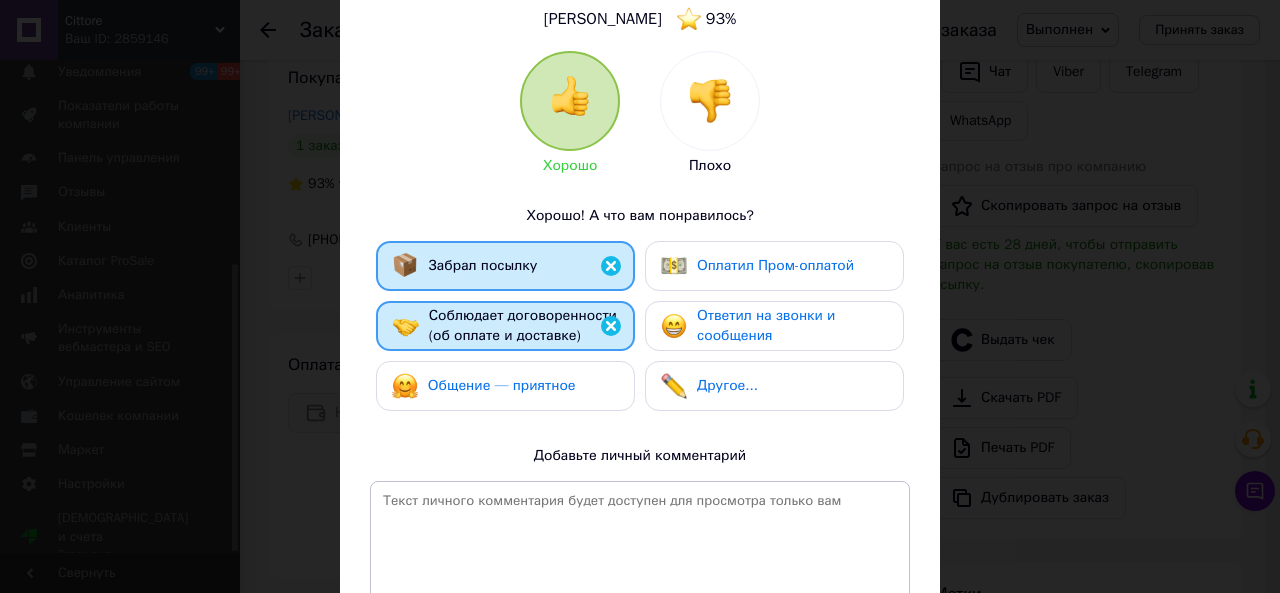 scroll, scrollTop: 300, scrollLeft: 0, axis: vertical 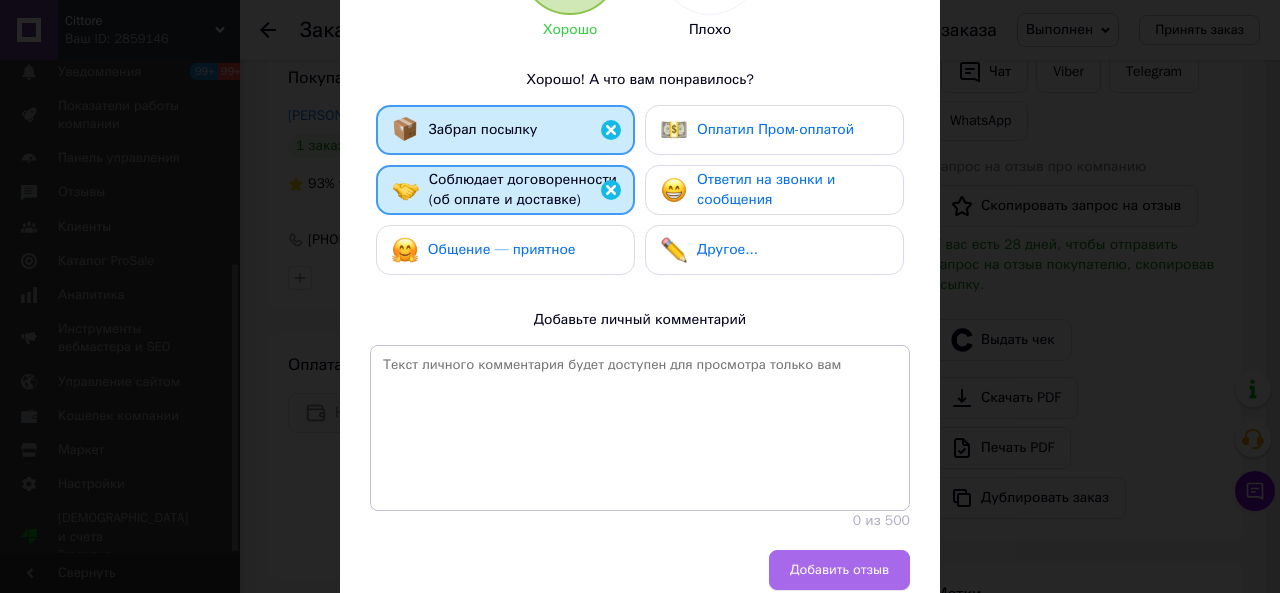 click on "Добавить отзыв" at bounding box center [839, 570] 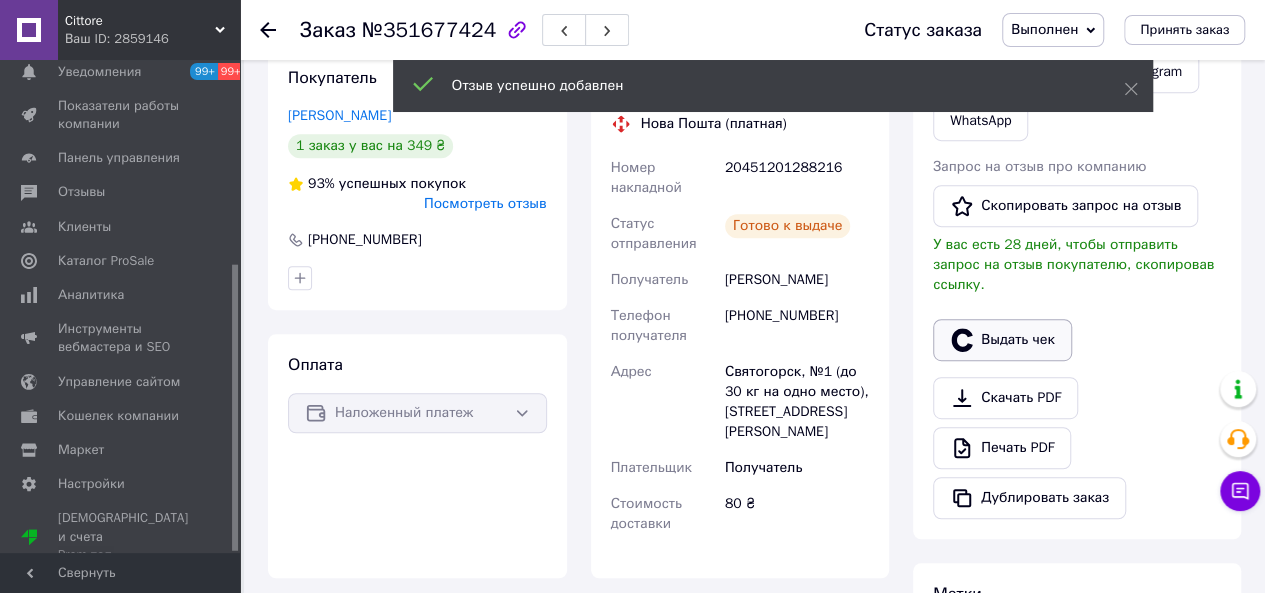 click on "Выдать чек" at bounding box center (1002, 340) 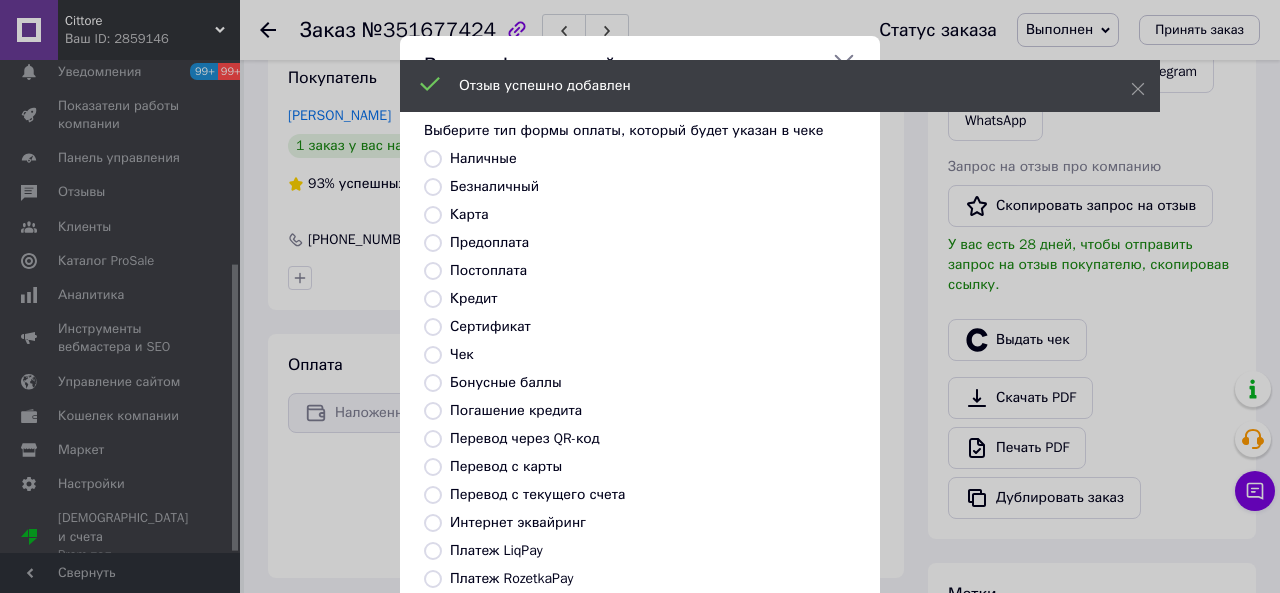 click on "Постоплата" at bounding box center (488, 270) 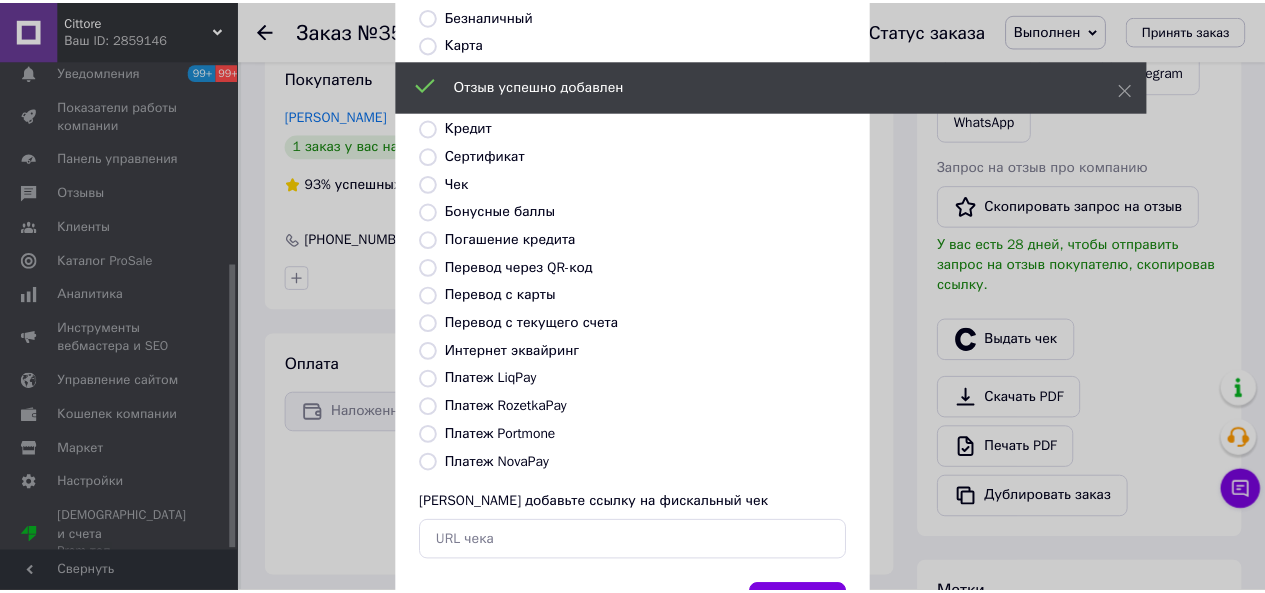 scroll, scrollTop: 264, scrollLeft: 0, axis: vertical 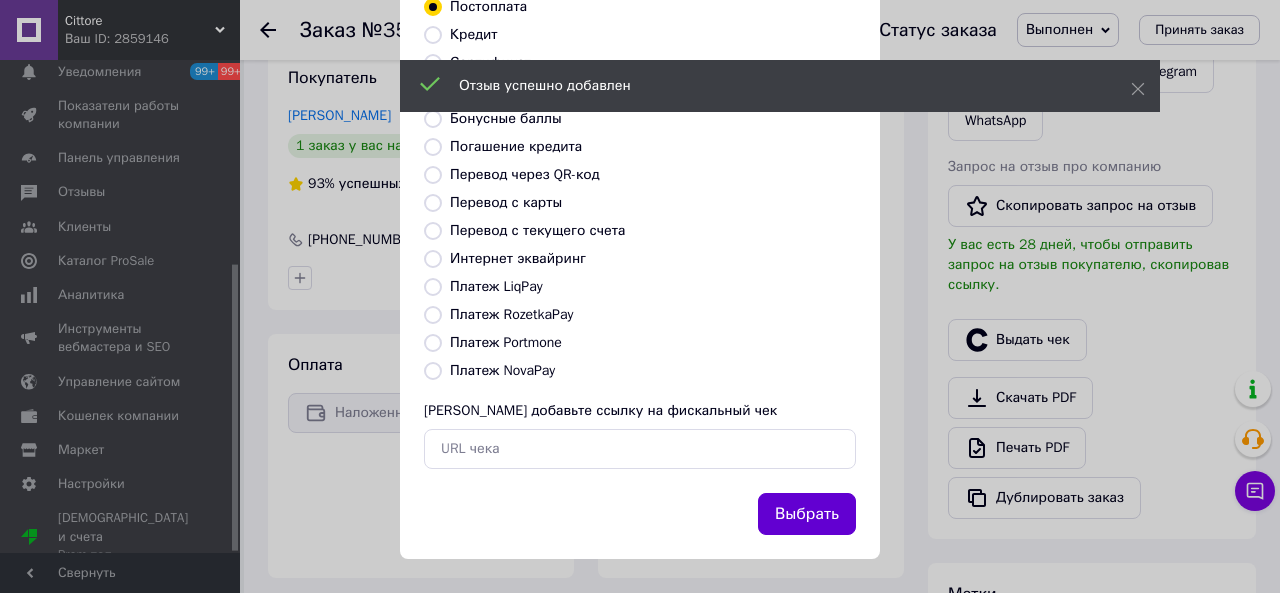 click on "Выбрать" at bounding box center (807, 514) 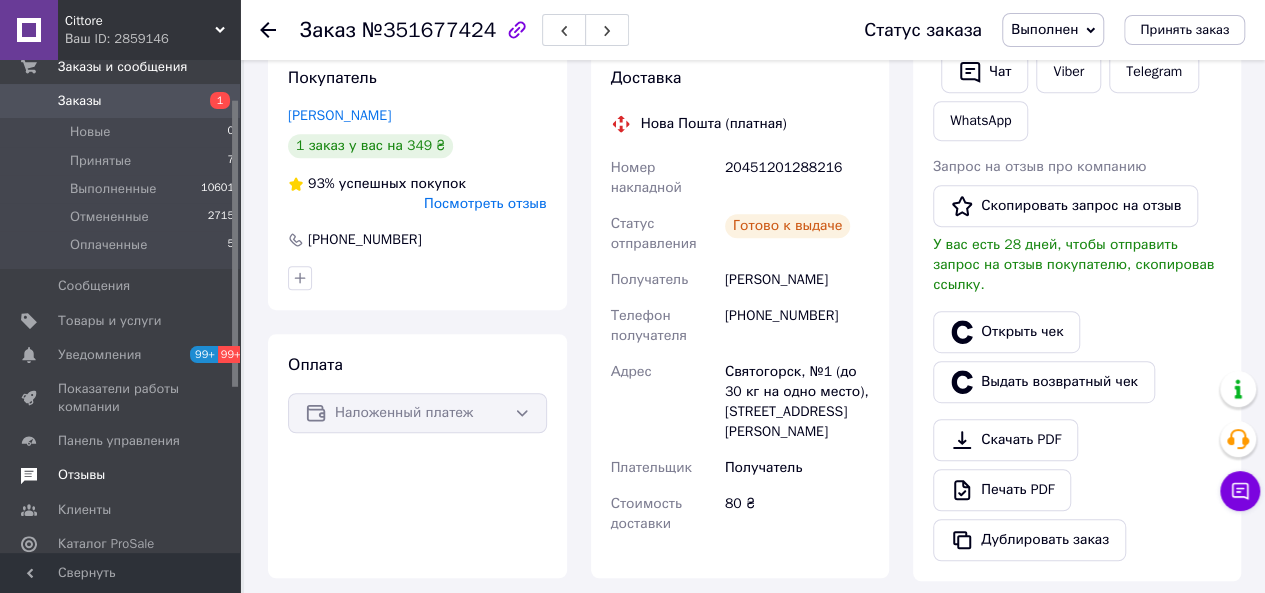 scroll, scrollTop: 0, scrollLeft: 0, axis: both 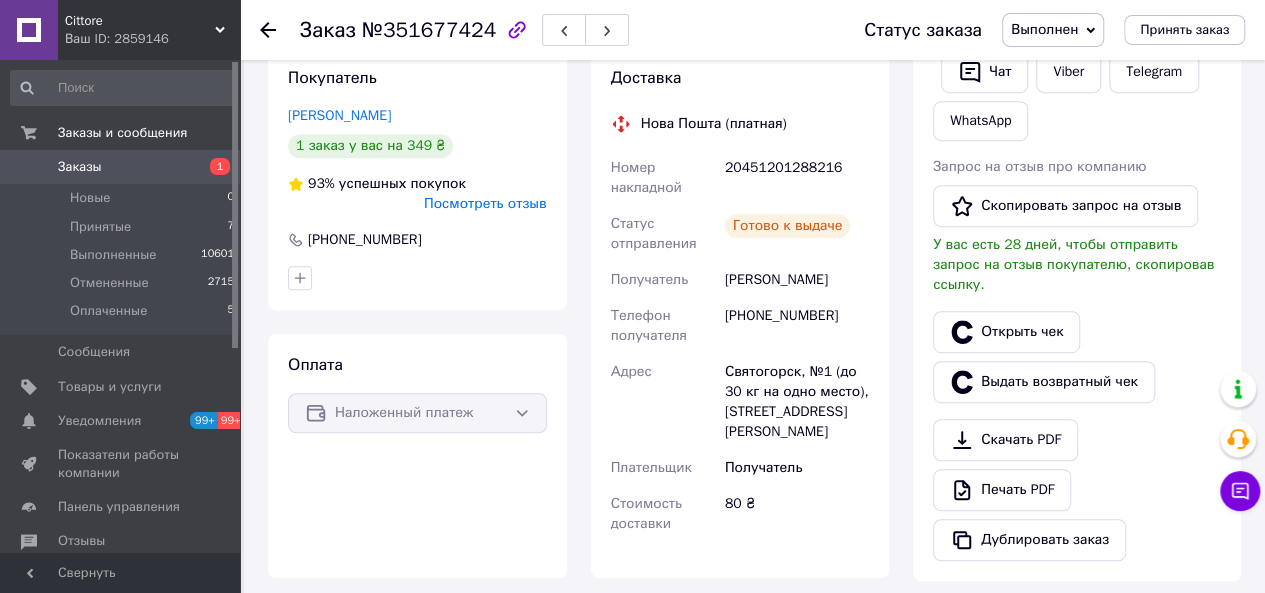 click on "Заказы" at bounding box center (80, 167) 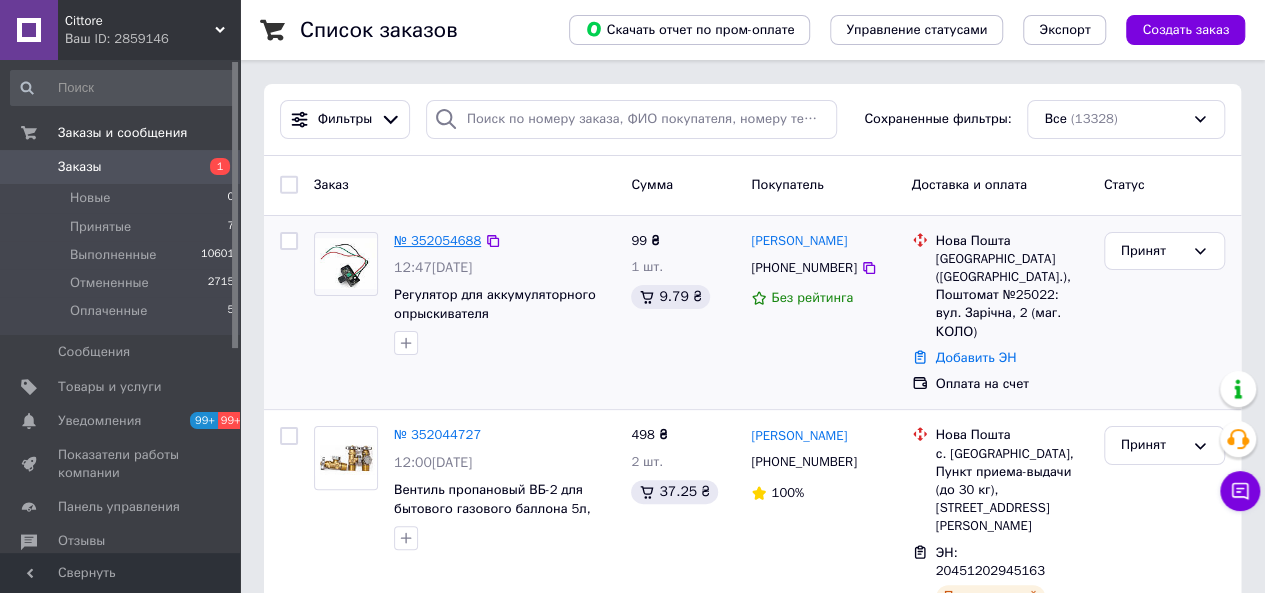 click on "№ 352054688" at bounding box center [437, 240] 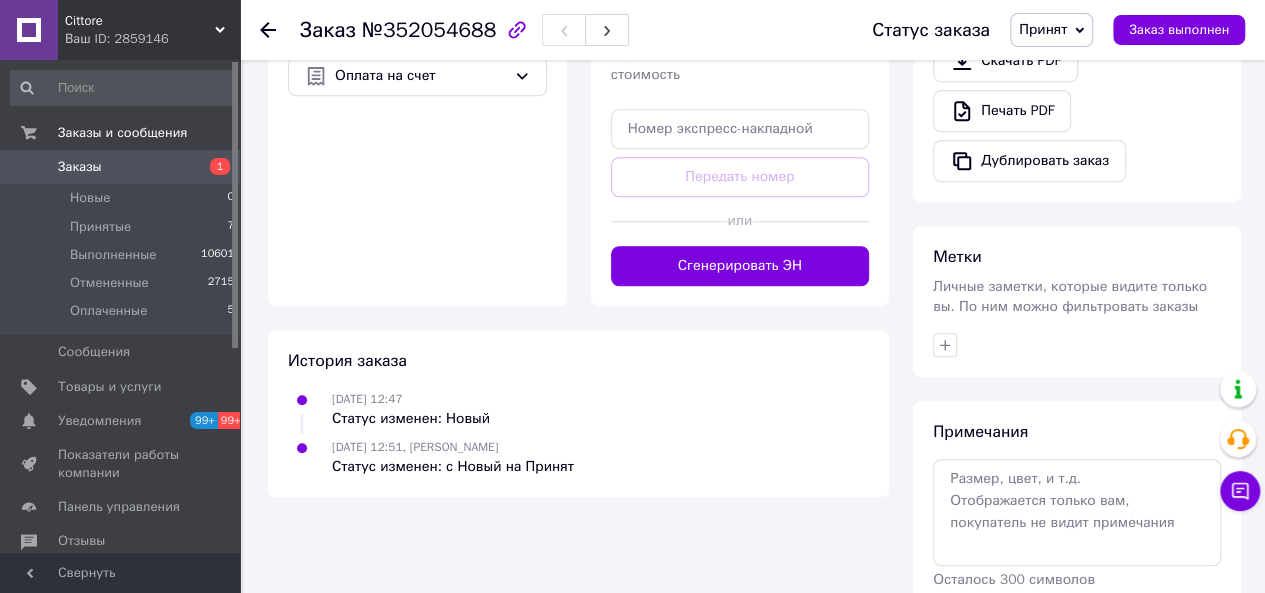 scroll, scrollTop: 800, scrollLeft: 0, axis: vertical 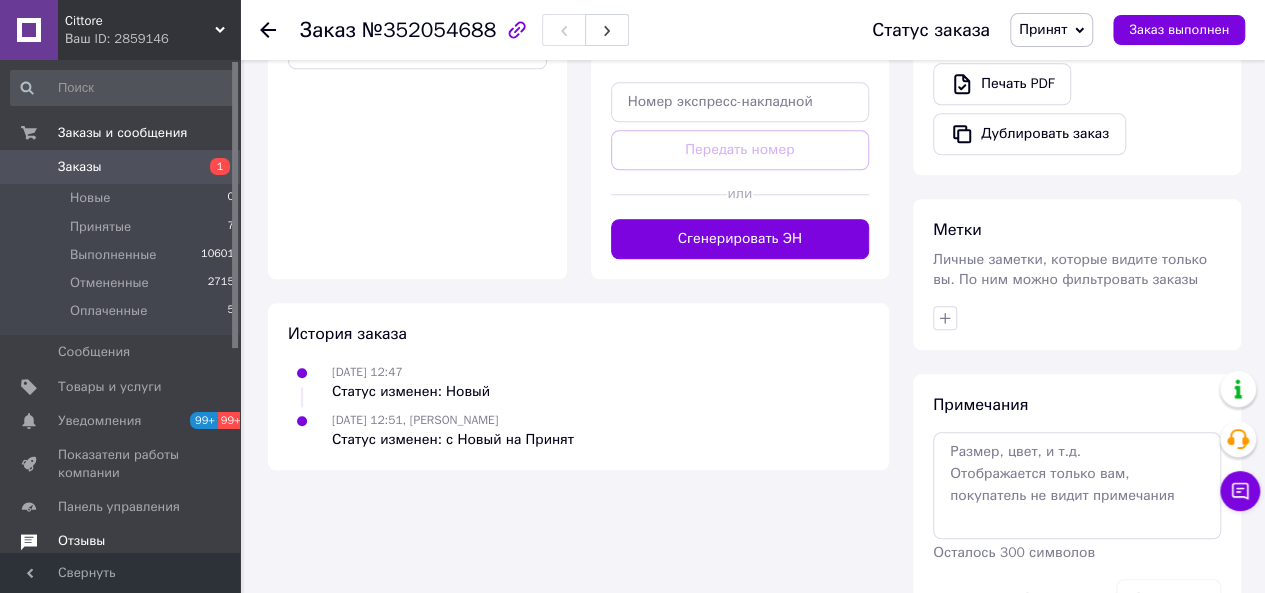 click on "Отзывы" at bounding box center (121, 541) 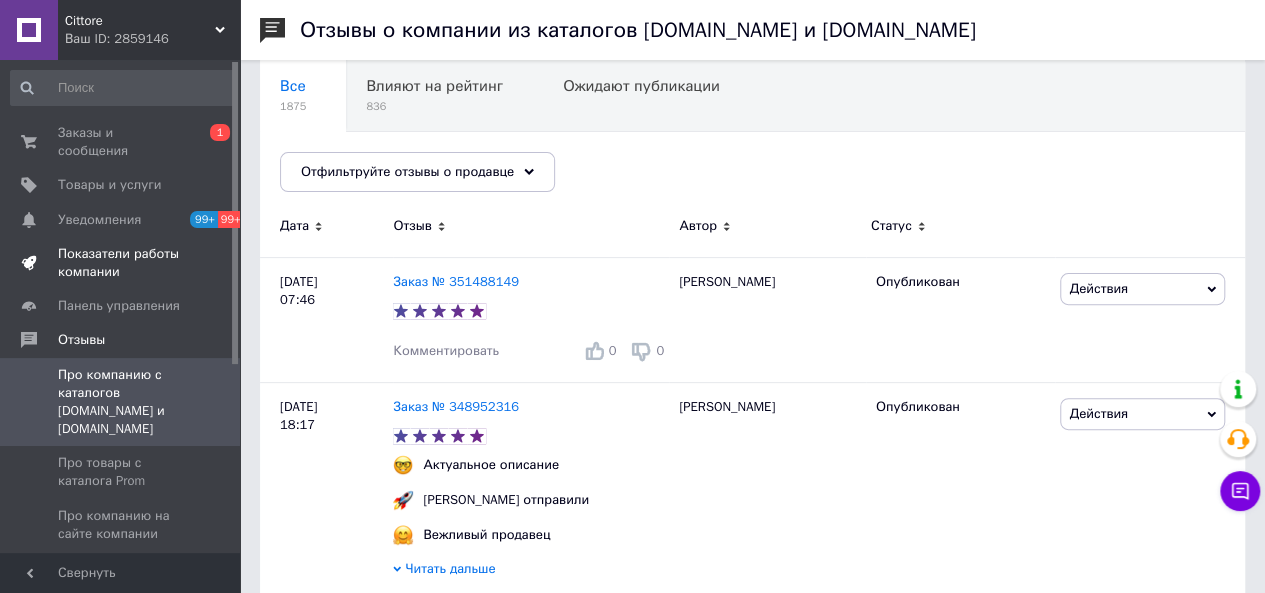 scroll, scrollTop: 200, scrollLeft: 0, axis: vertical 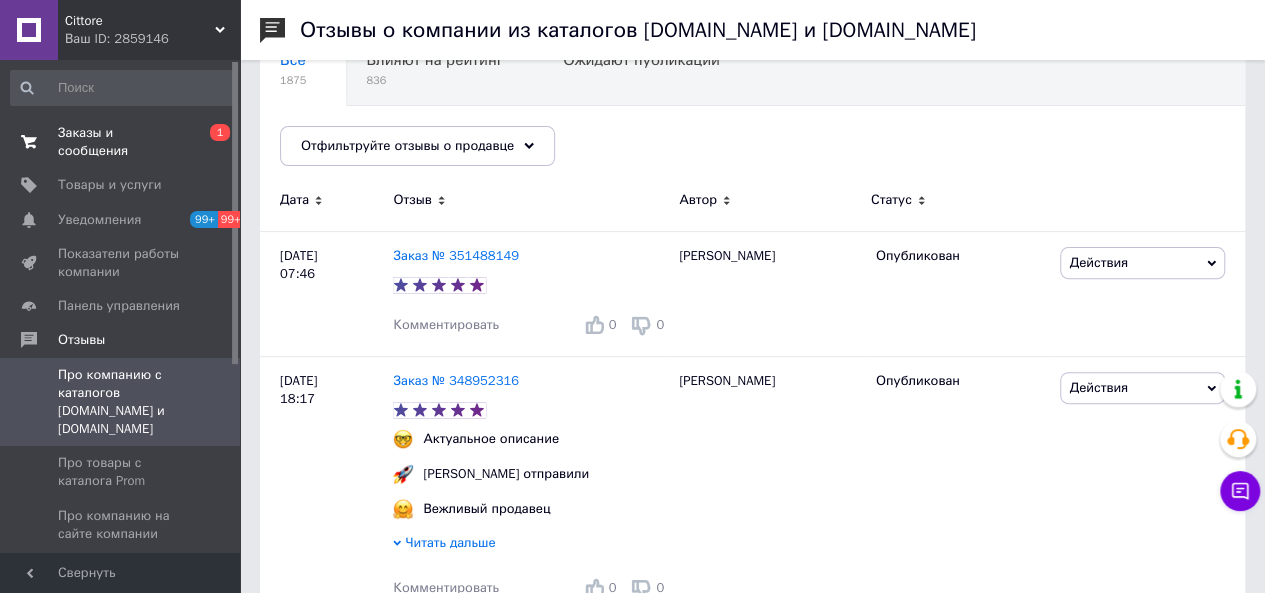 click on "Заказы и сообщения" at bounding box center (121, 142) 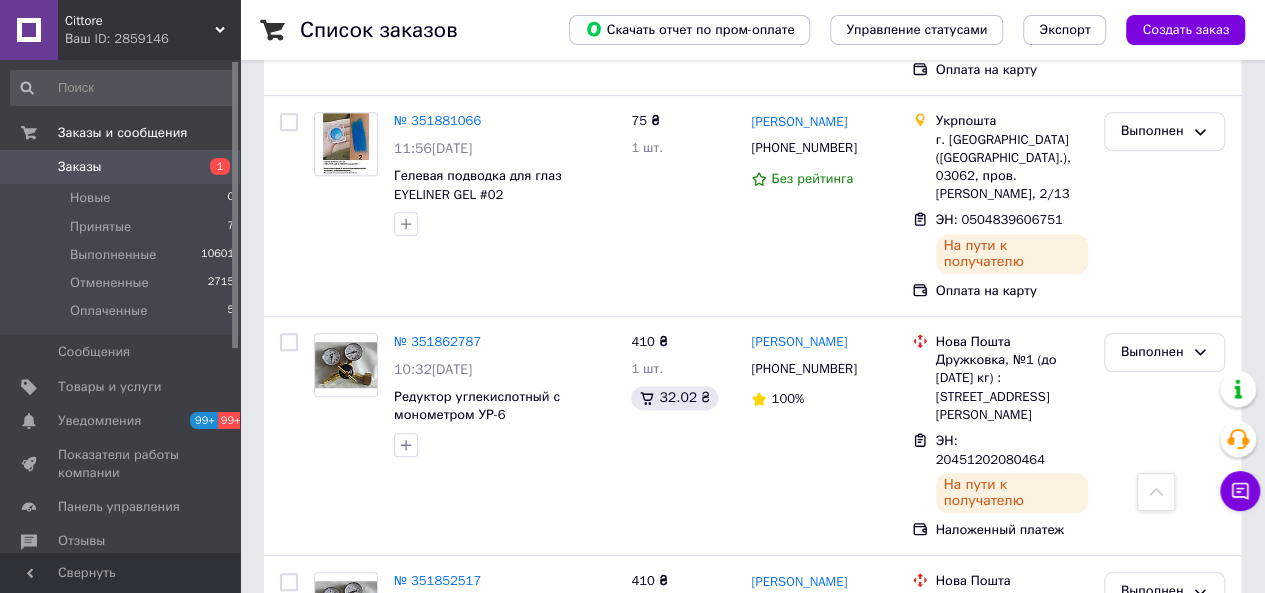 scroll, scrollTop: 4300, scrollLeft: 0, axis: vertical 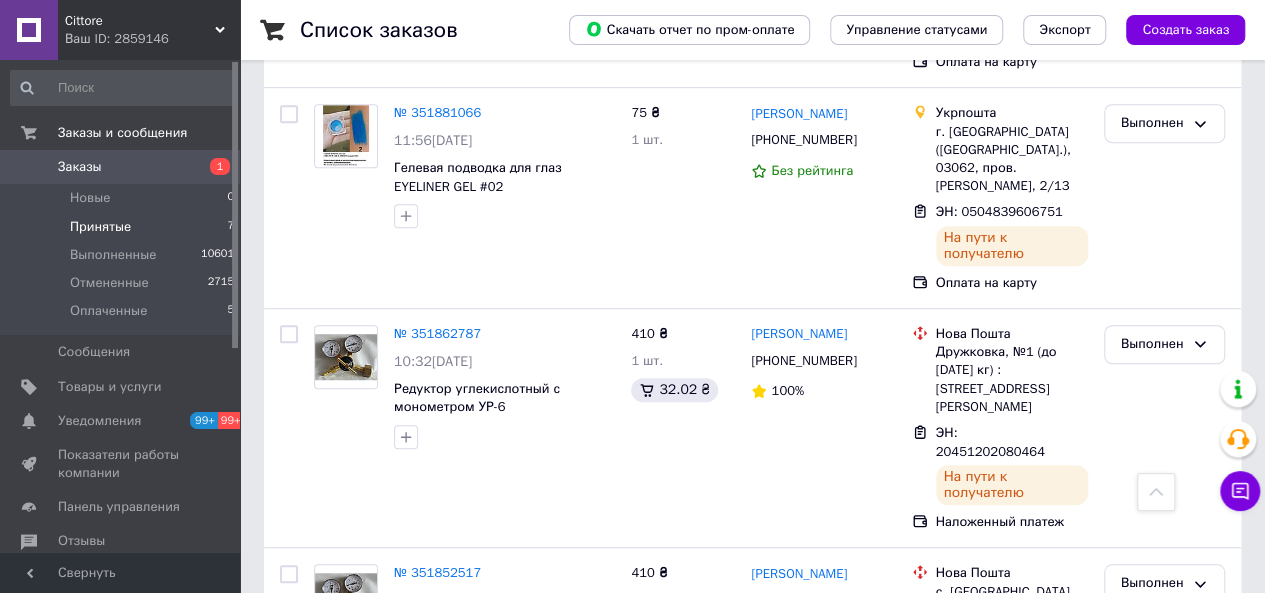 click on "Принятые" at bounding box center (100, 227) 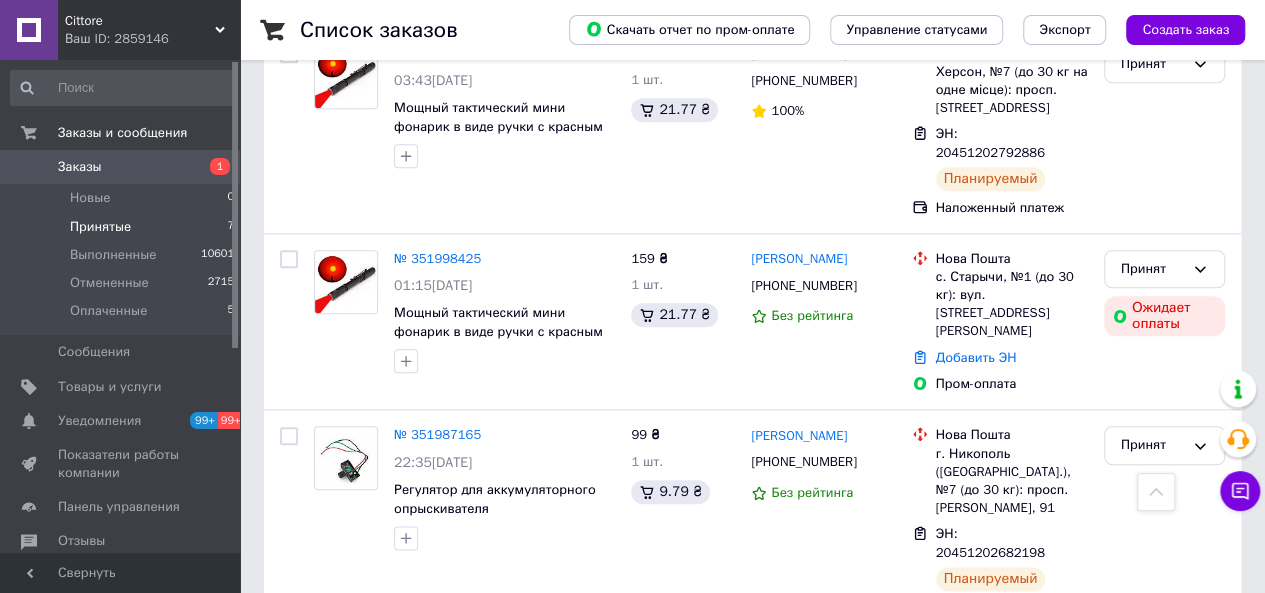 scroll, scrollTop: 996, scrollLeft: 0, axis: vertical 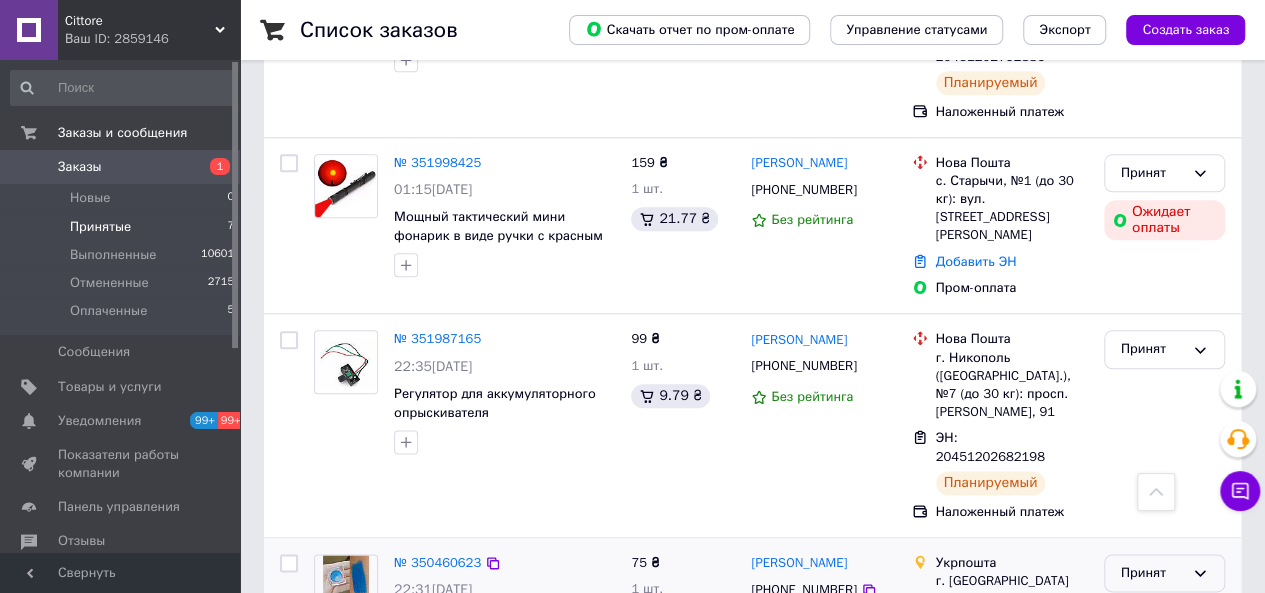 click on "Принят" at bounding box center (1164, 573) 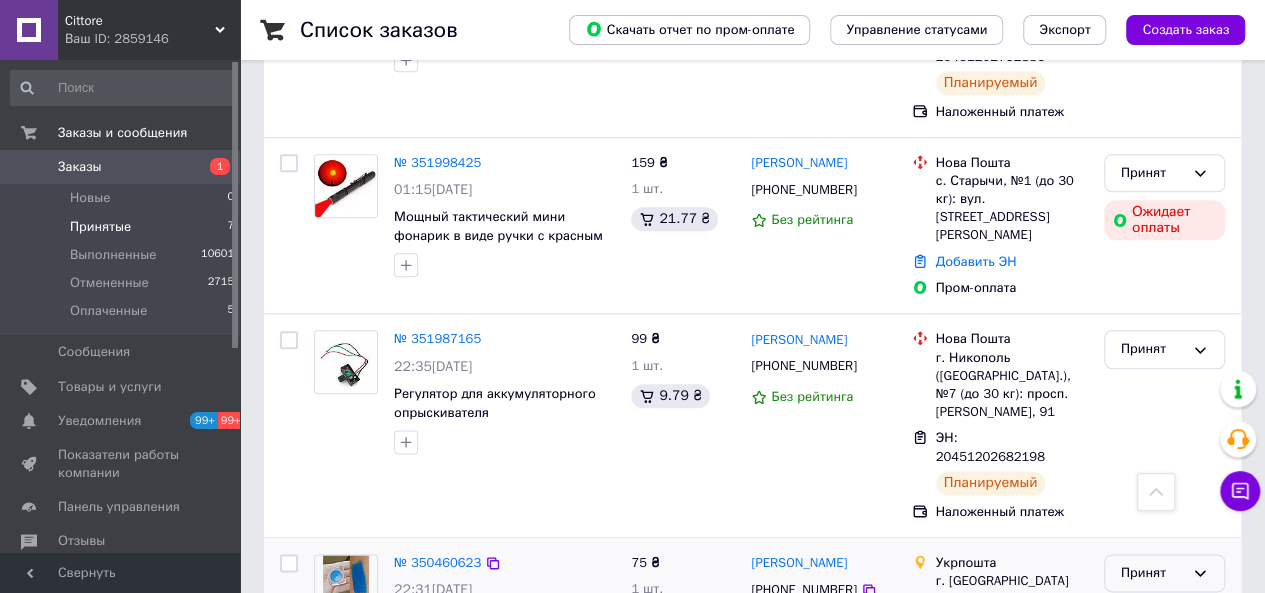 click on "Выполнен" at bounding box center (1164, 614) 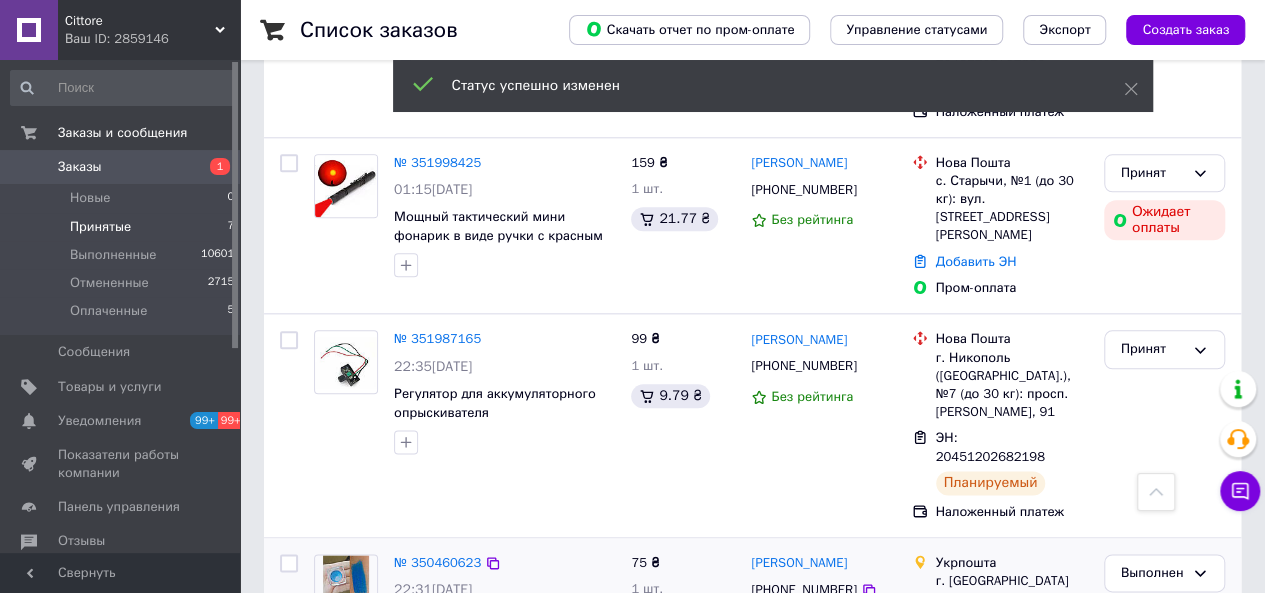 click on "Заказы" at bounding box center [121, 167] 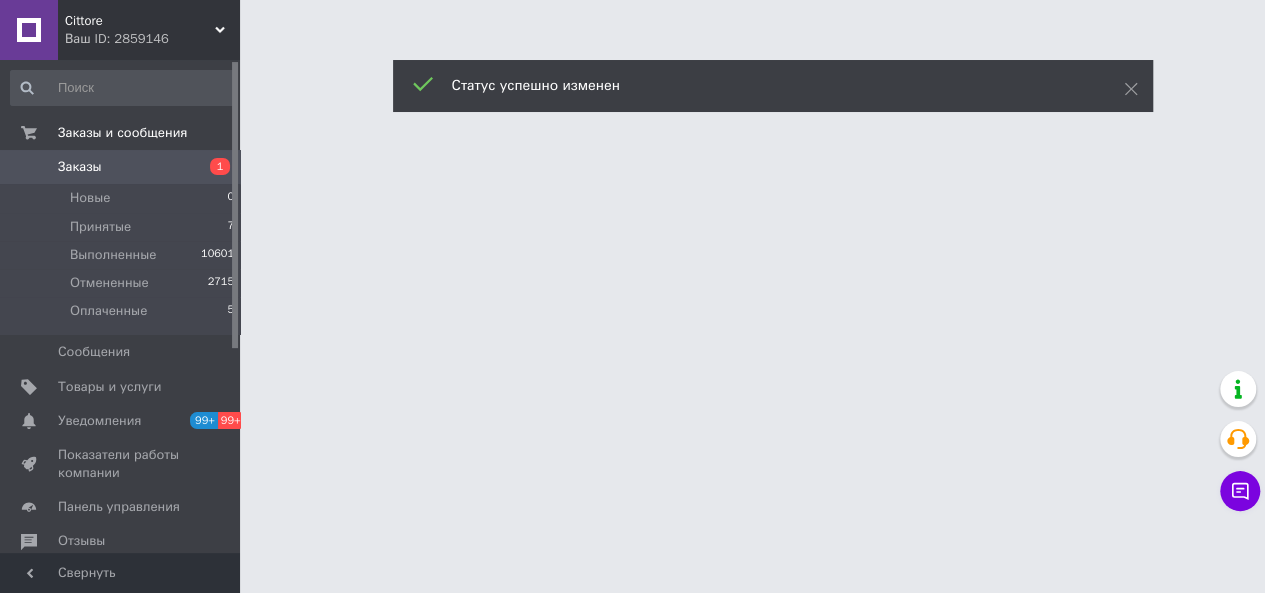 scroll, scrollTop: 0, scrollLeft: 0, axis: both 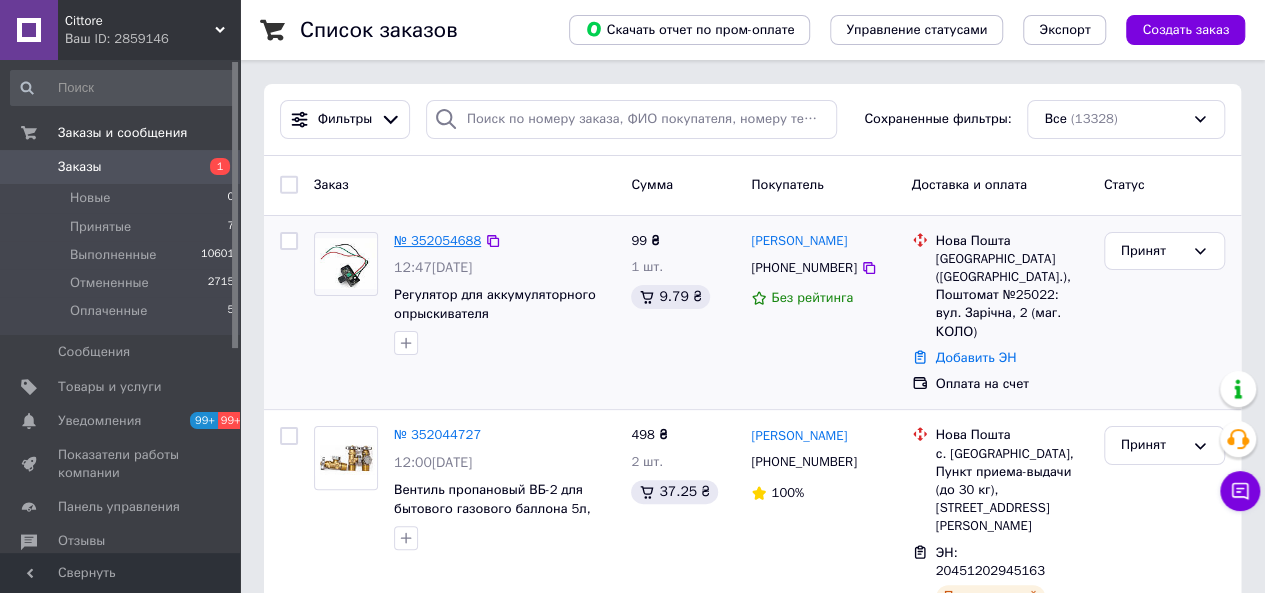 click on "№ 352054688" at bounding box center [437, 240] 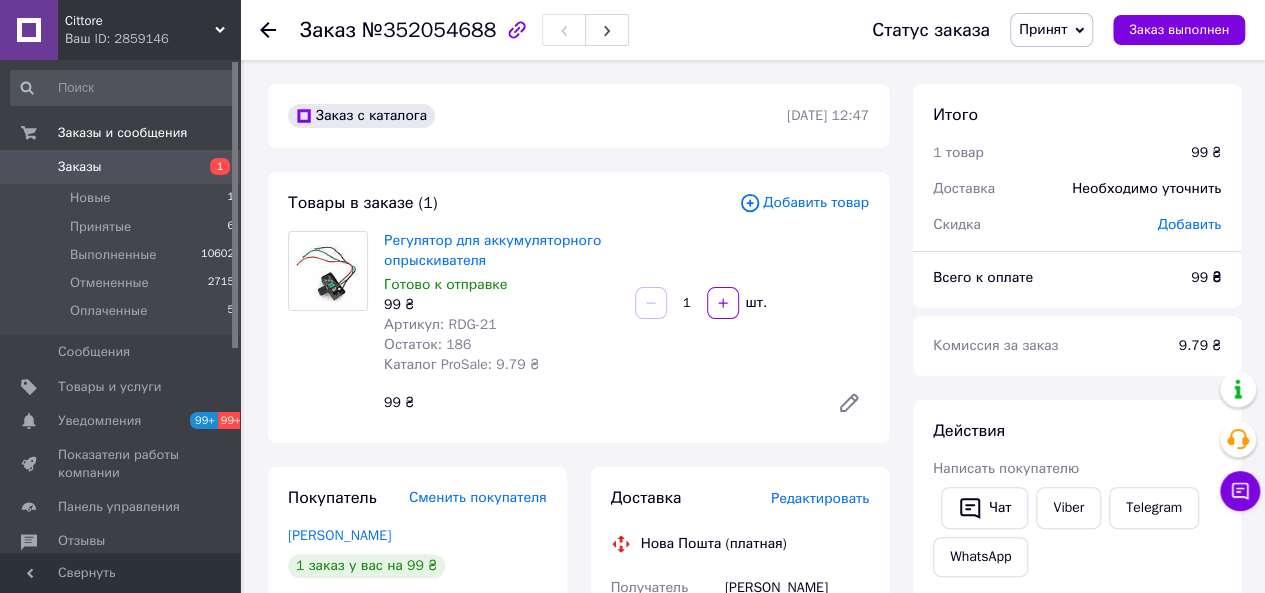 click on "Принят" at bounding box center (1043, 29) 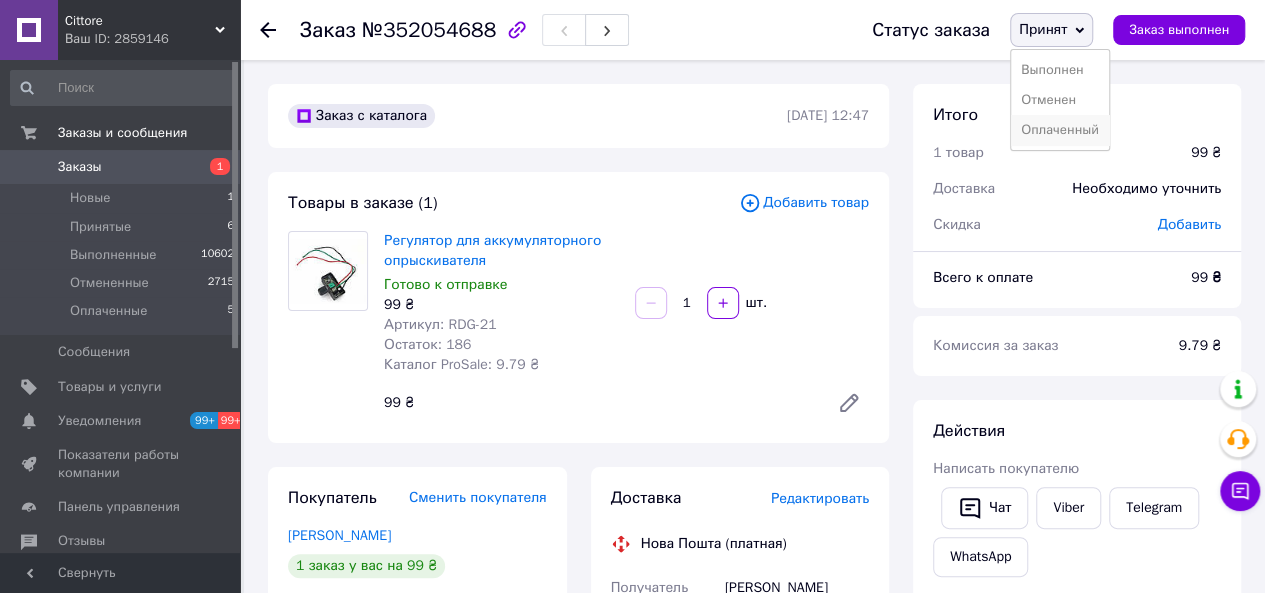 click on "Оплаченный" at bounding box center (1060, 130) 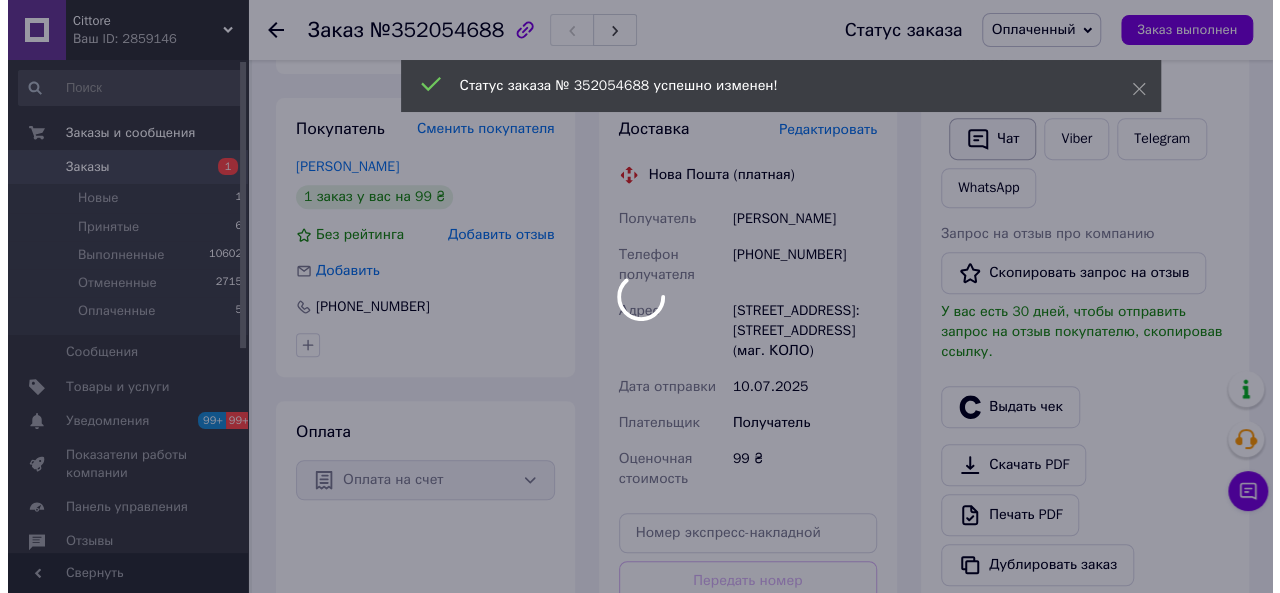 scroll, scrollTop: 400, scrollLeft: 0, axis: vertical 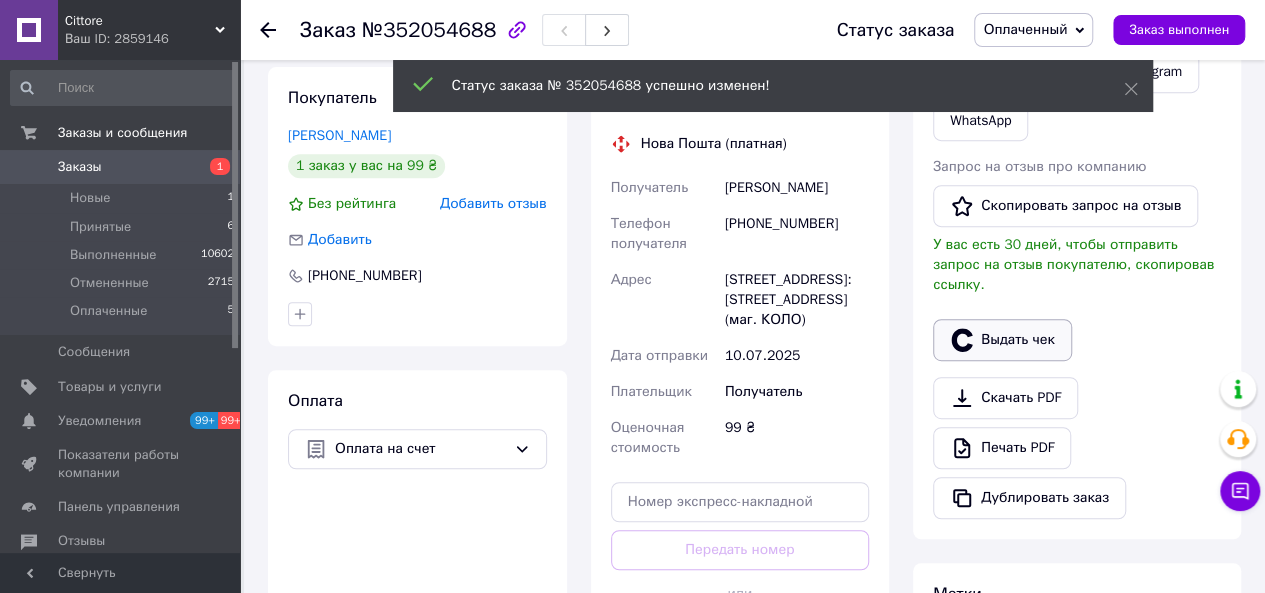 click at bounding box center (1077, 311) 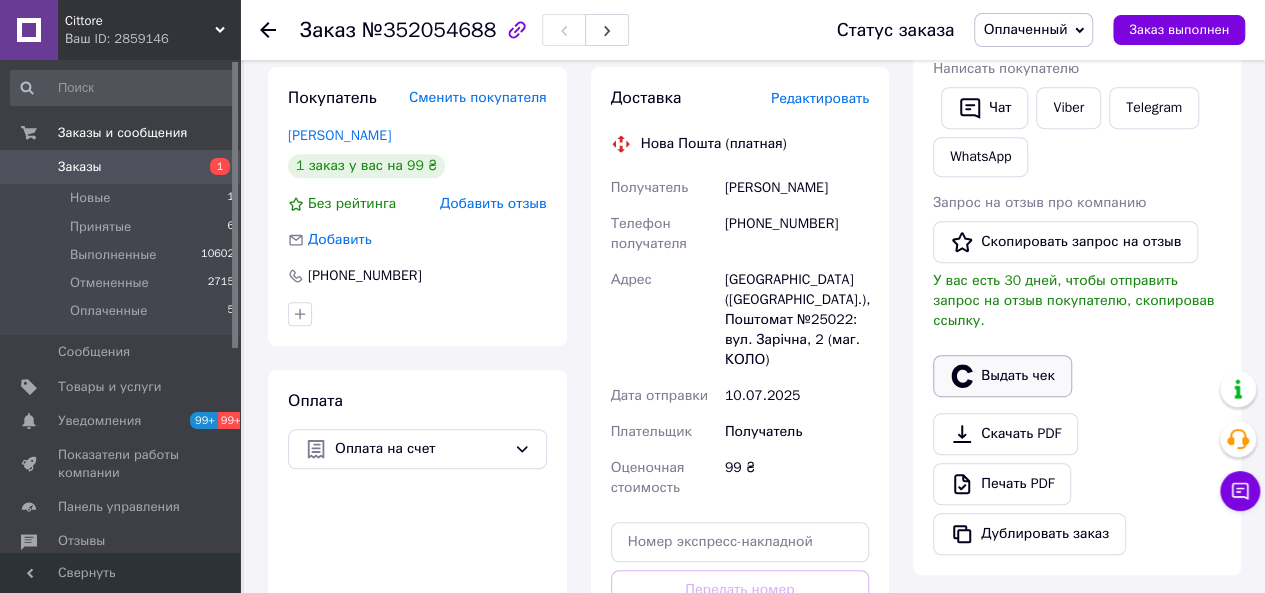click on "Выдать чек" at bounding box center [1002, 376] 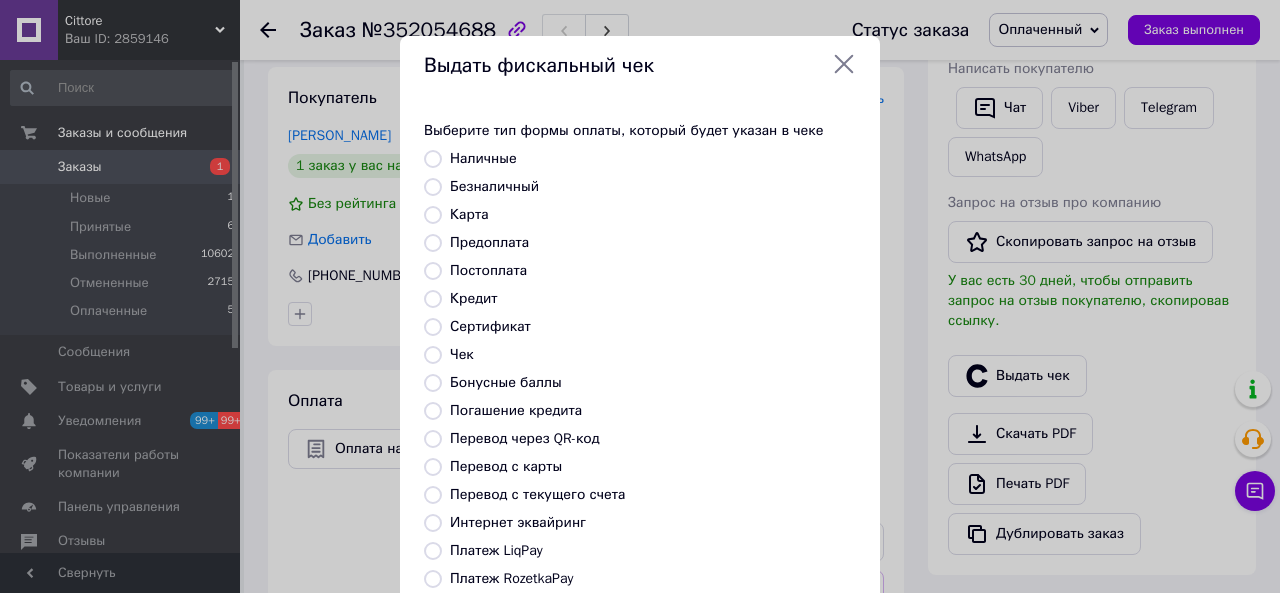 click on "Безналичный" at bounding box center [494, 186] 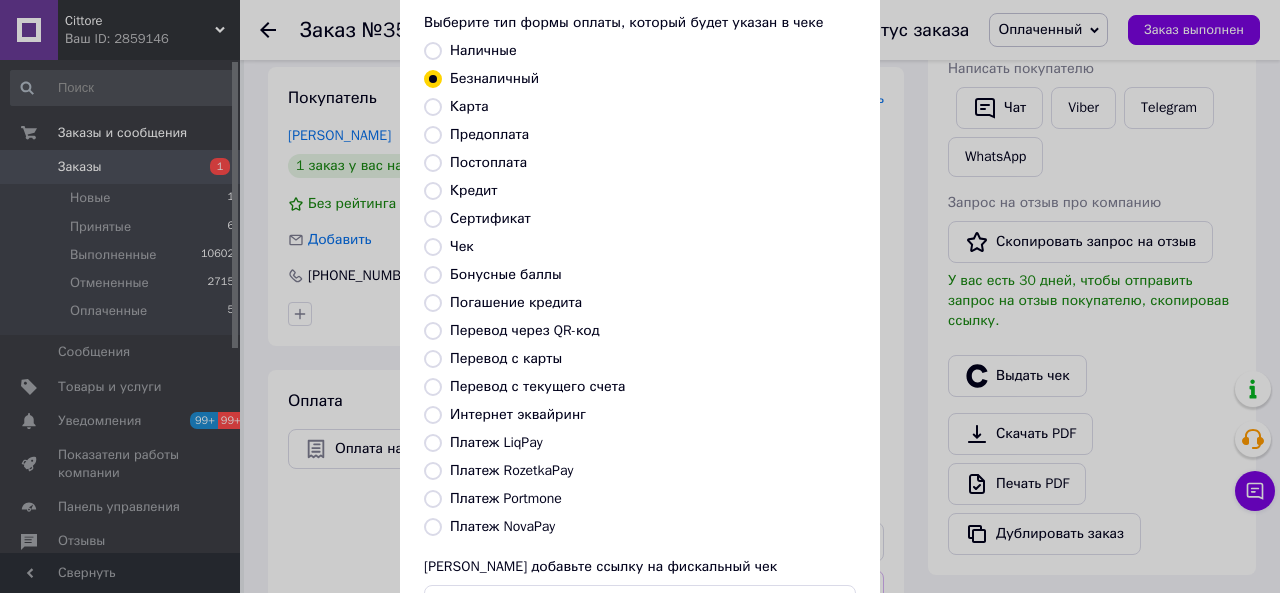scroll, scrollTop: 264, scrollLeft: 0, axis: vertical 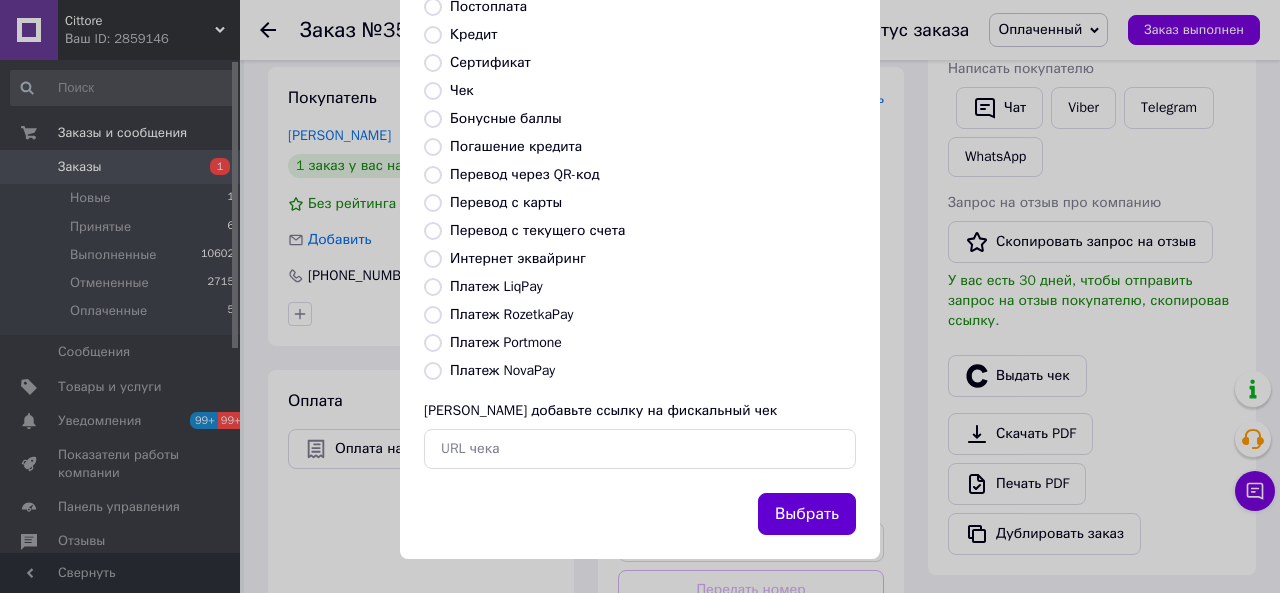 click on "Выбрать" at bounding box center (807, 514) 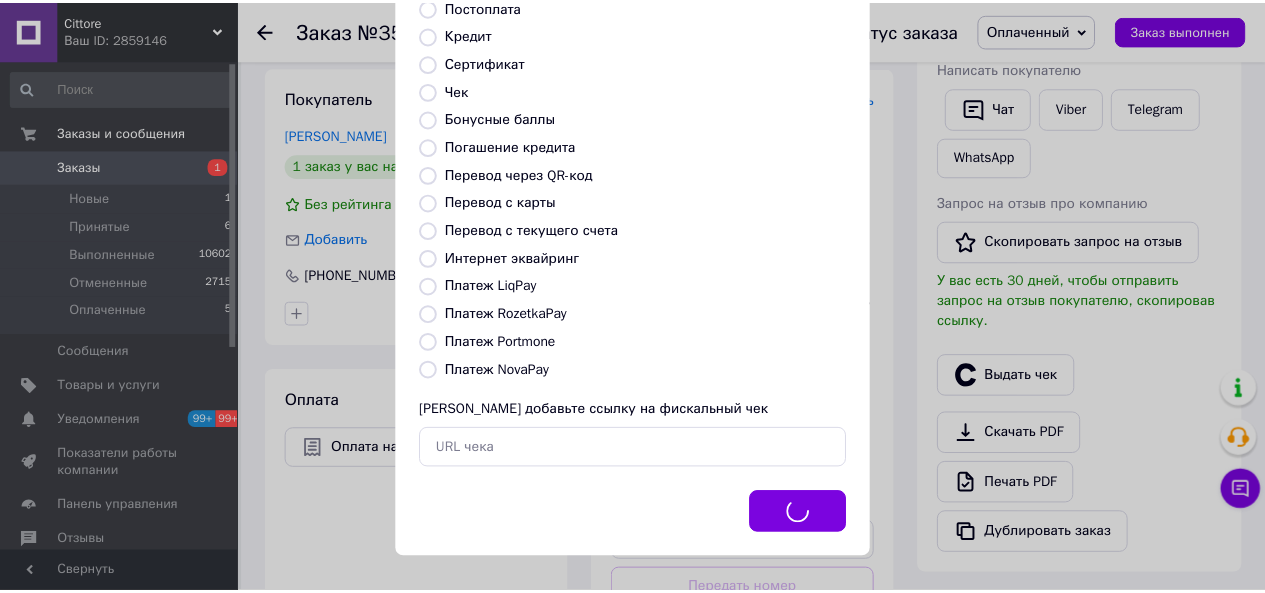 scroll, scrollTop: 64, scrollLeft: 0, axis: vertical 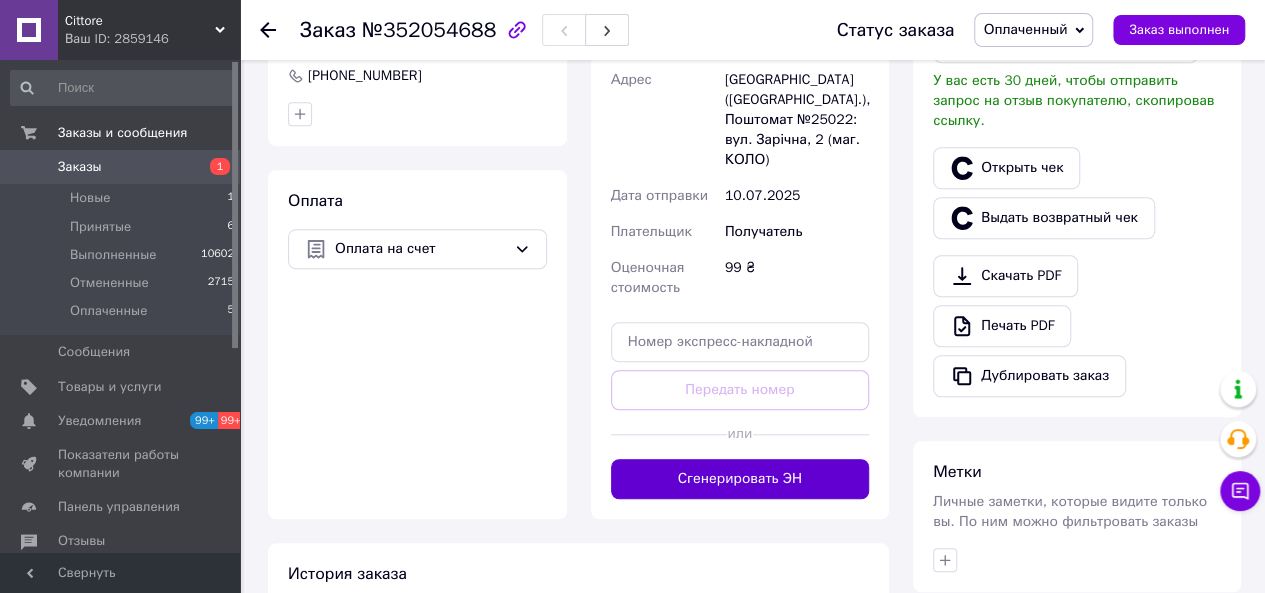 click on "Сгенерировать ЭН" at bounding box center (740, 479) 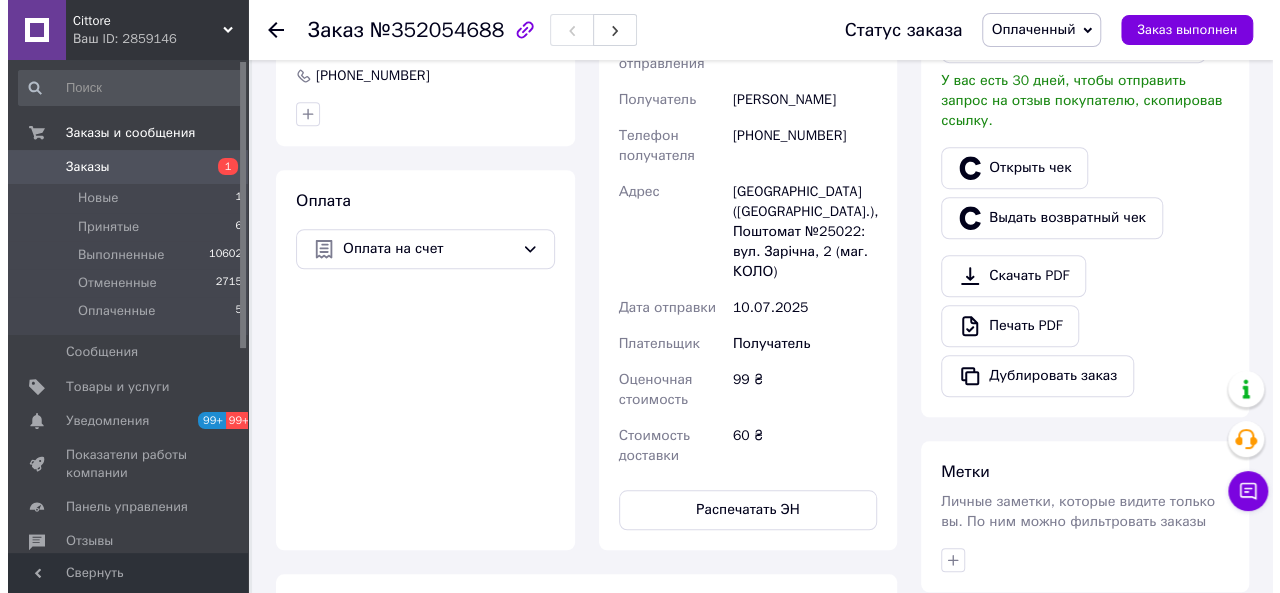 scroll, scrollTop: 500, scrollLeft: 0, axis: vertical 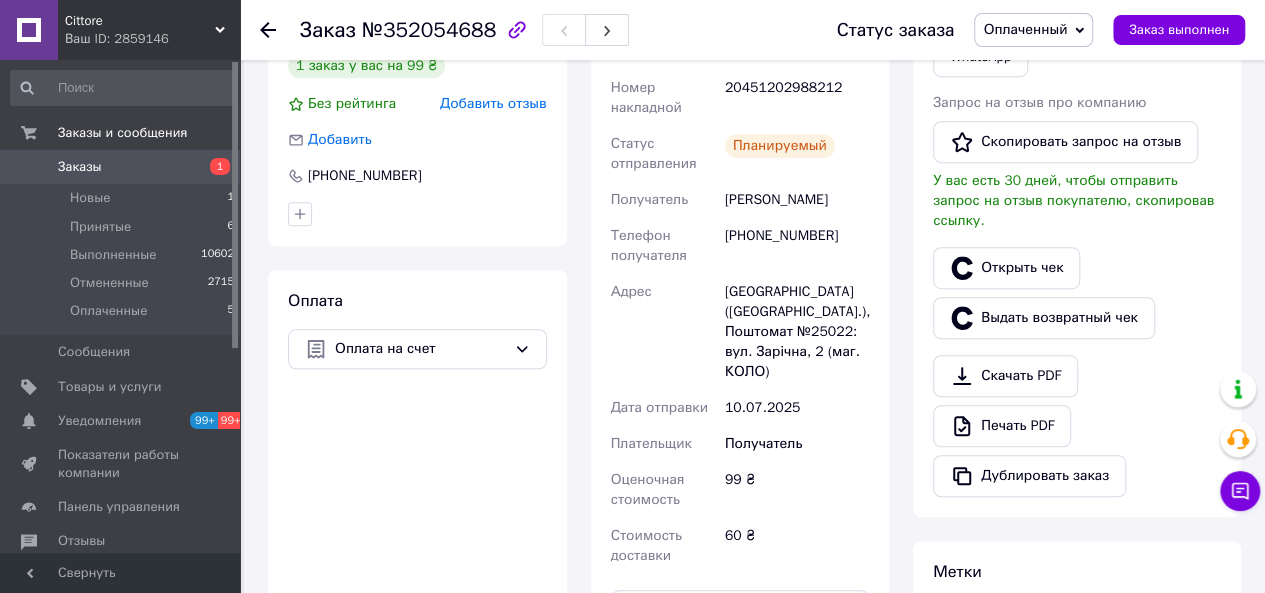 click on "Добавить отзыв" at bounding box center [493, 103] 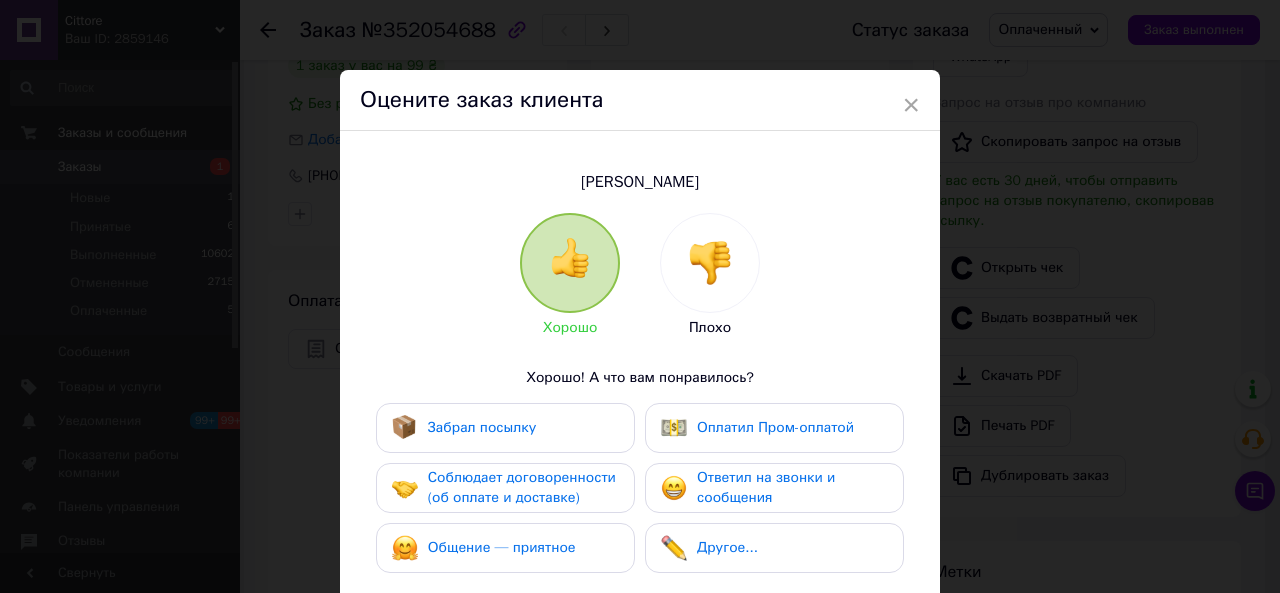 click on "Соблюдает договоренности (об оплате и доставке)" at bounding box center (522, 487) 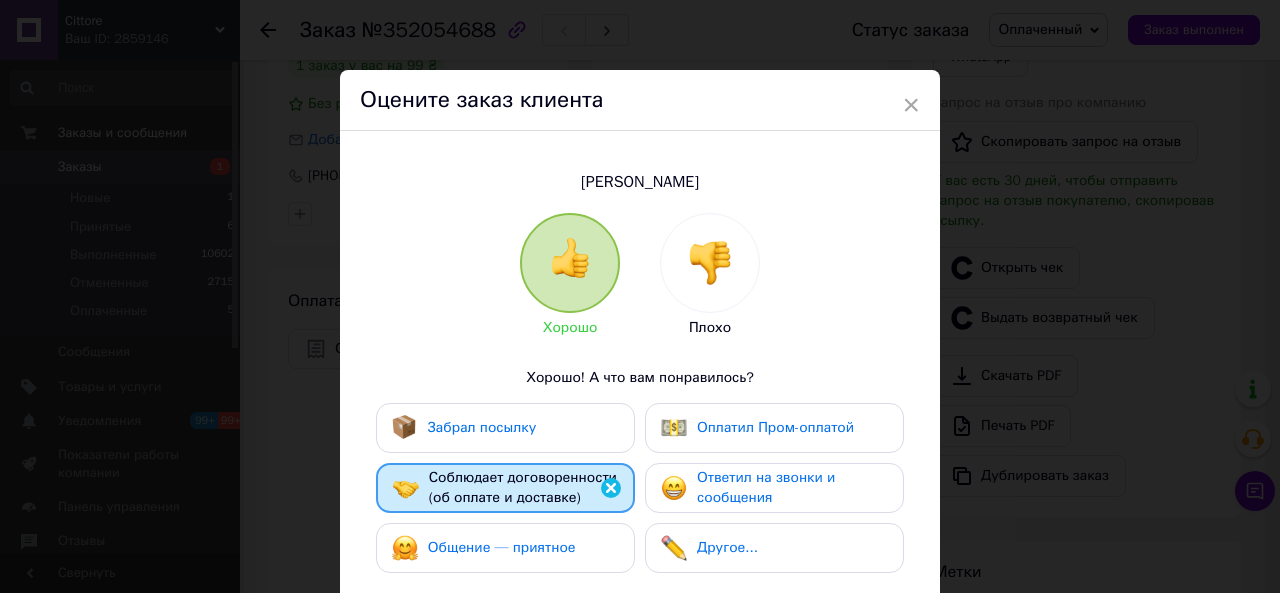 click on "Ответил на звонки и сообщения" at bounding box center (774, 488) 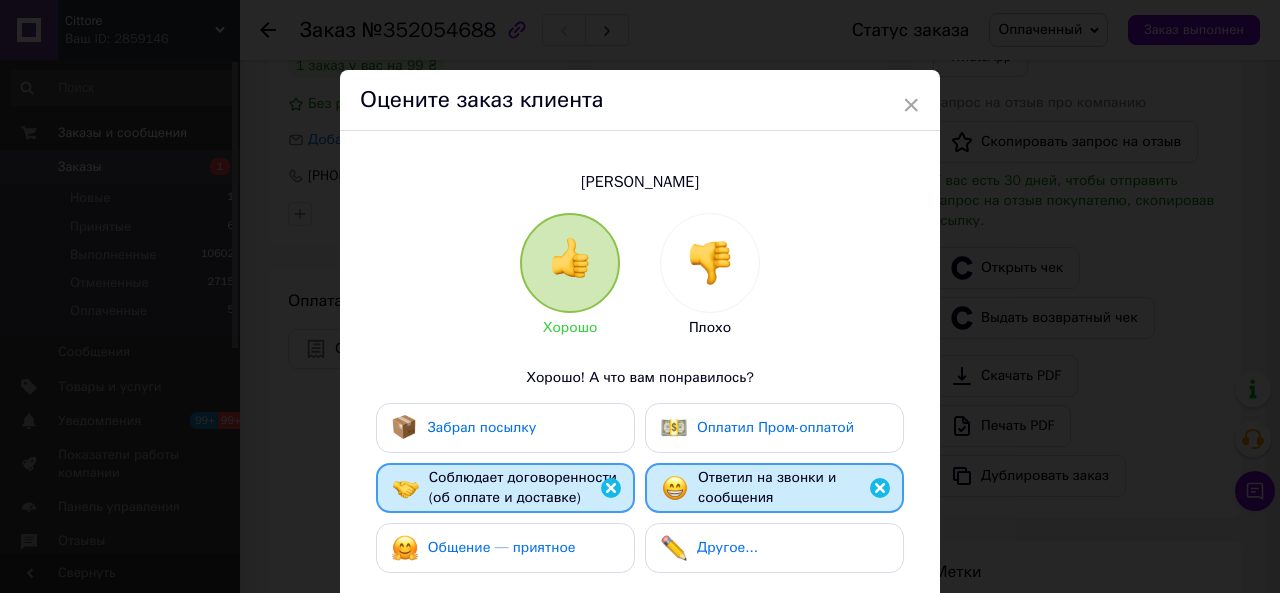 click on "Общение — приятное" at bounding box center [502, 547] 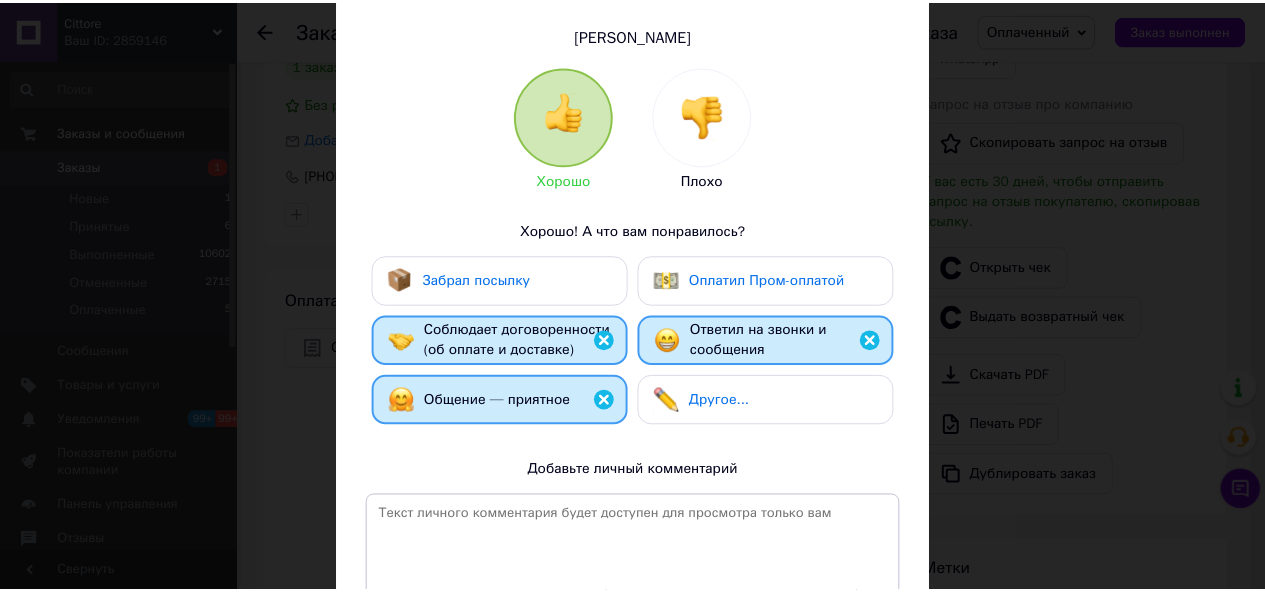 scroll, scrollTop: 300, scrollLeft: 0, axis: vertical 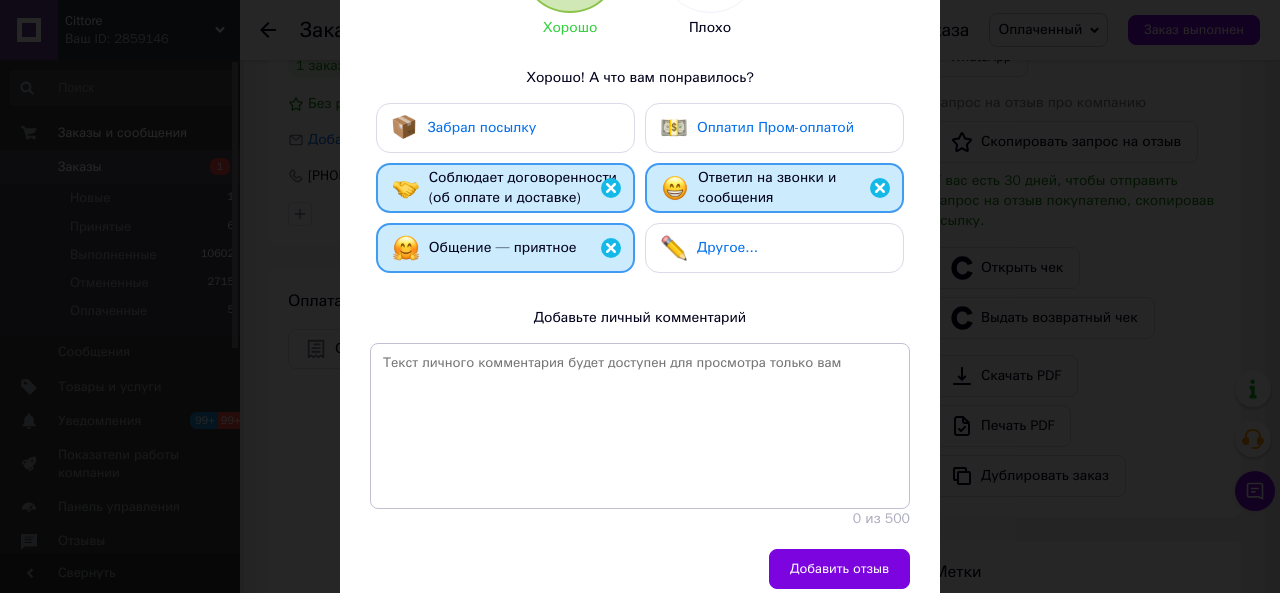 click on "Добавить отзыв" at bounding box center [839, 569] 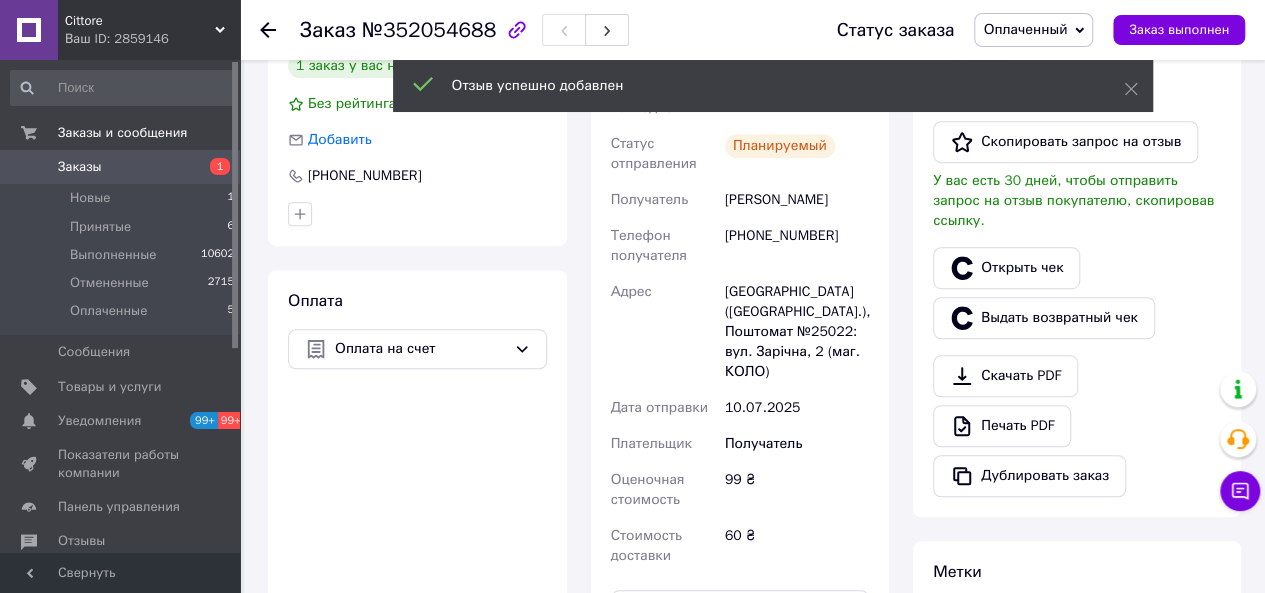 click on "Заказы" at bounding box center [121, 167] 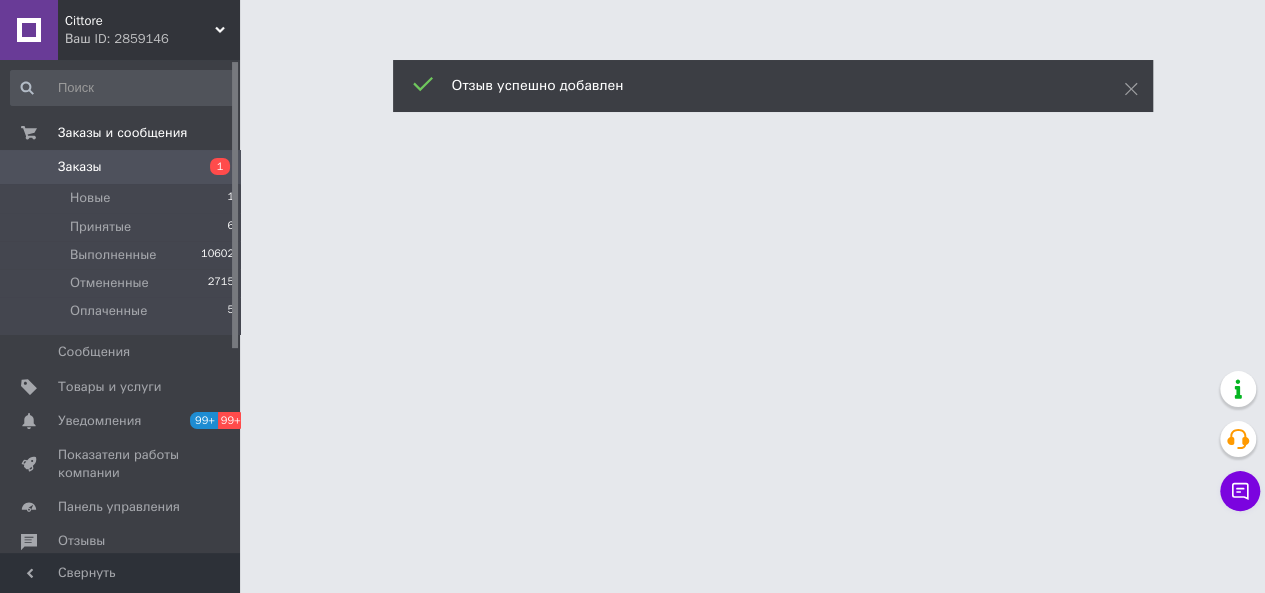 scroll, scrollTop: 0, scrollLeft: 0, axis: both 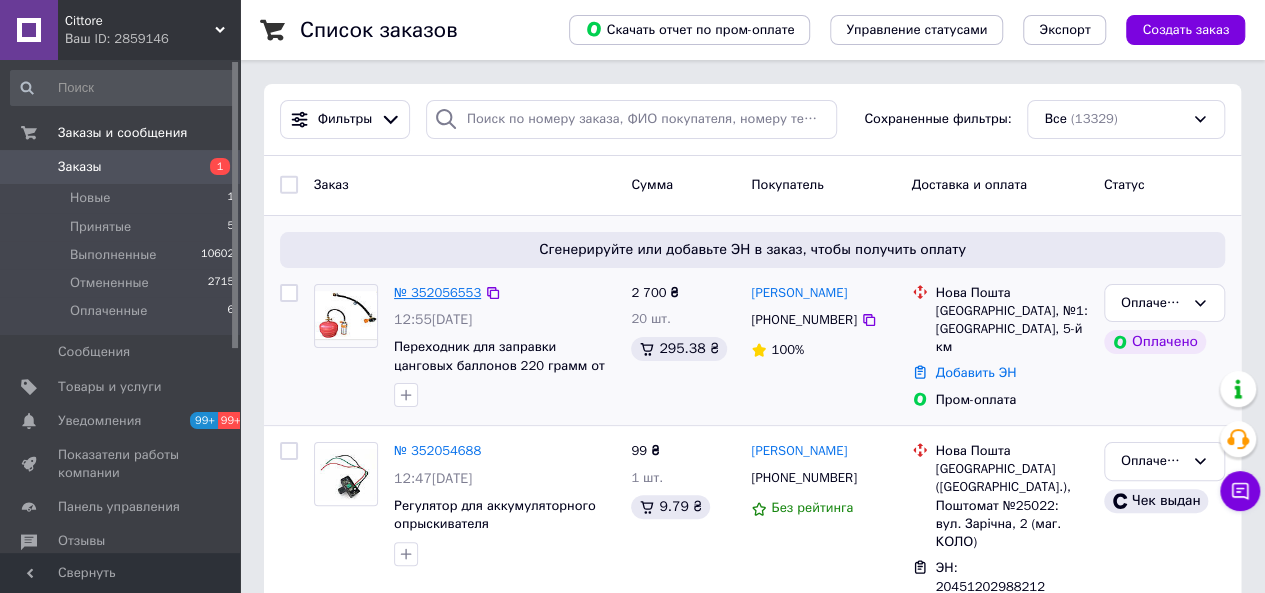 click on "№ 352056553" at bounding box center (437, 292) 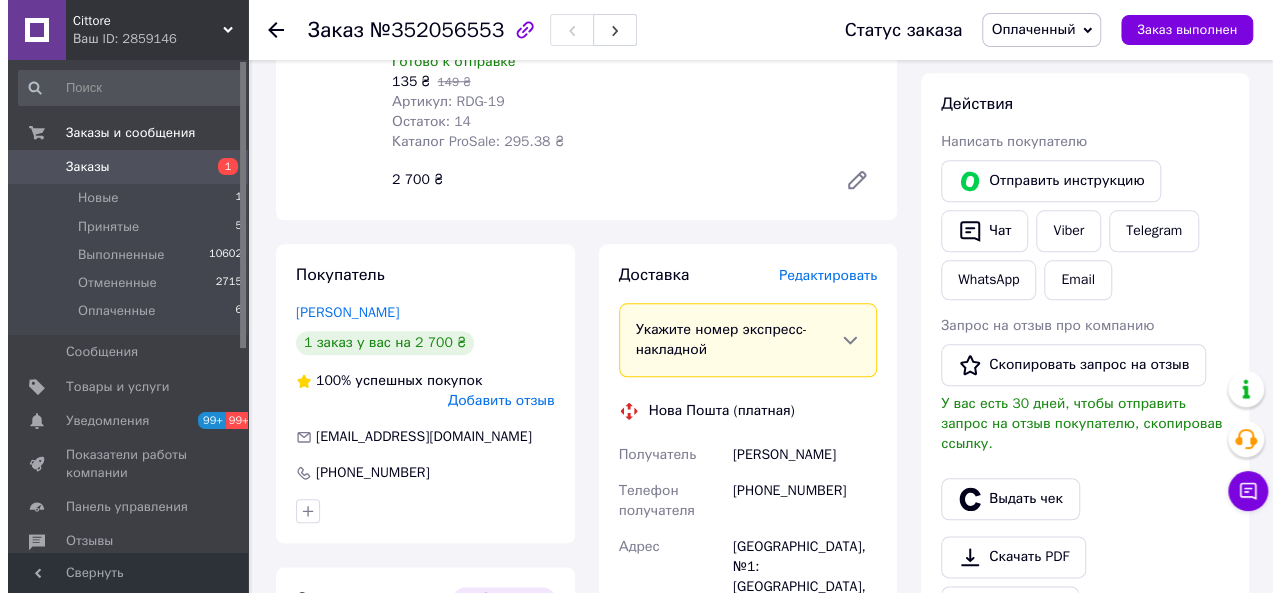 scroll, scrollTop: 900, scrollLeft: 0, axis: vertical 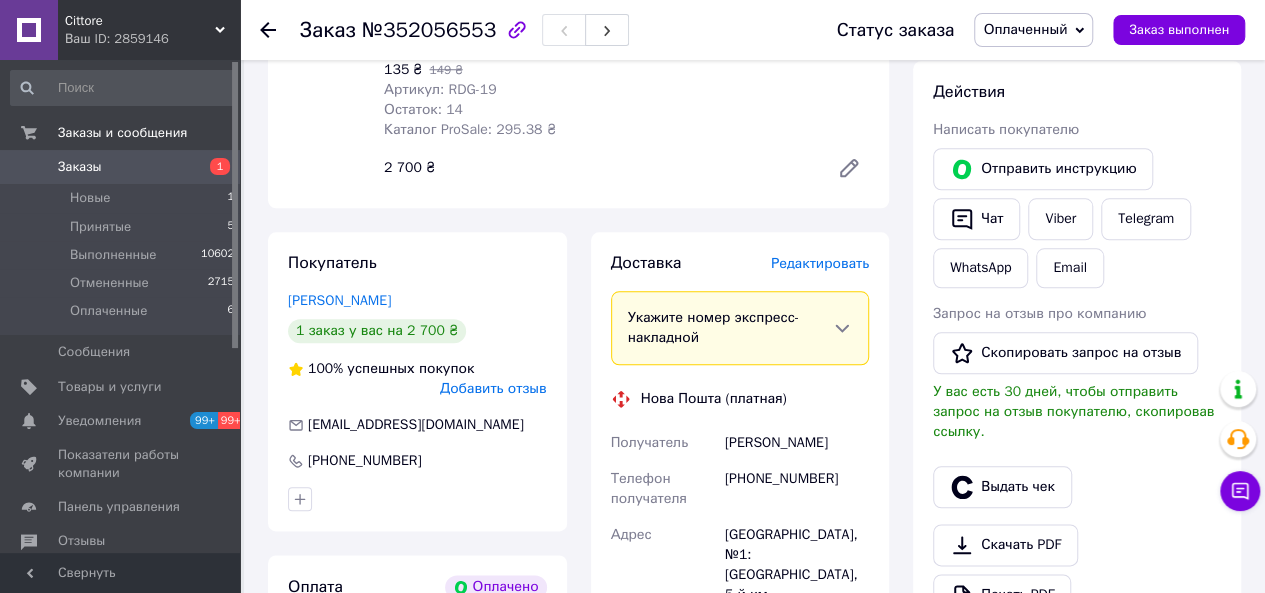 click on "Редактировать" at bounding box center (820, 263) 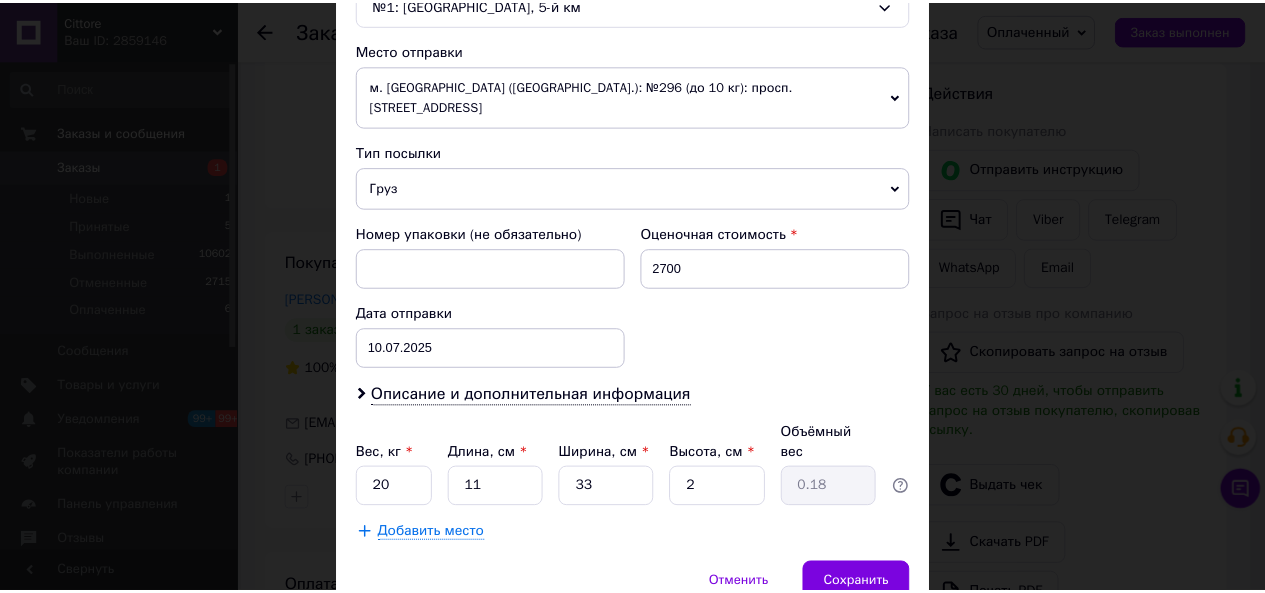 scroll, scrollTop: 726, scrollLeft: 0, axis: vertical 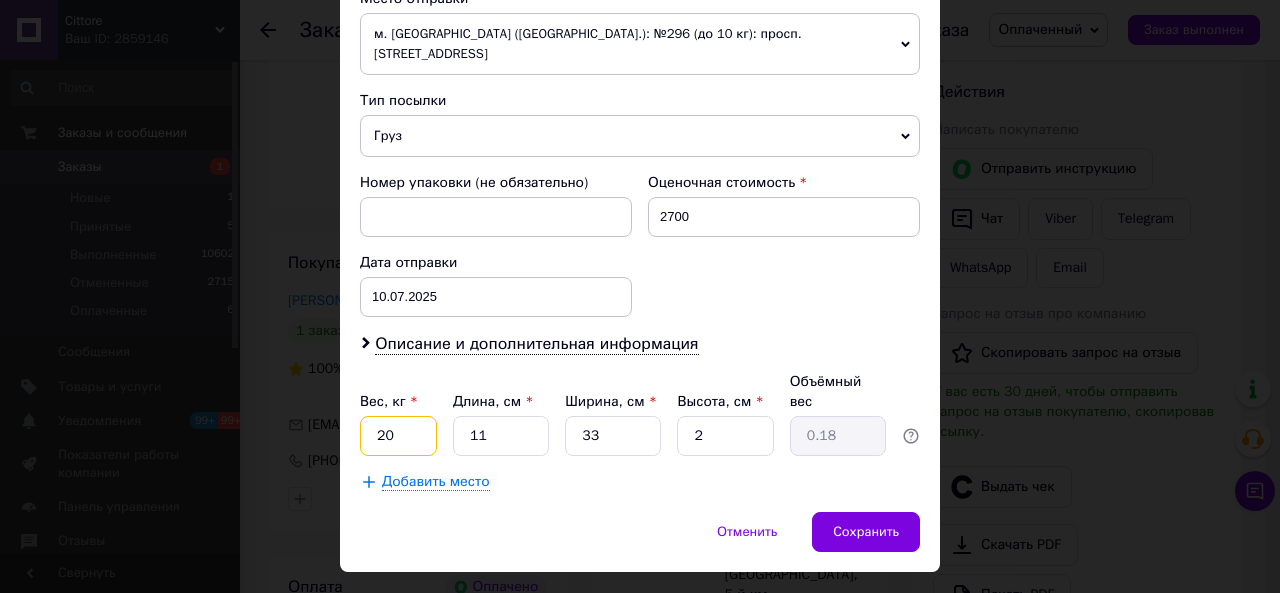 click on "20" at bounding box center (398, 436) 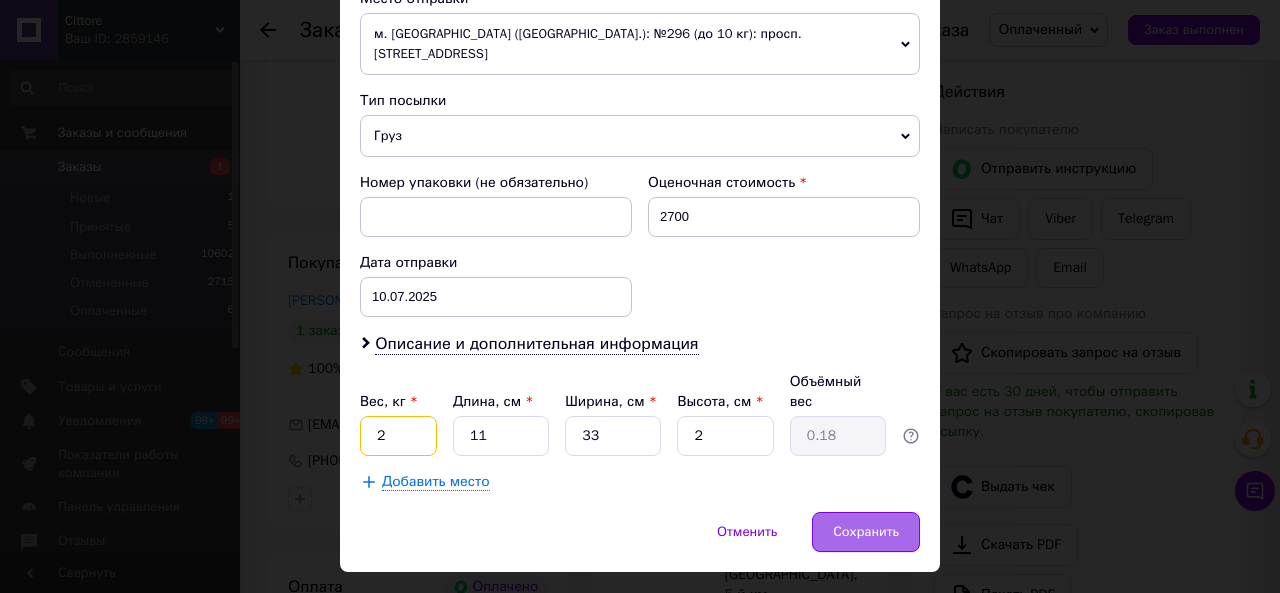 type on "2" 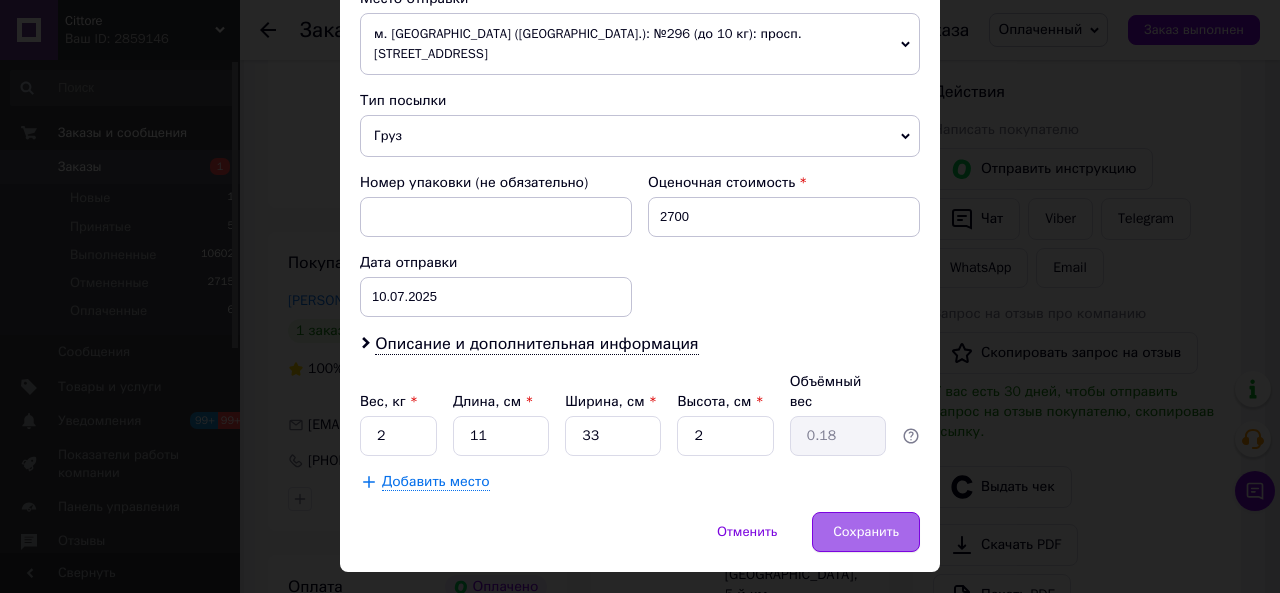 click on "Сохранить" at bounding box center (866, 532) 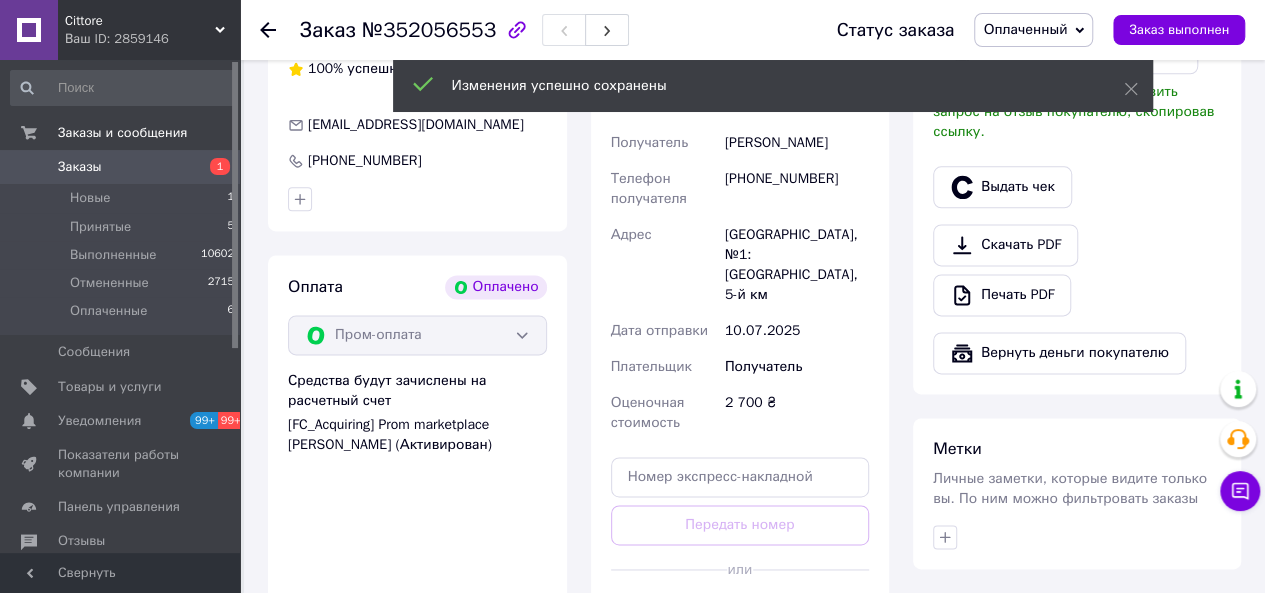 scroll, scrollTop: 1300, scrollLeft: 0, axis: vertical 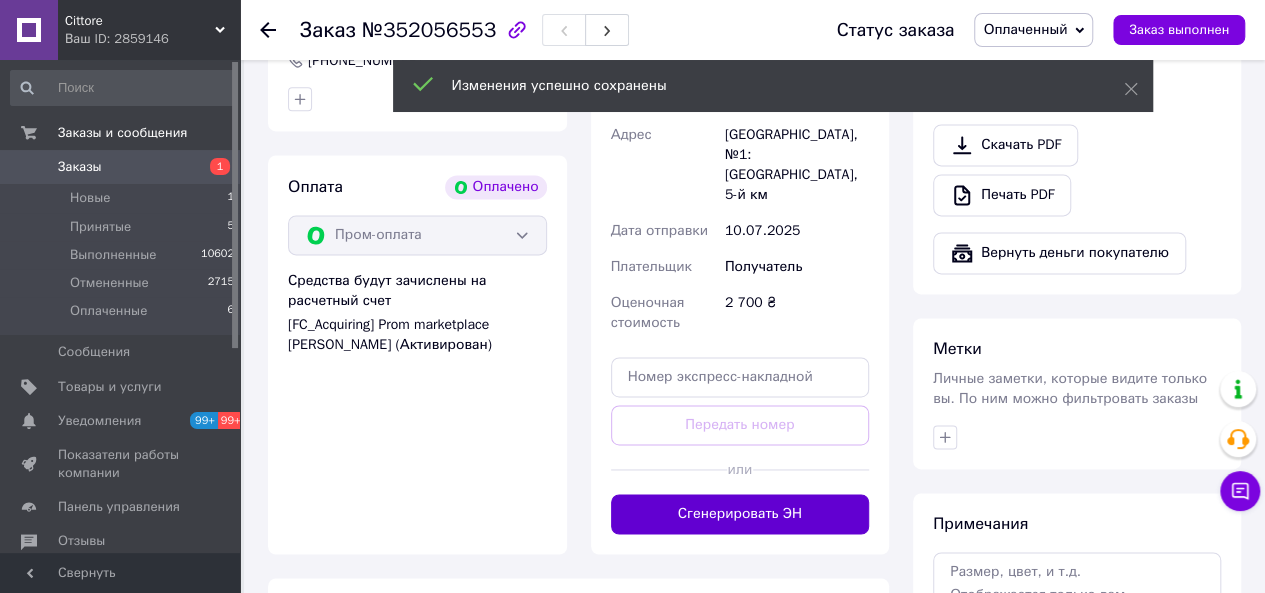 click on "Сгенерировать ЭН" at bounding box center [740, 514] 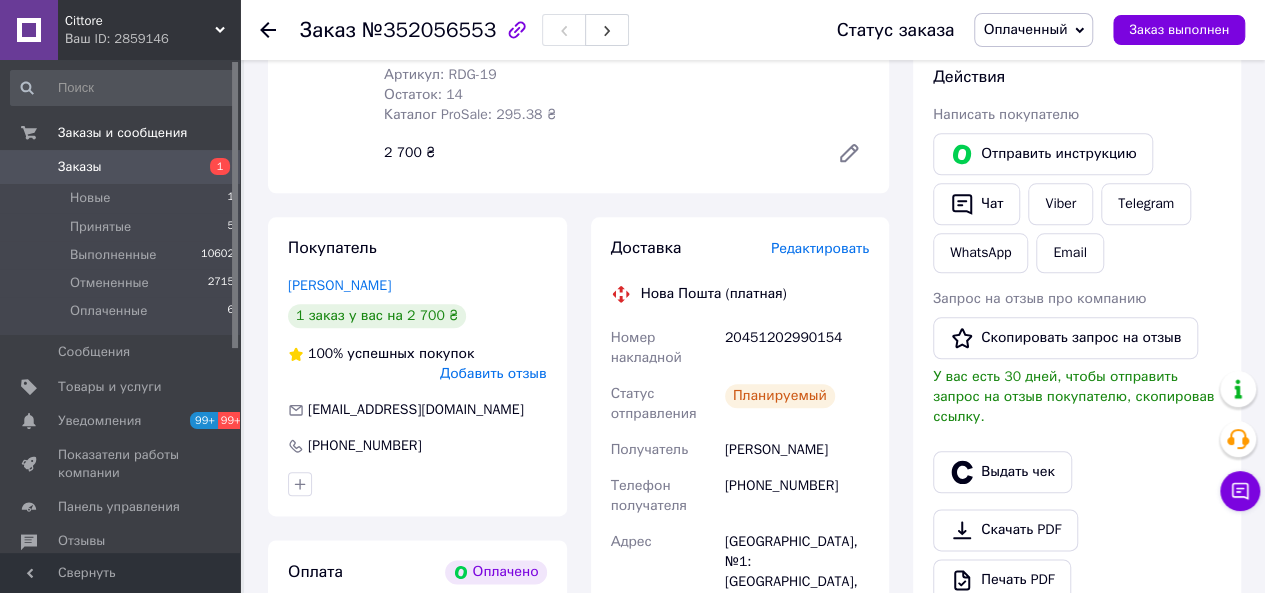 scroll, scrollTop: 700, scrollLeft: 0, axis: vertical 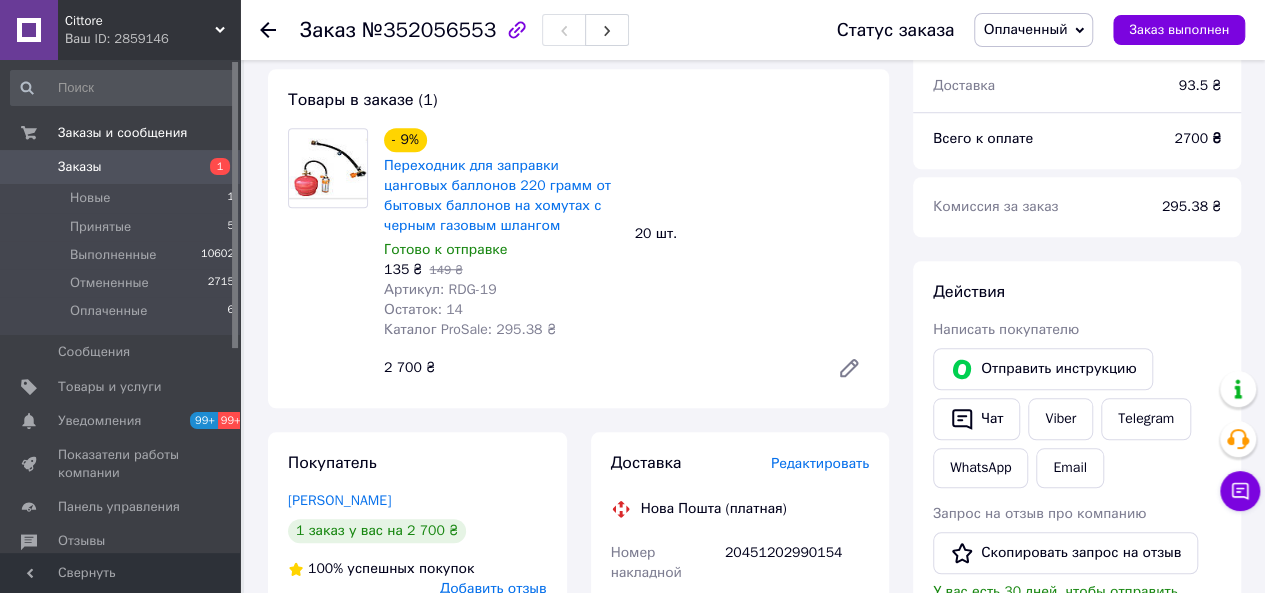 click on "Заказы" at bounding box center (121, 167) 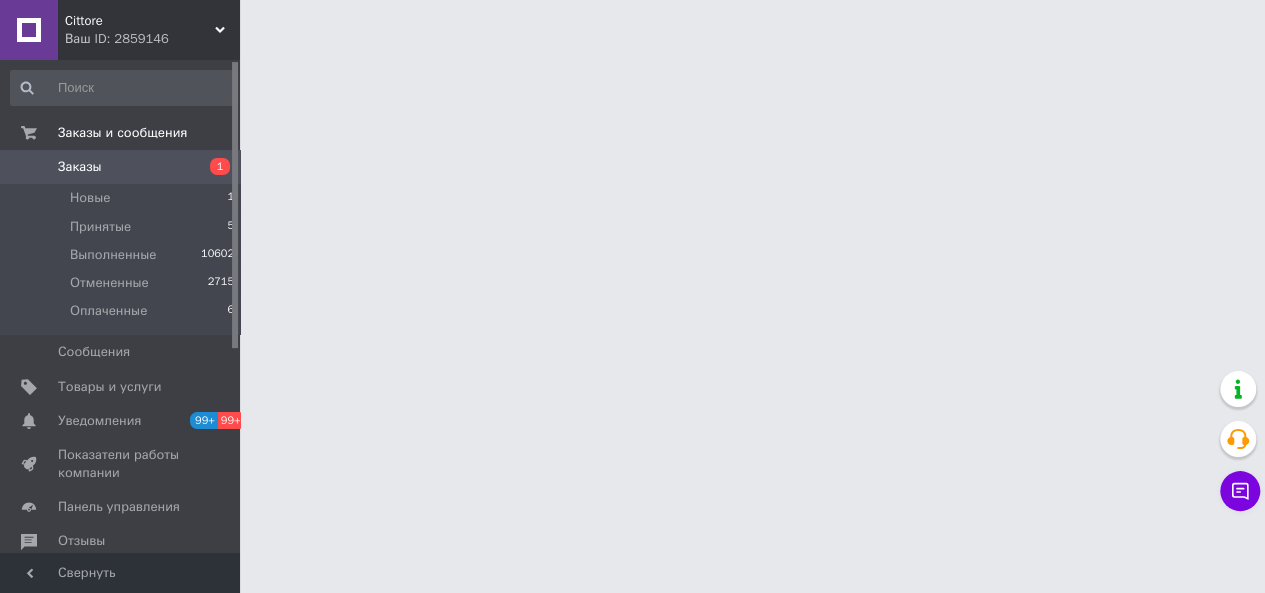 scroll, scrollTop: 0, scrollLeft: 0, axis: both 